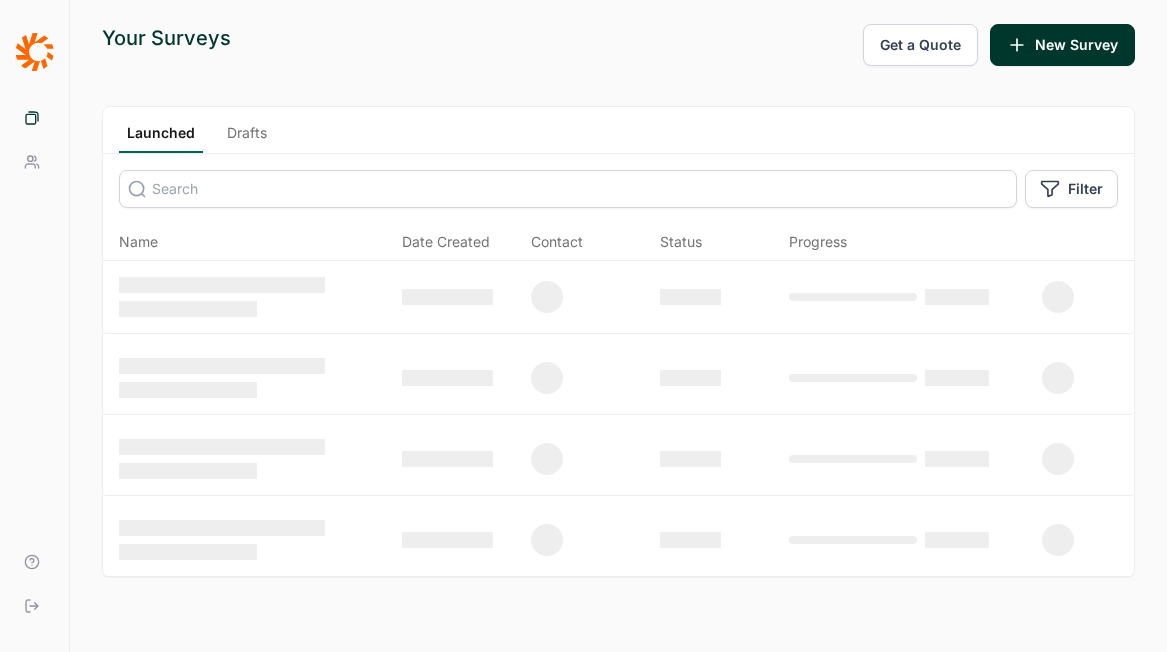 scroll, scrollTop: 0, scrollLeft: 0, axis: both 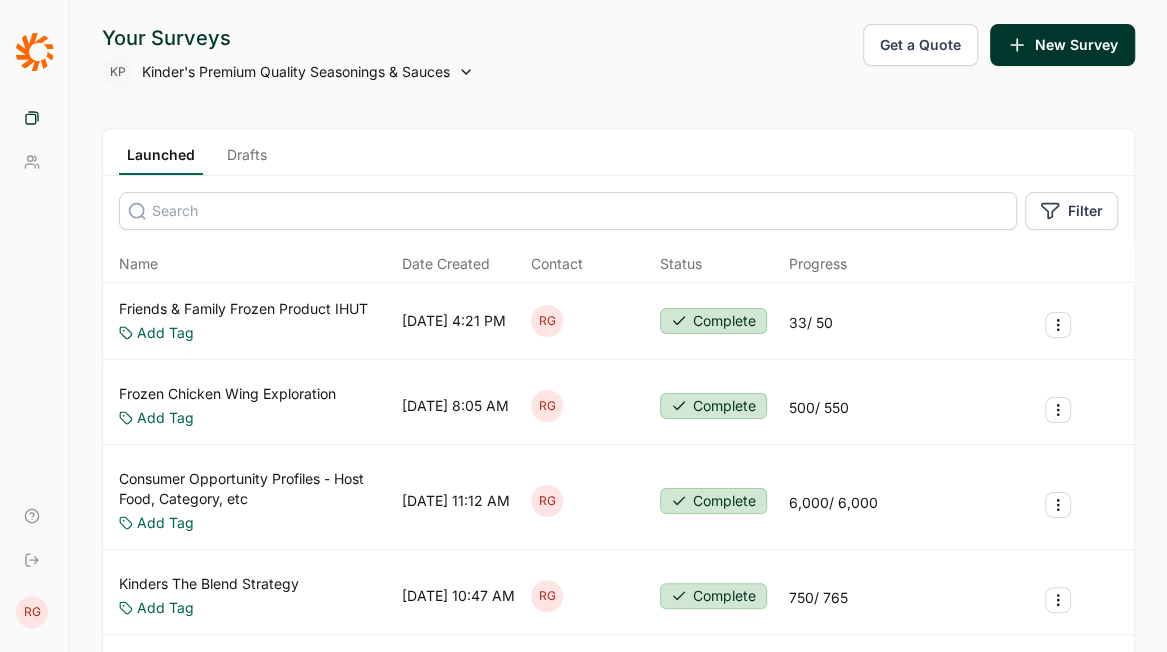 click on "Drafts" at bounding box center [247, 160] 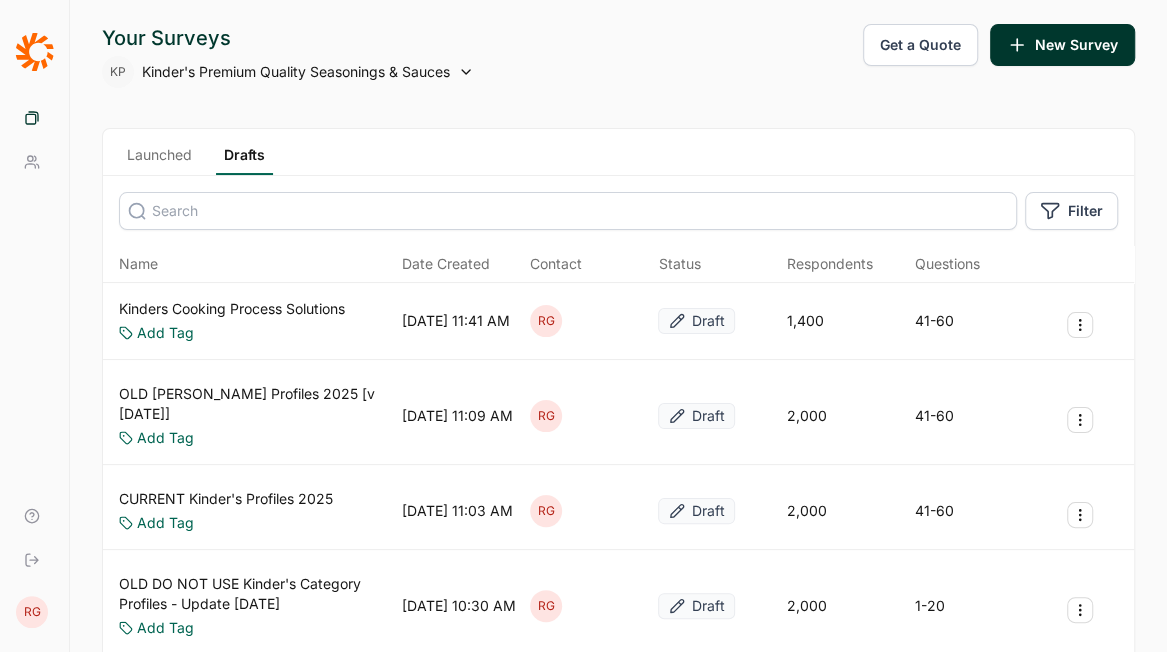 click 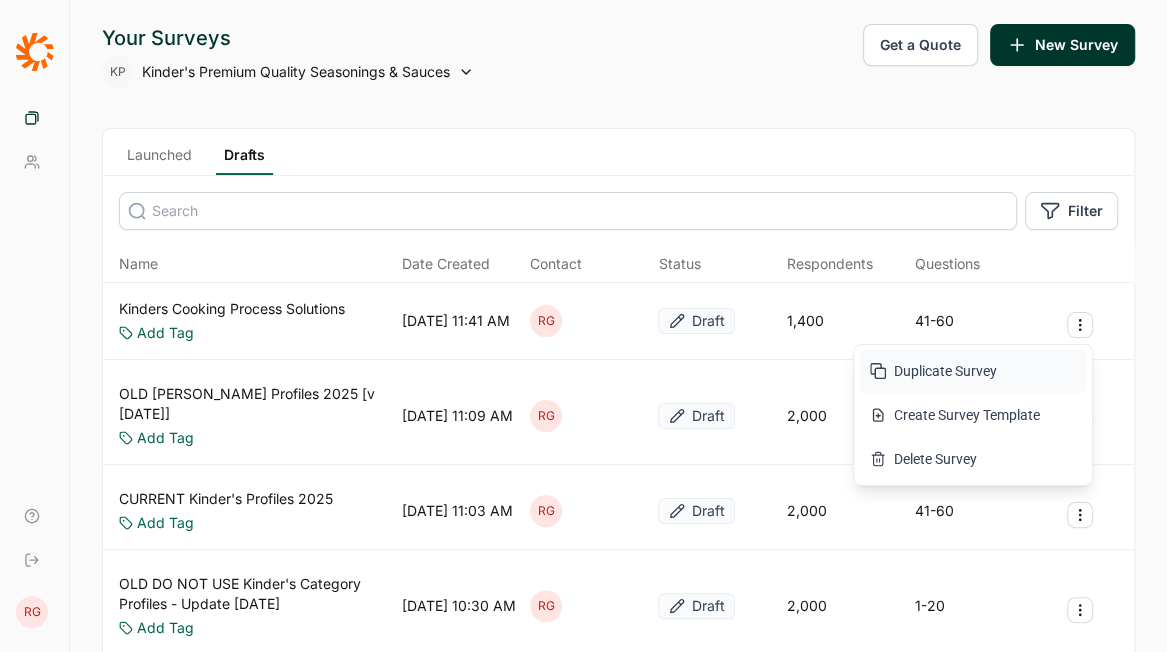 click on "Duplicate Survey" at bounding box center (973, 371) 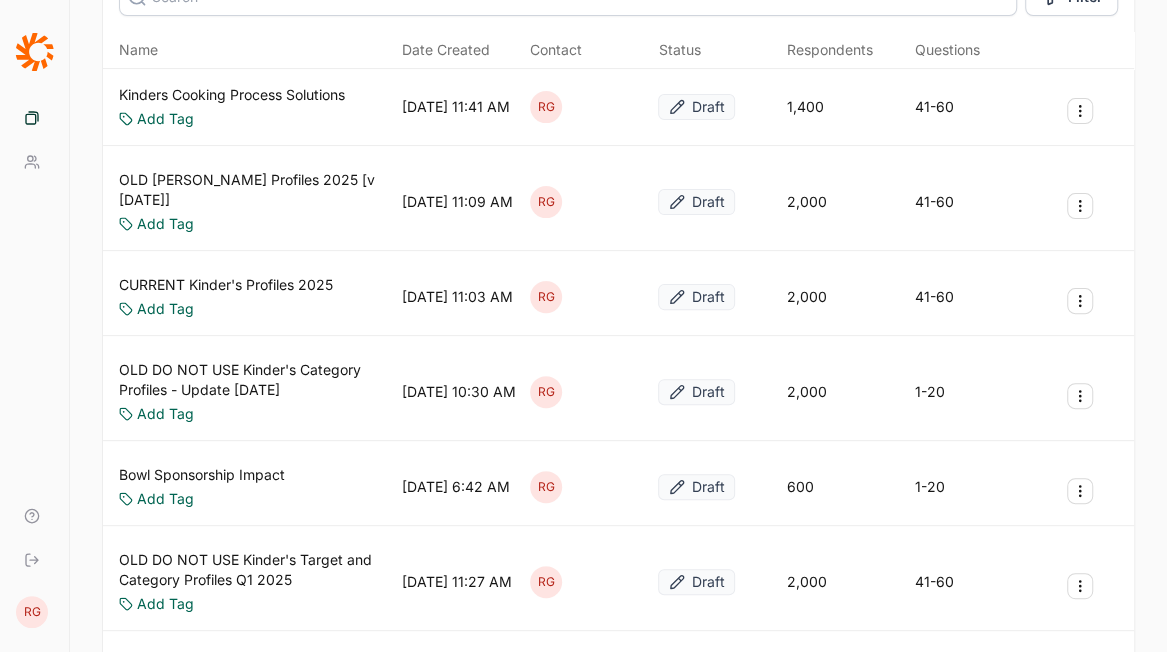 scroll, scrollTop: 0, scrollLeft: 0, axis: both 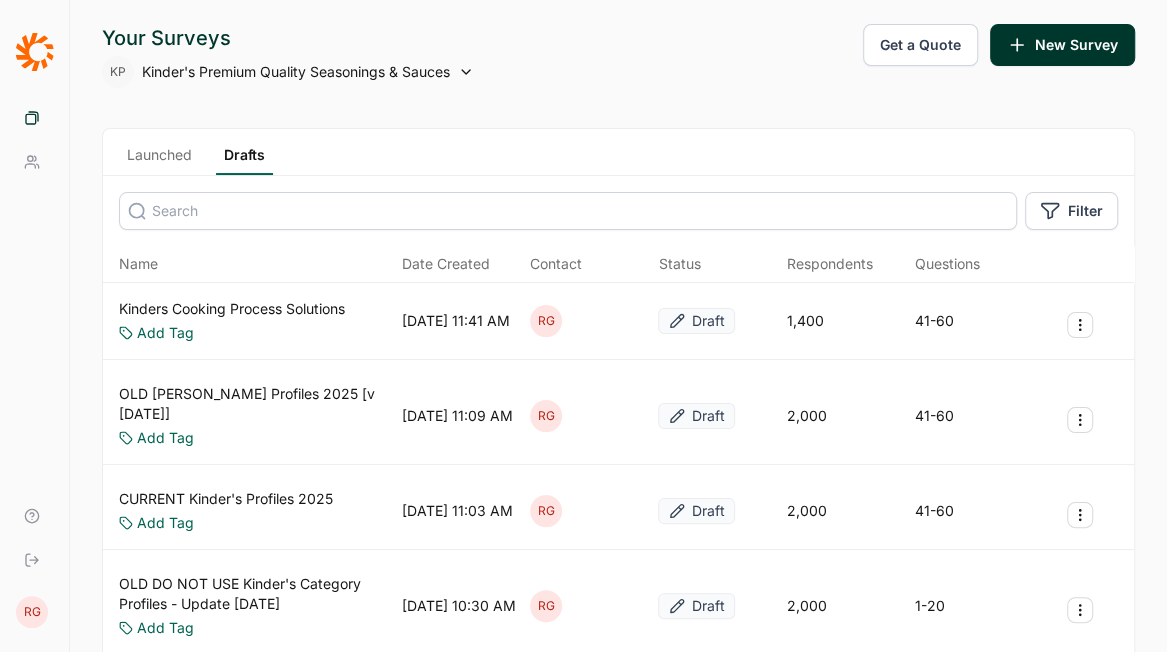 click 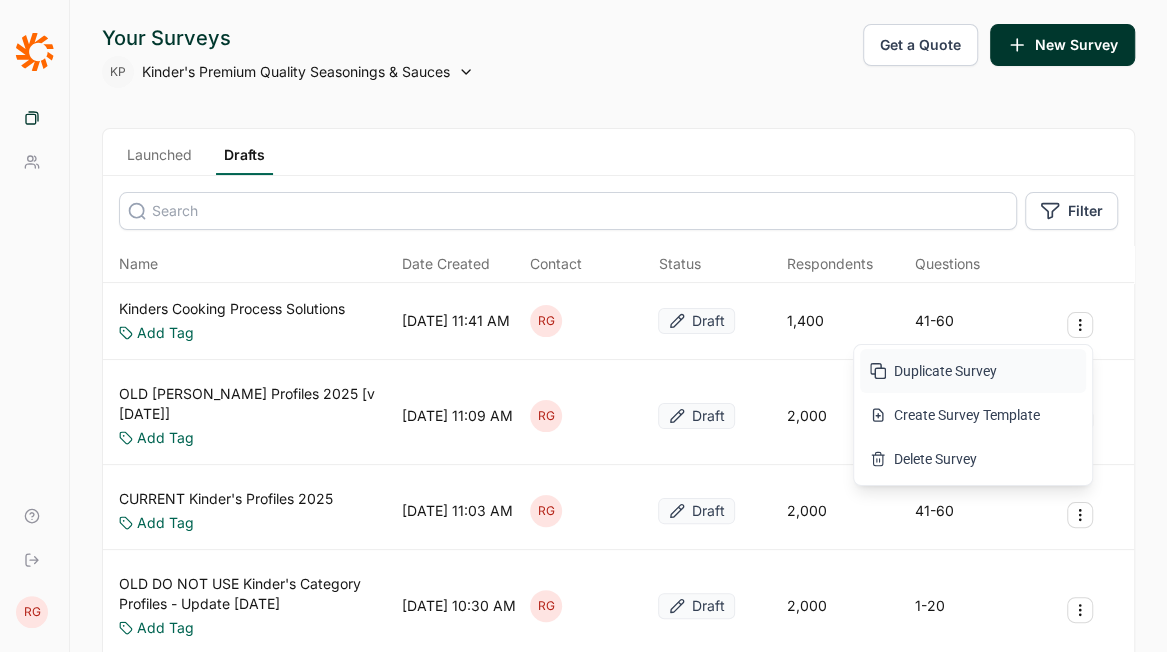 click on "Duplicate Survey" at bounding box center [973, 371] 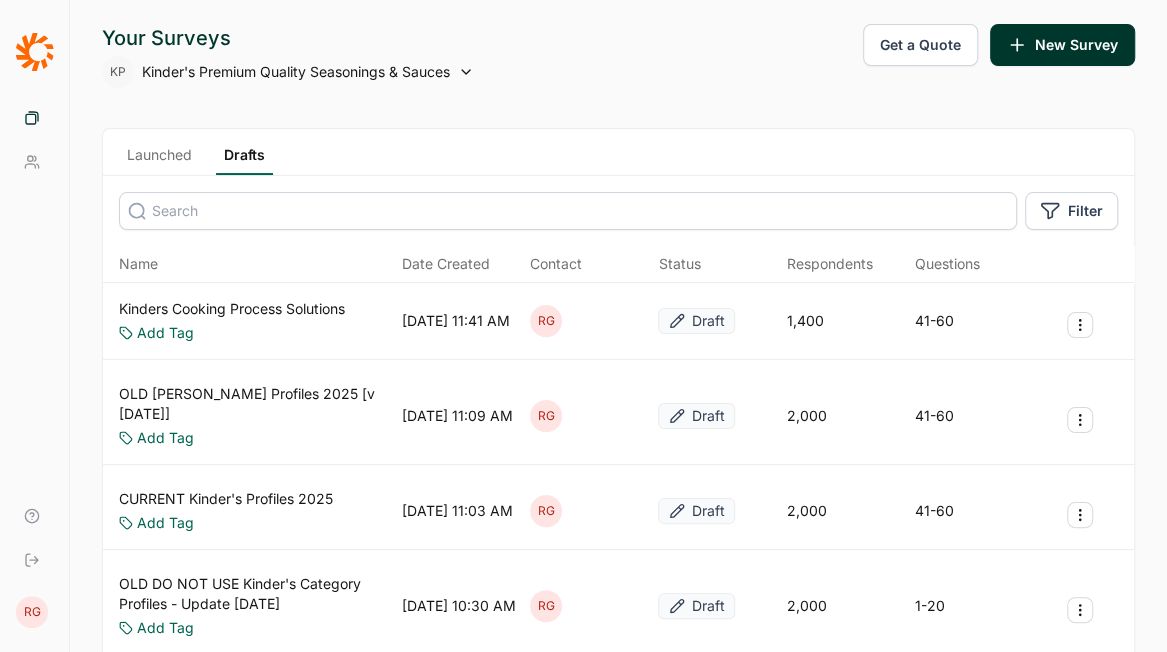 click on "Kinders Cooking Process Solutions" at bounding box center [232, 309] 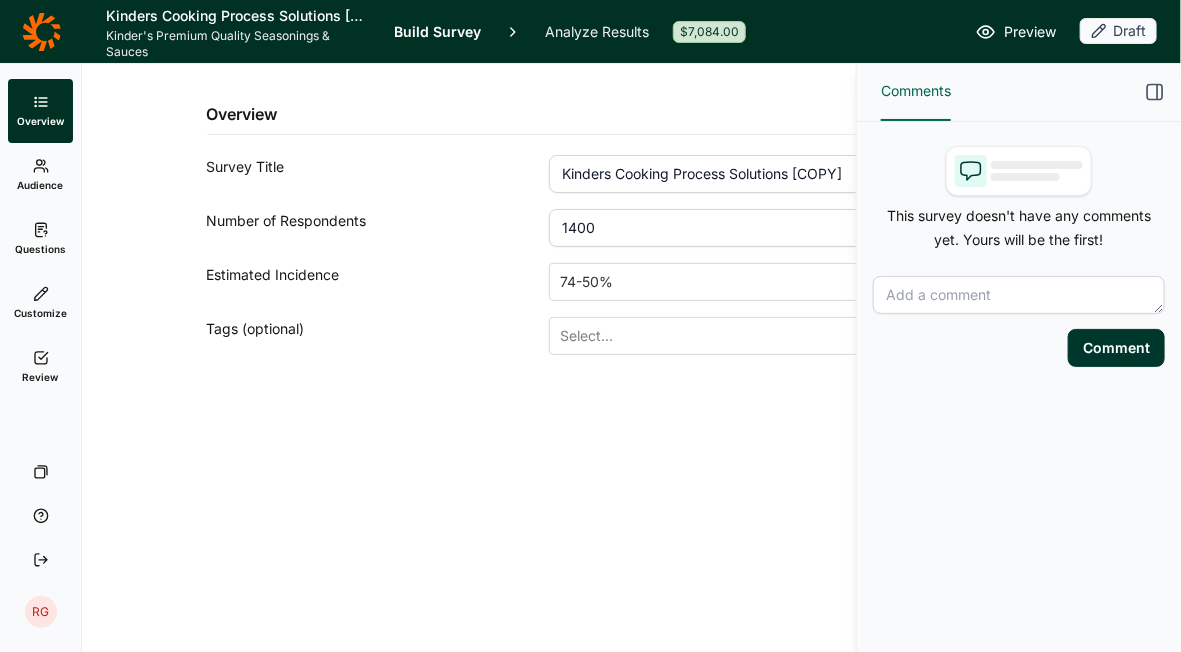click on "Build Survey" at bounding box center (437, 31) 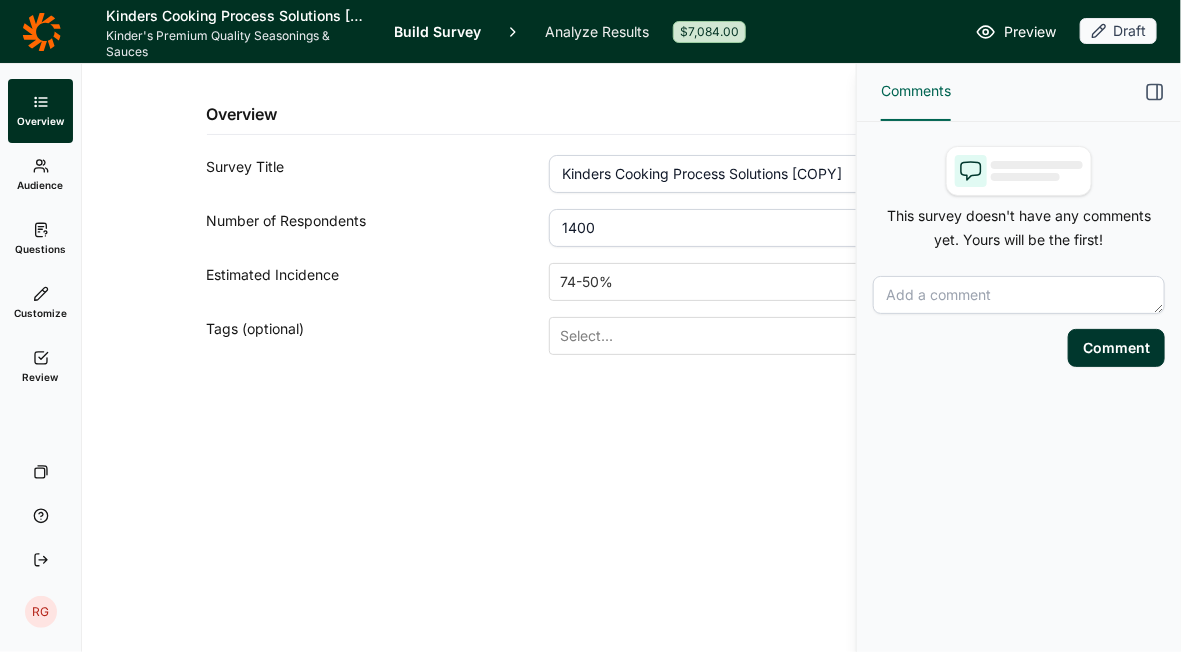 click on "Build Survey" at bounding box center (437, 31) 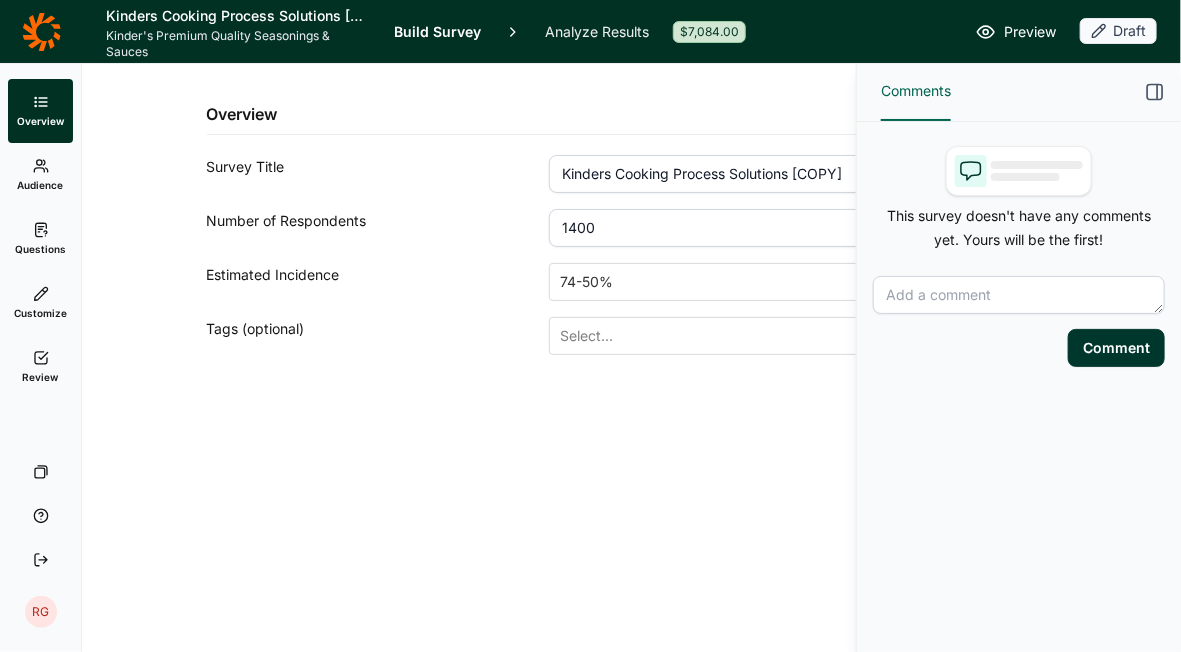click on "Build Survey" at bounding box center [437, 31] 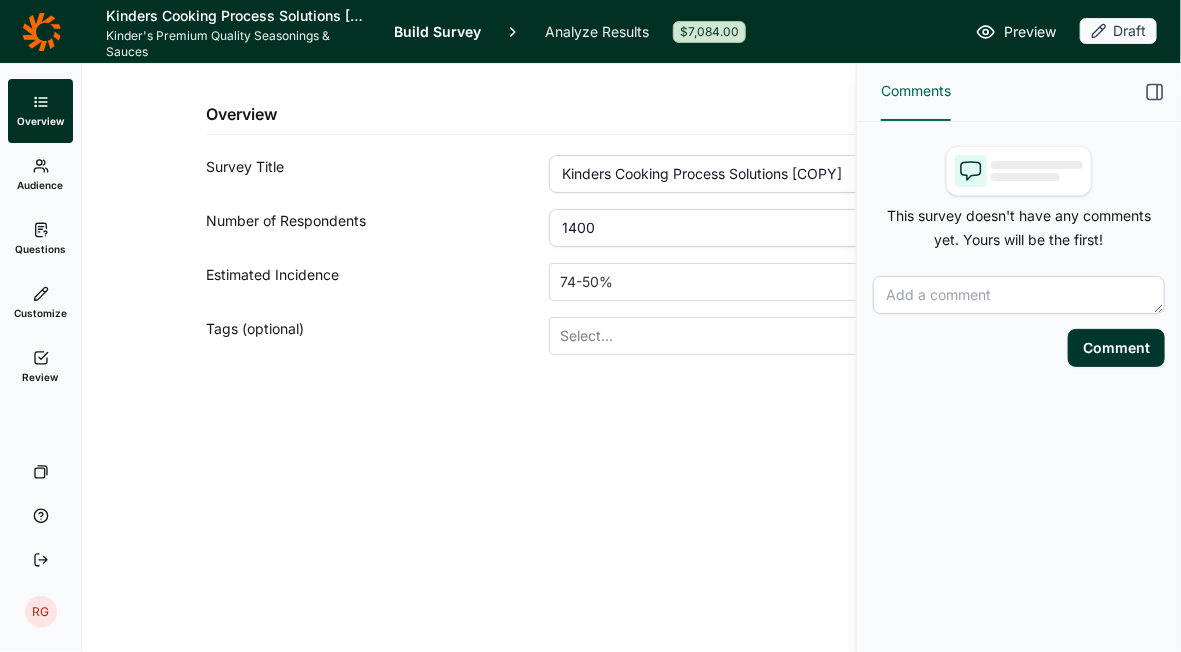 click on "Audience" at bounding box center (41, 185) 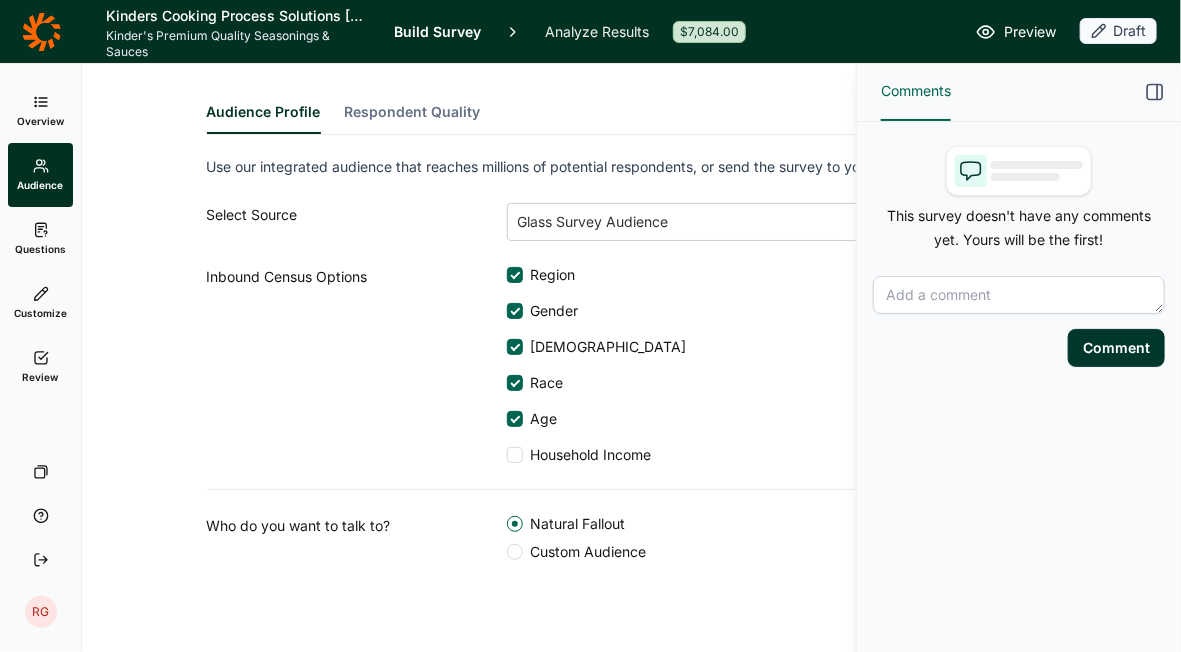 click on "Overview" at bounding box center (40, 121) 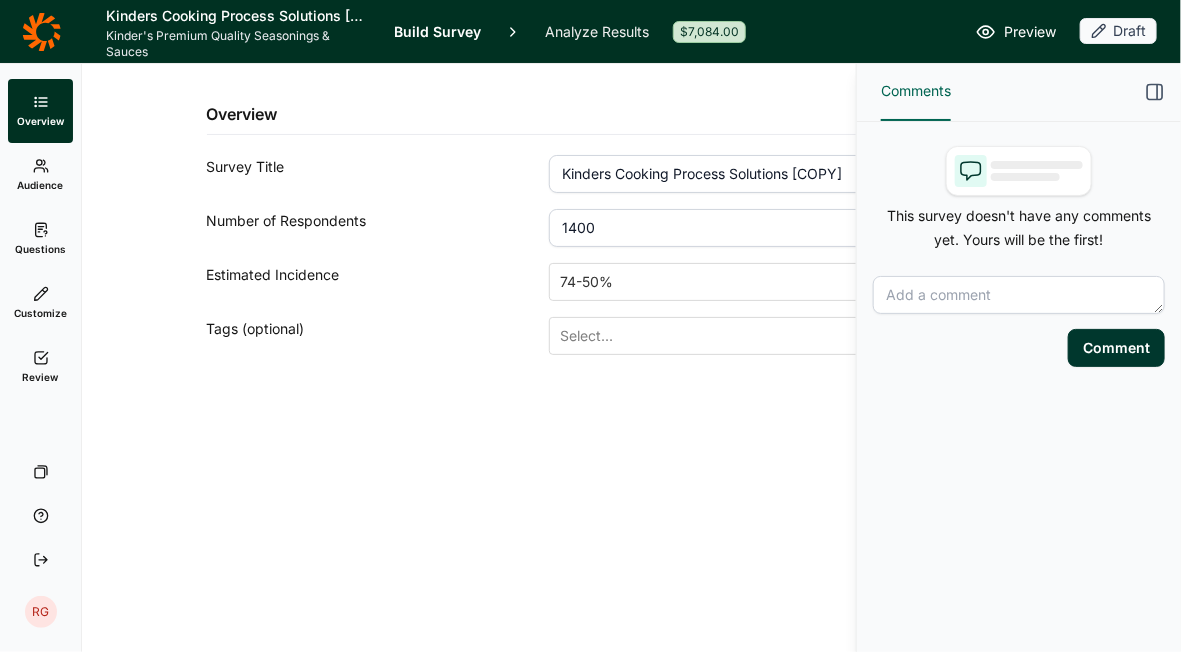 click on "Overview" at bounding box center [40, 121] 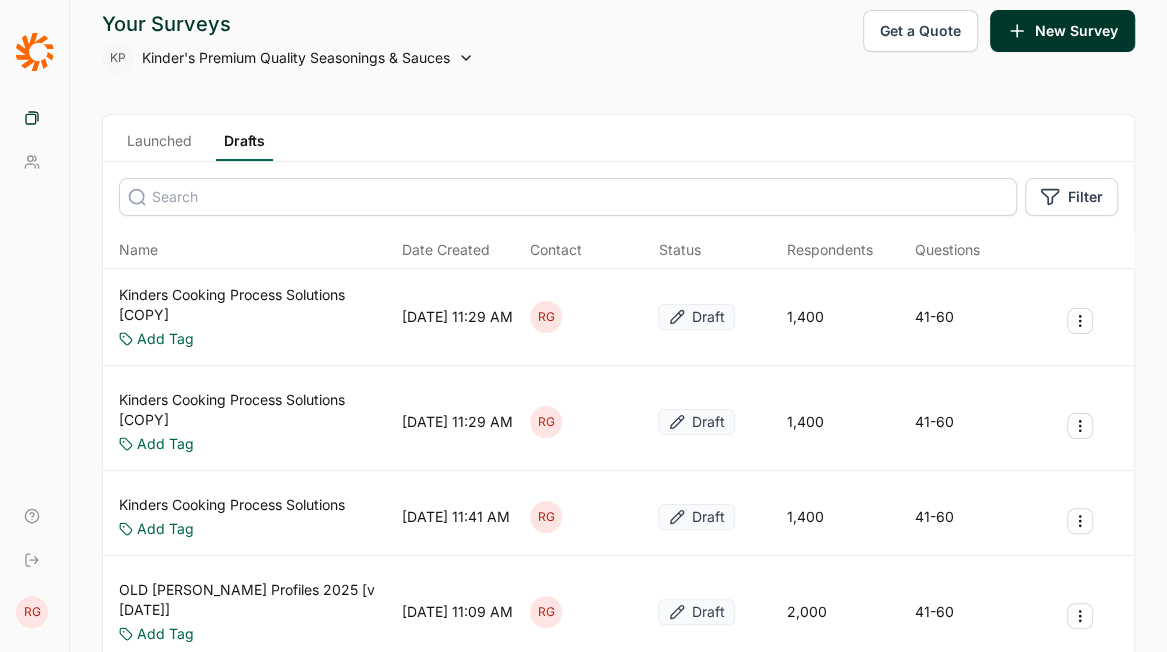 scroll, scrollTop: 200, scrollLeft: 0, axis: vertical 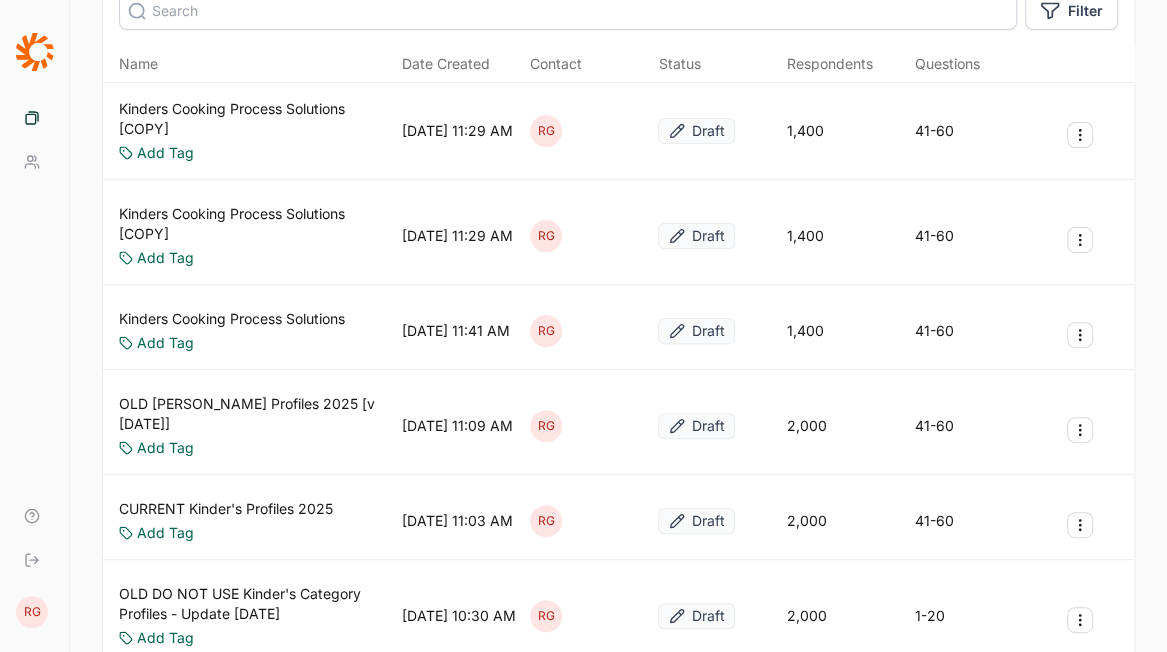 click 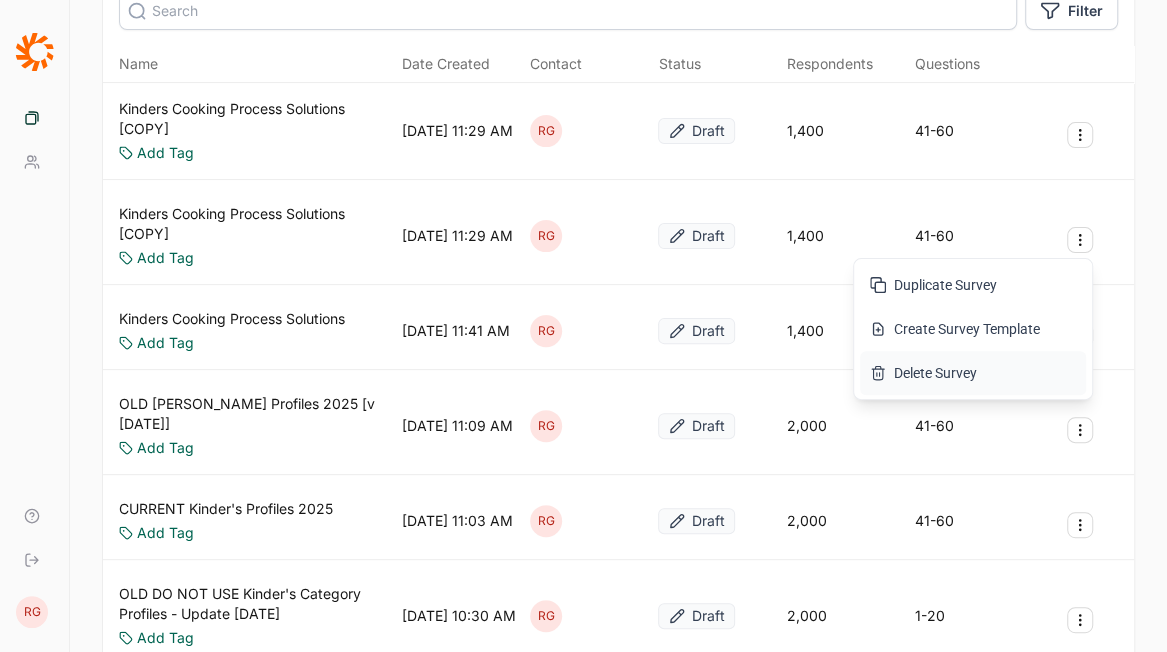 scroll, scrollTop: 0, scrollLeft: 0, axis: both 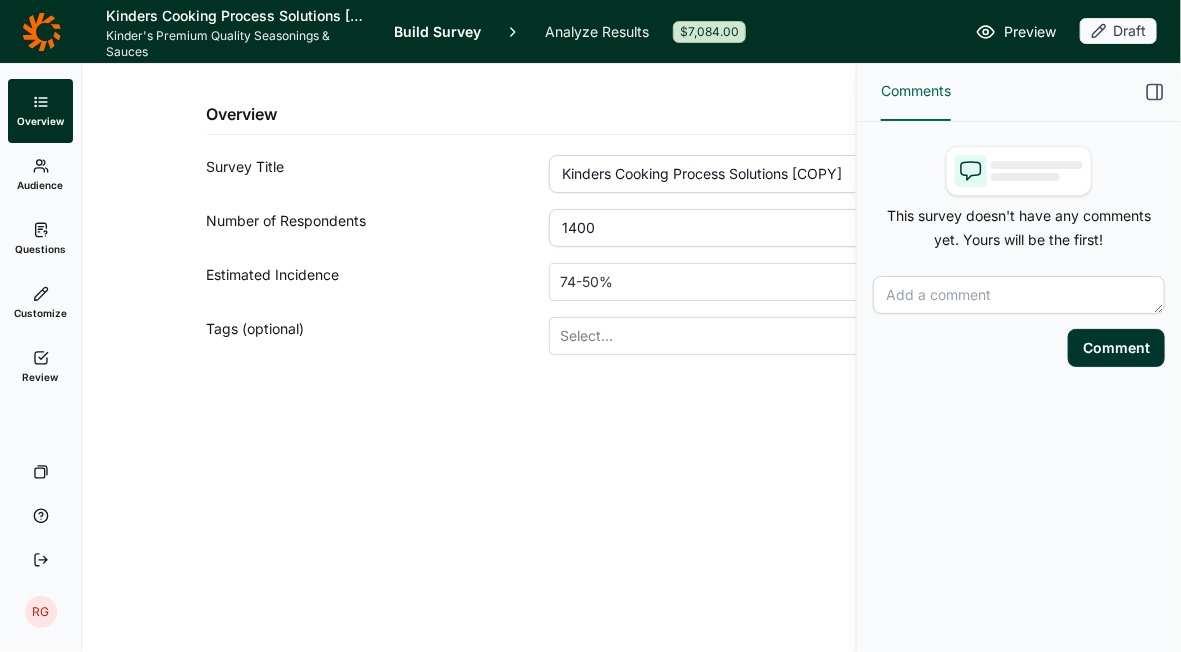click at bounding box center (41, 32) 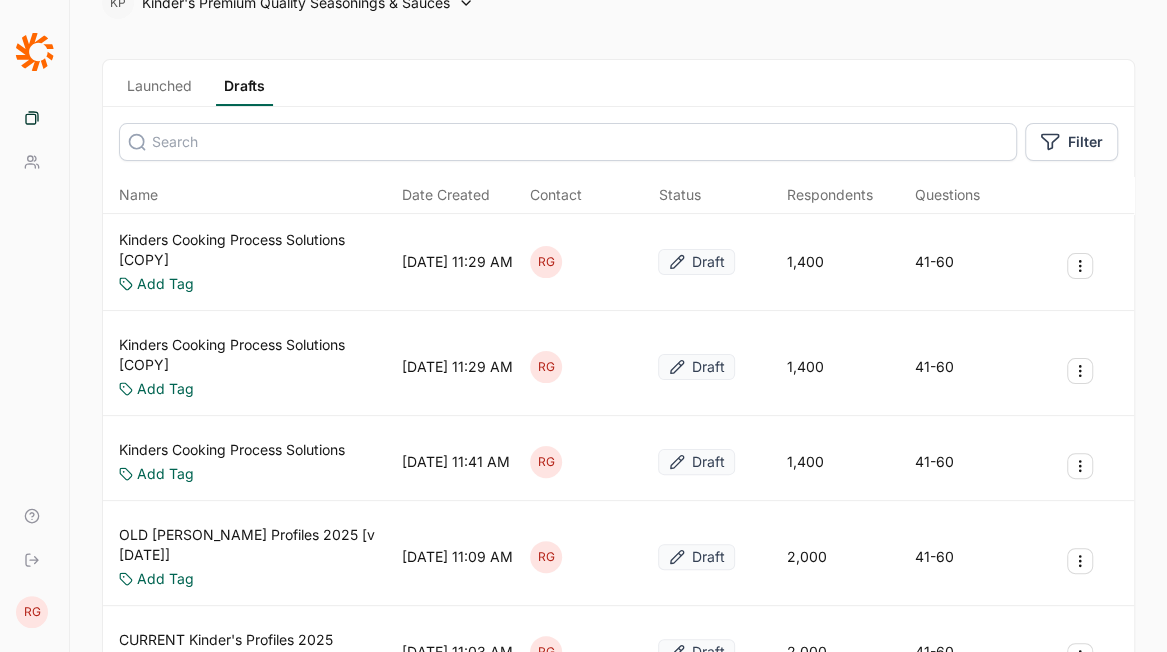 scroll, scrollTop: 99, scrollLeft: 0, axis: vertical 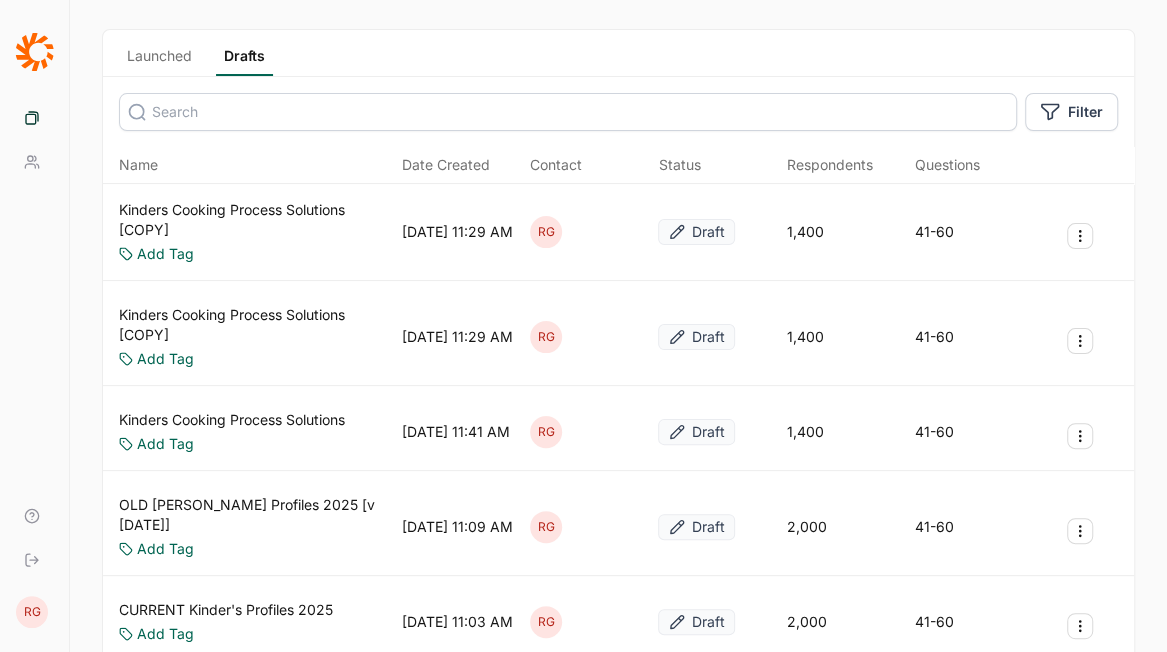 click 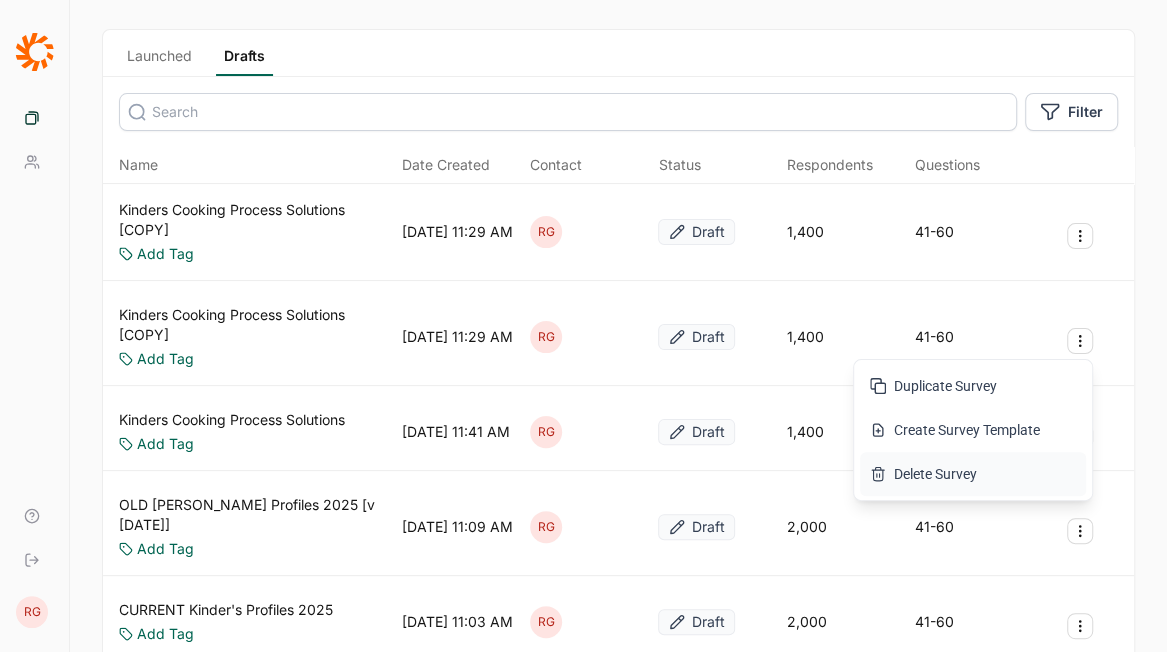 click on "Delete Survey" at bounding box center (973, 474) 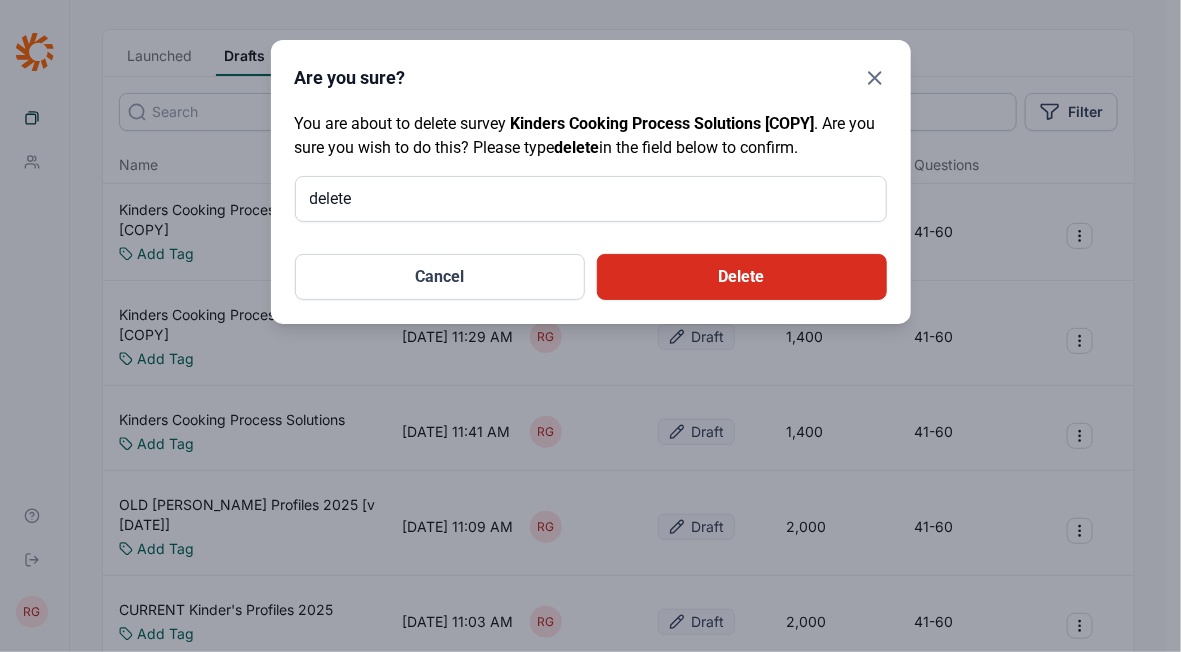 type on "delete" 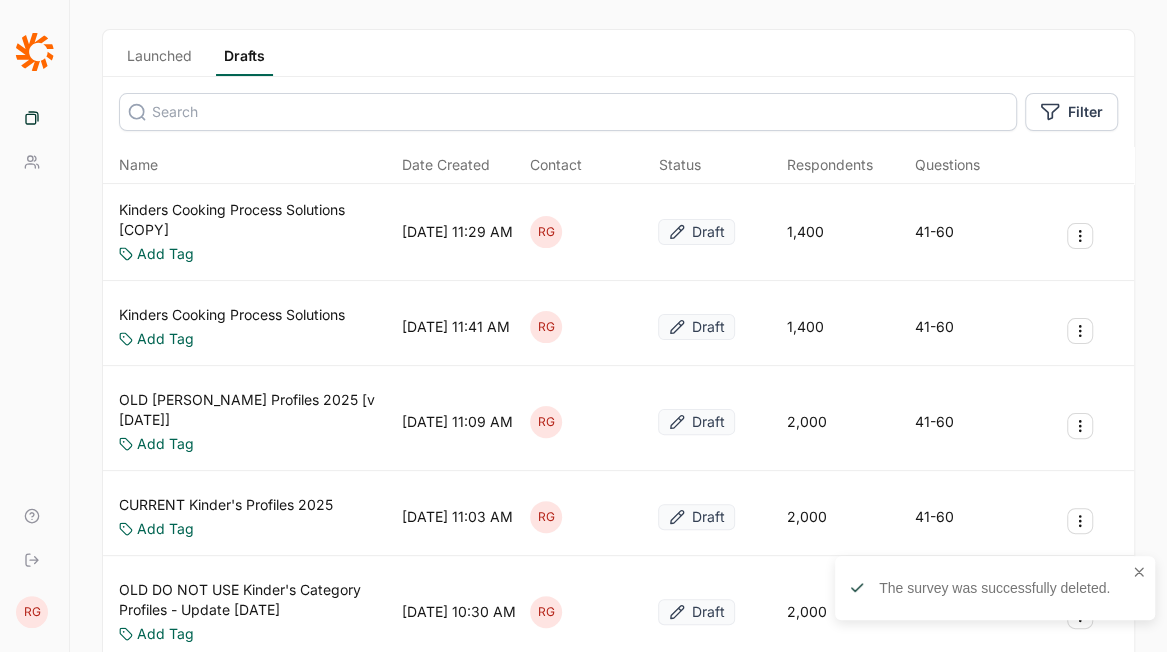 click on "Kinders Cooking Process Solutions [COPY]" at bounding box center [256, 220] 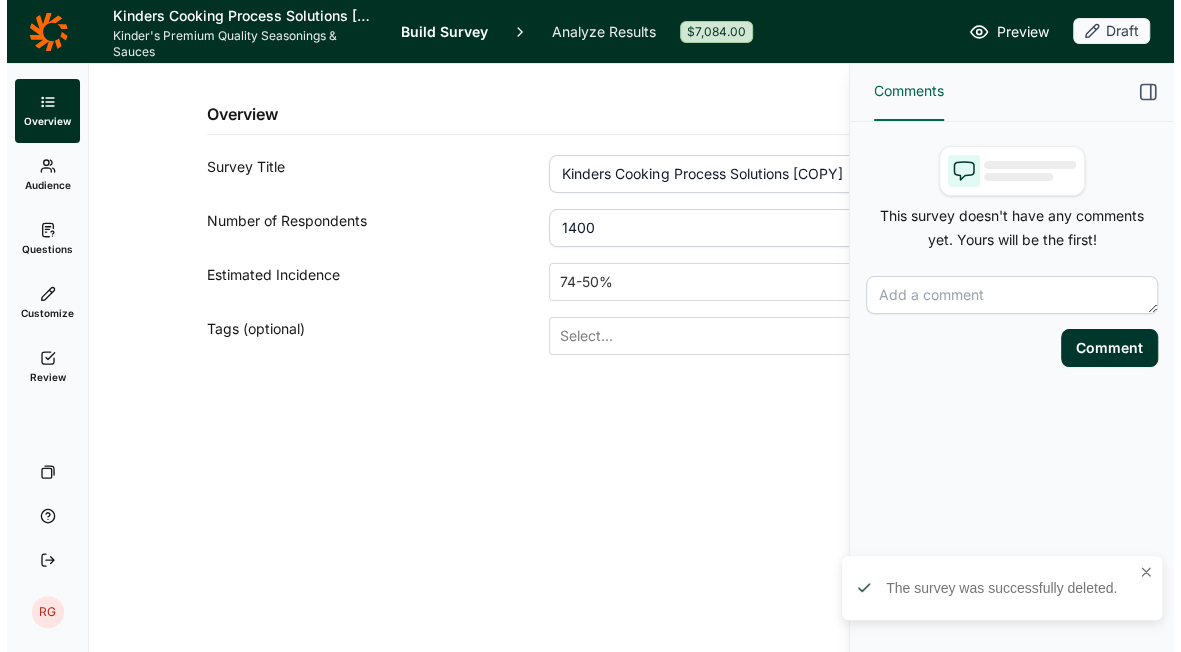 scroll, scrollTop: 0, scrollLeft: 0, axis: both 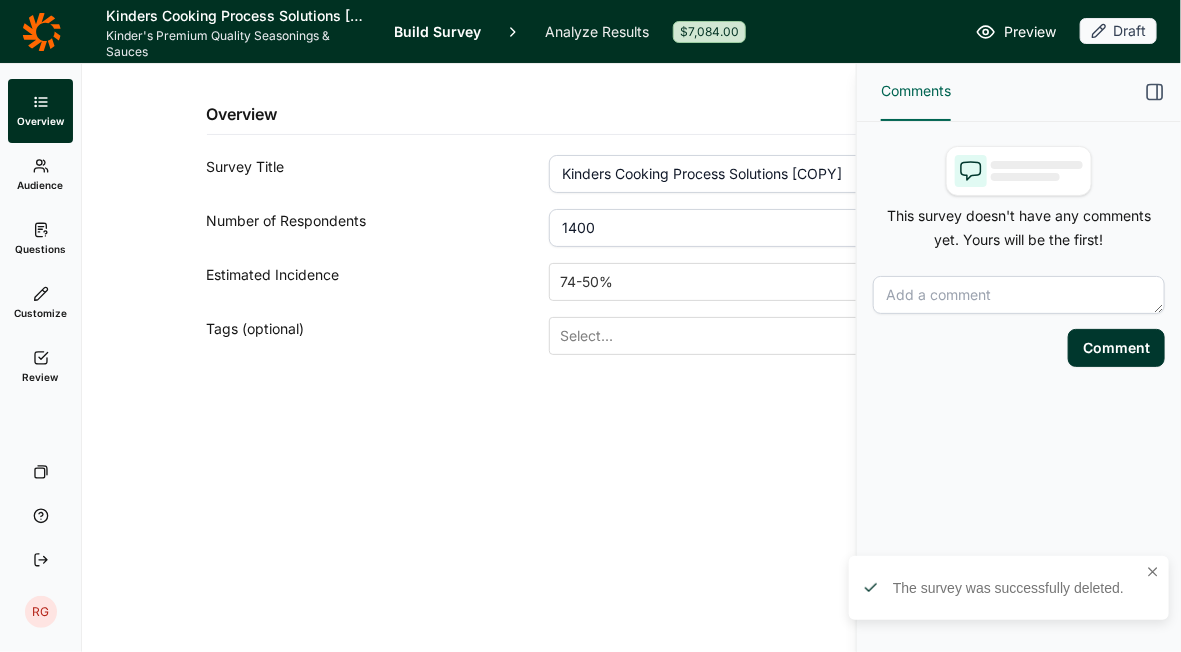 click on "Questions" at bounding box center (40, 239) 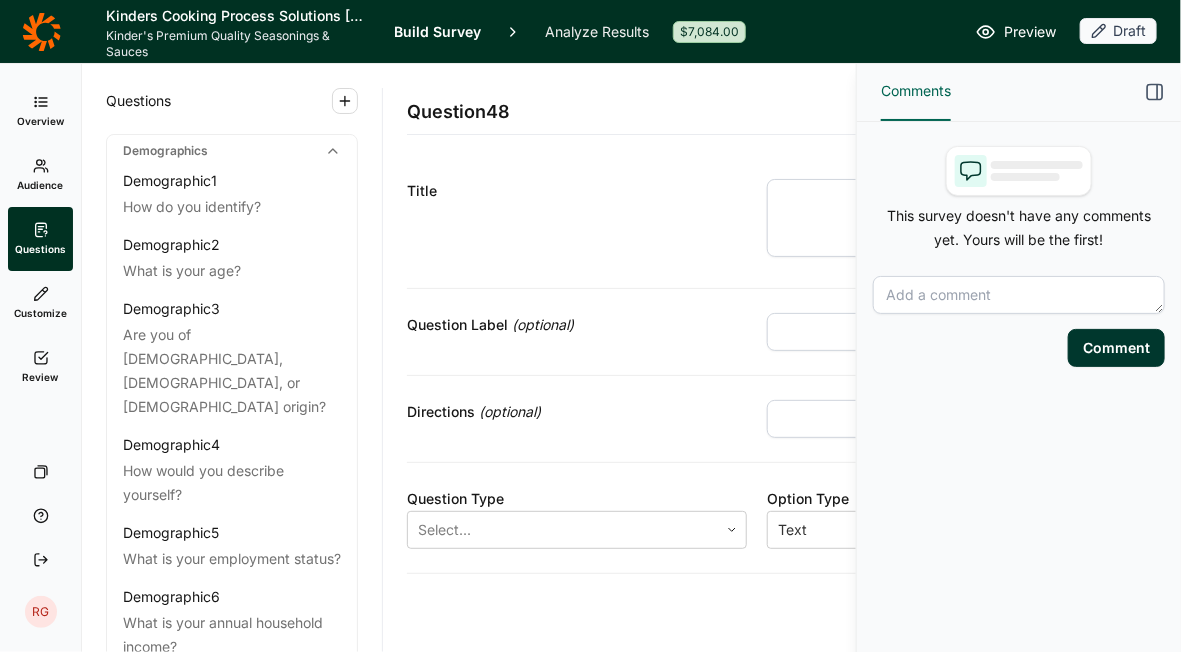 click on "Title" at bounding box center (577, 221) 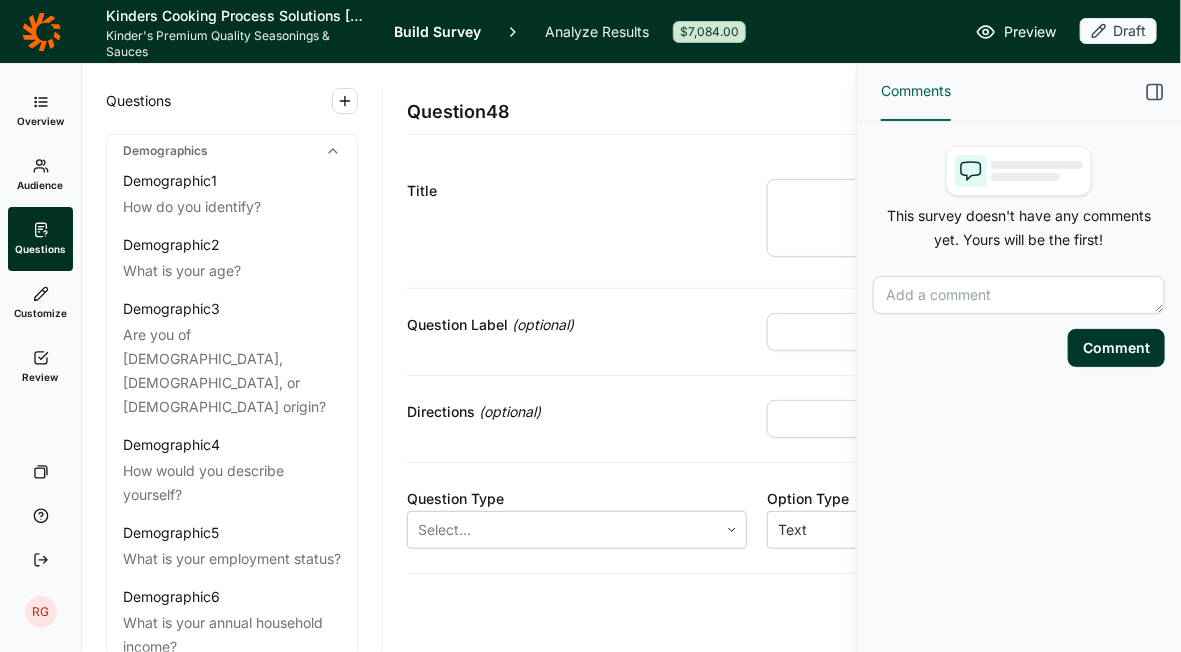 click 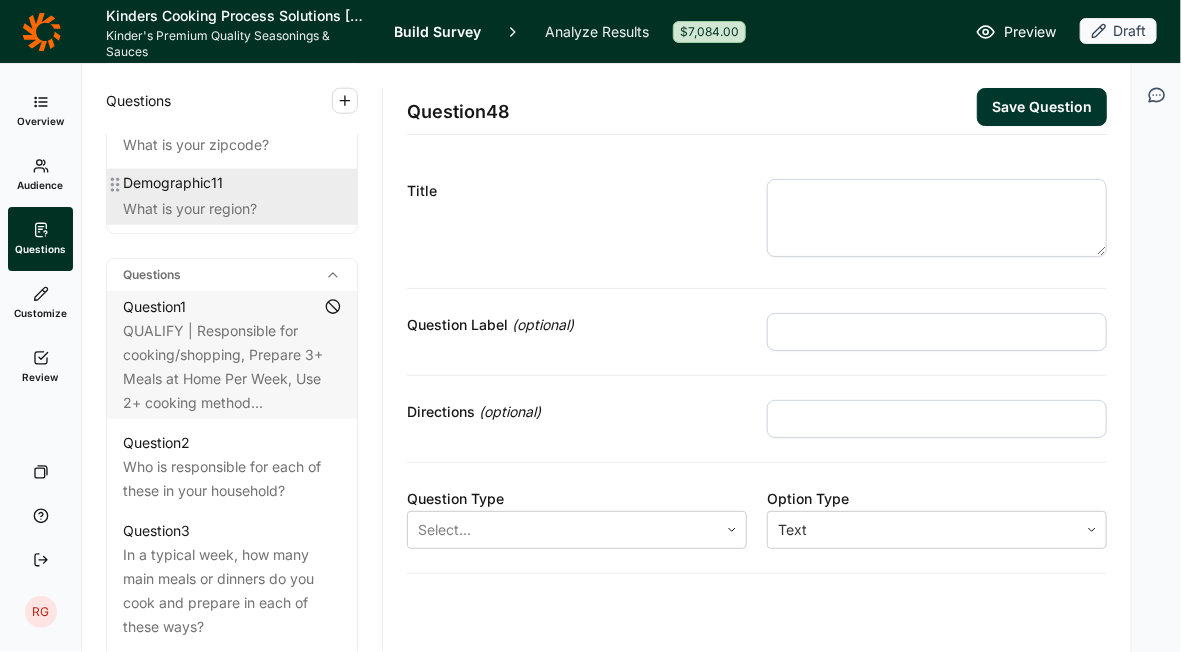scroll, scrollTop: 899, scrollLeft: 0, axis: vertical 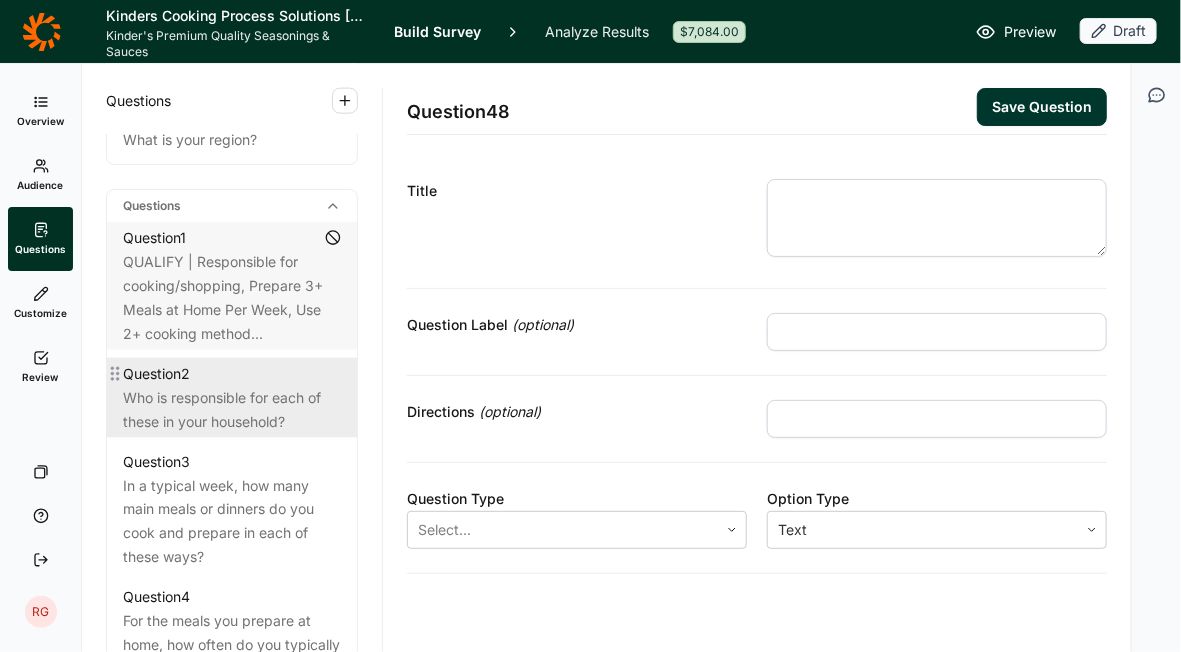 click on "Who is responsible for each of these  in your household?" at bounding box center (232, 410) 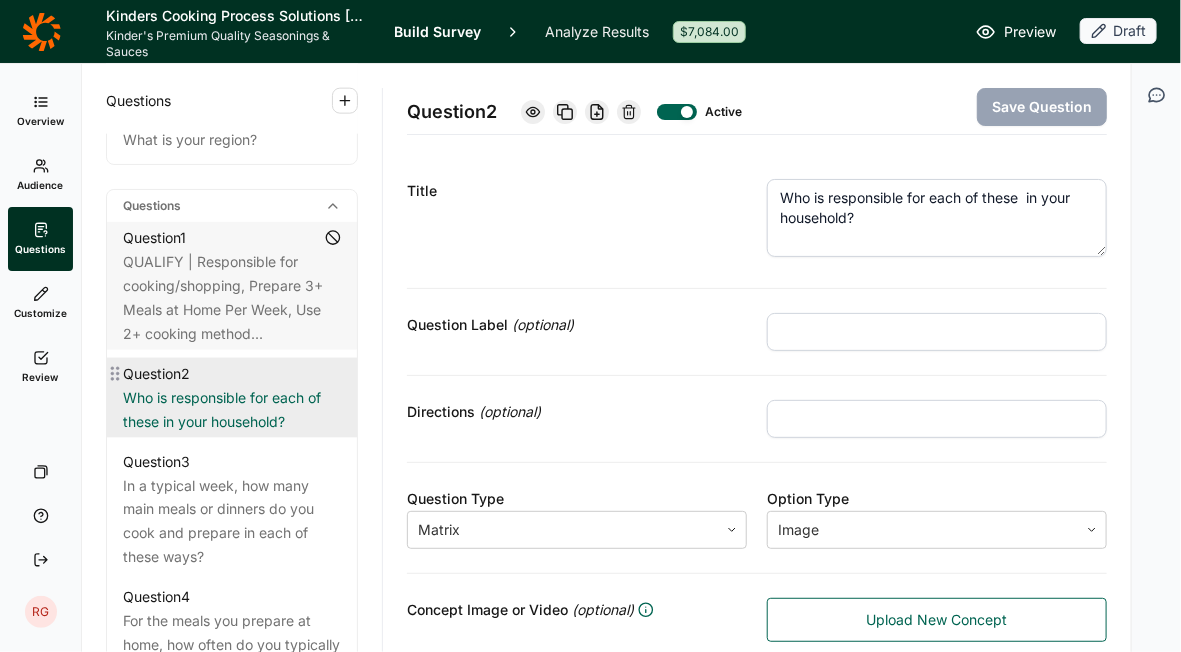 scroll, scrollTop: 1000, scrollLeft: 0, axis: vertical 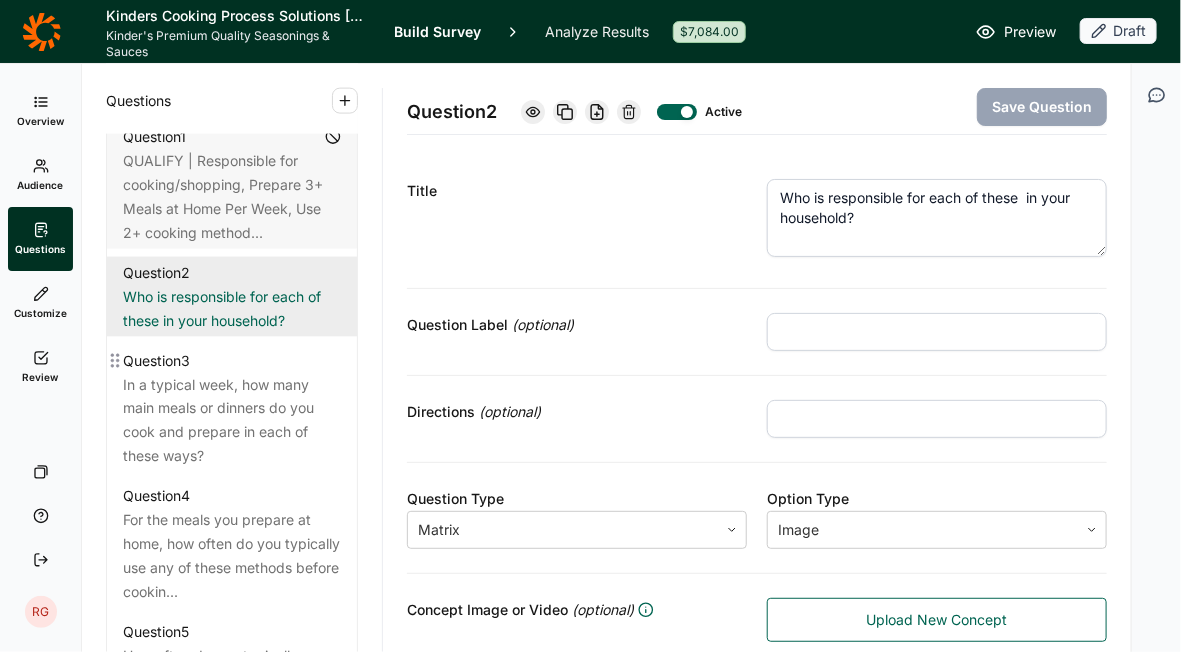 click on "In a typical week, how many main meals or dinners do you cook and prepare in each of these ways?" at bounding box center (232, 421) 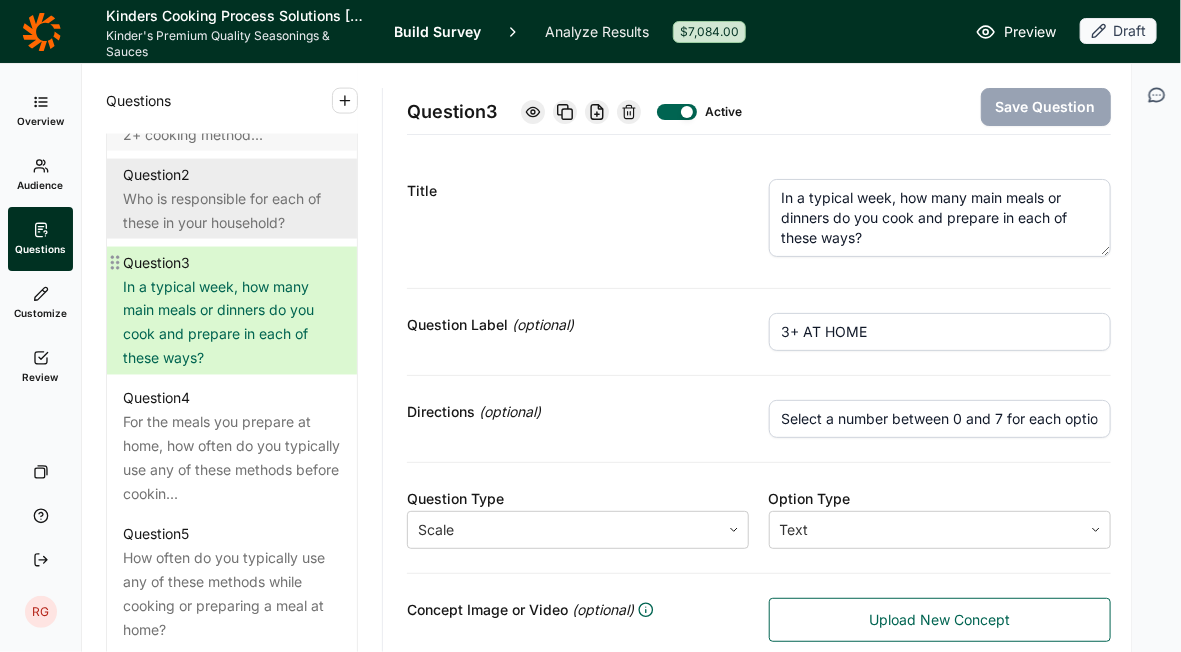 scroll, scrollTop: 1200, scrollLeft: 0, axis: vertical 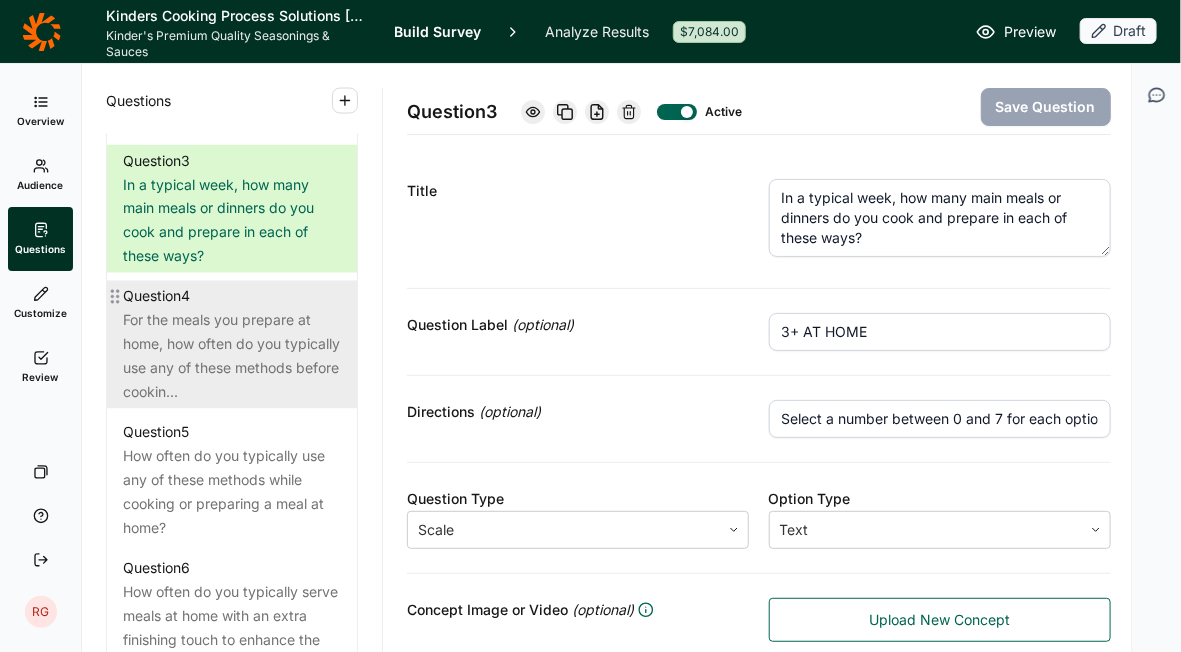 click on "For the meals you prepare at home, how often do you typically use any of these methods before cookin..." at bounding box center (232, 357) 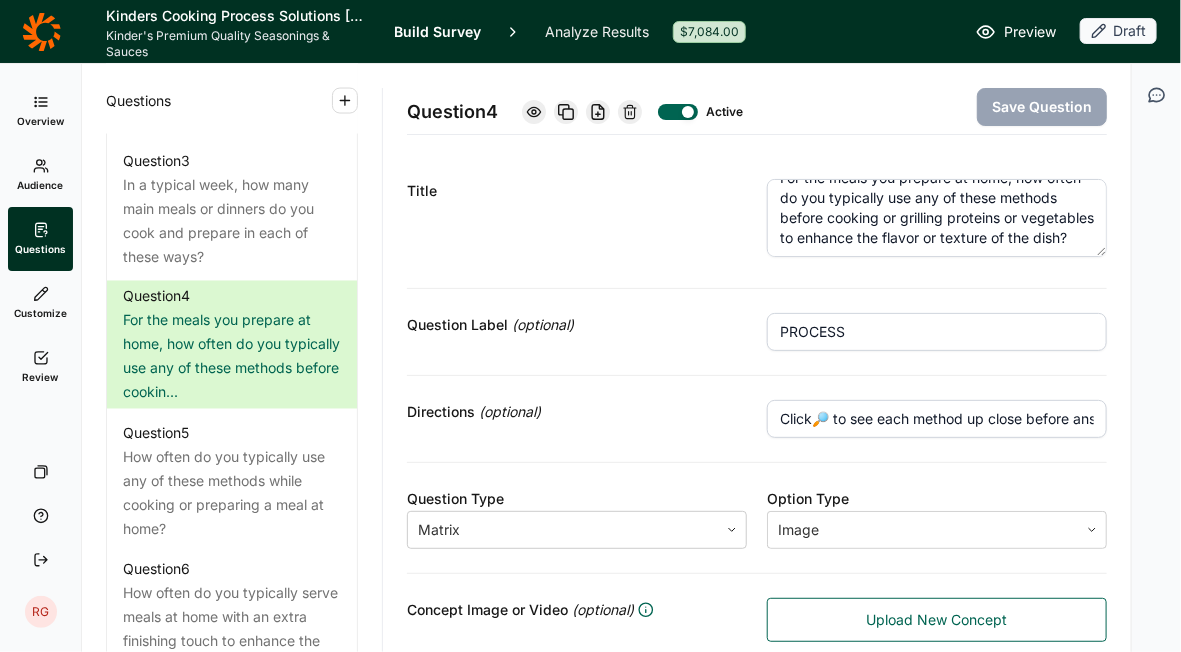 scroll, scrollTop: 39, scrollLeft: 0, axis: vertical 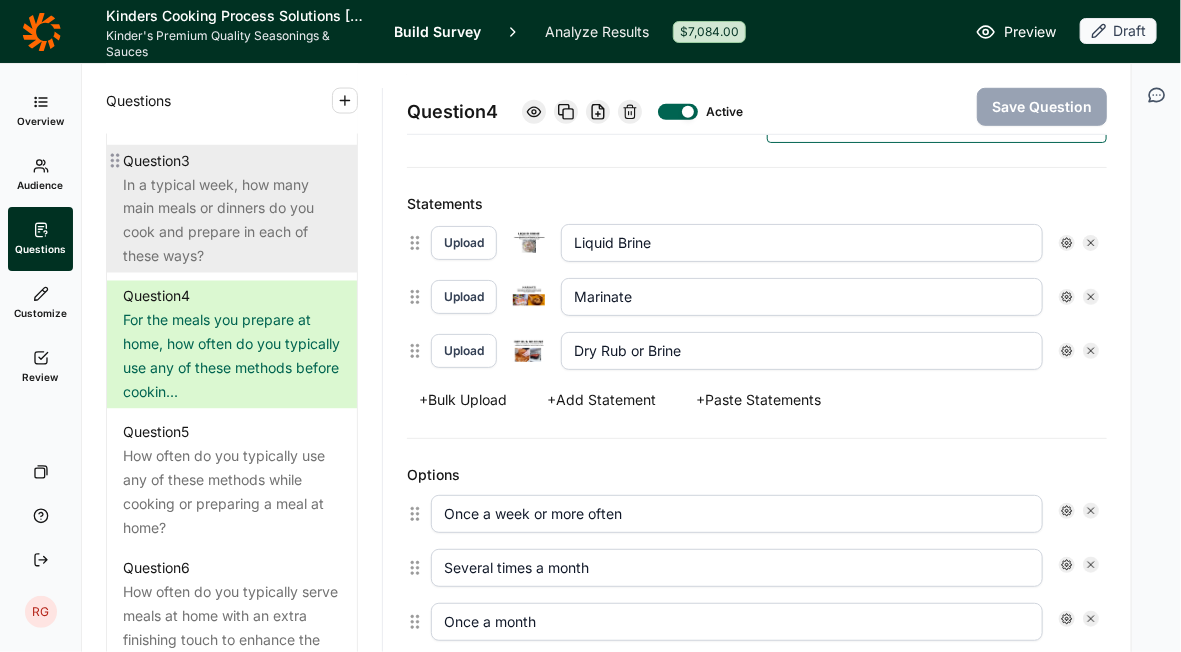 click on "In a typical week, how many main meals or dinners do you cook and prepare in each of these ways?" at bounding box center [232, 221] 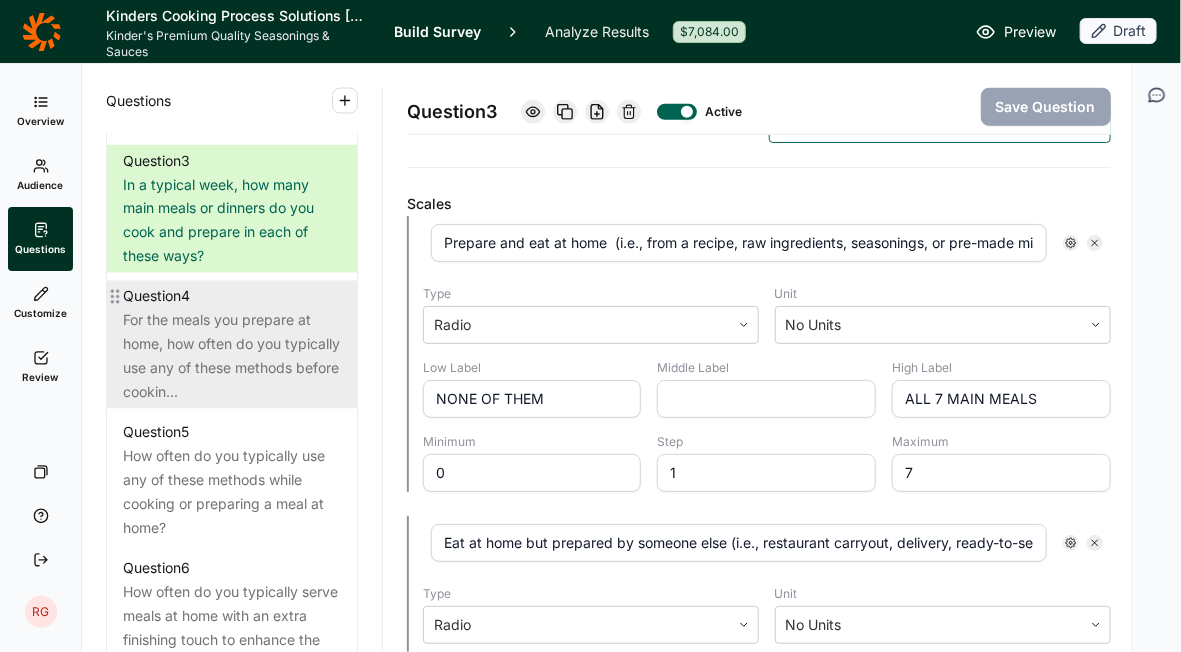 click on "For the meals you prepare at home, how often do you typically use any of these methods before cookin..." at bounding box center [232, 357] 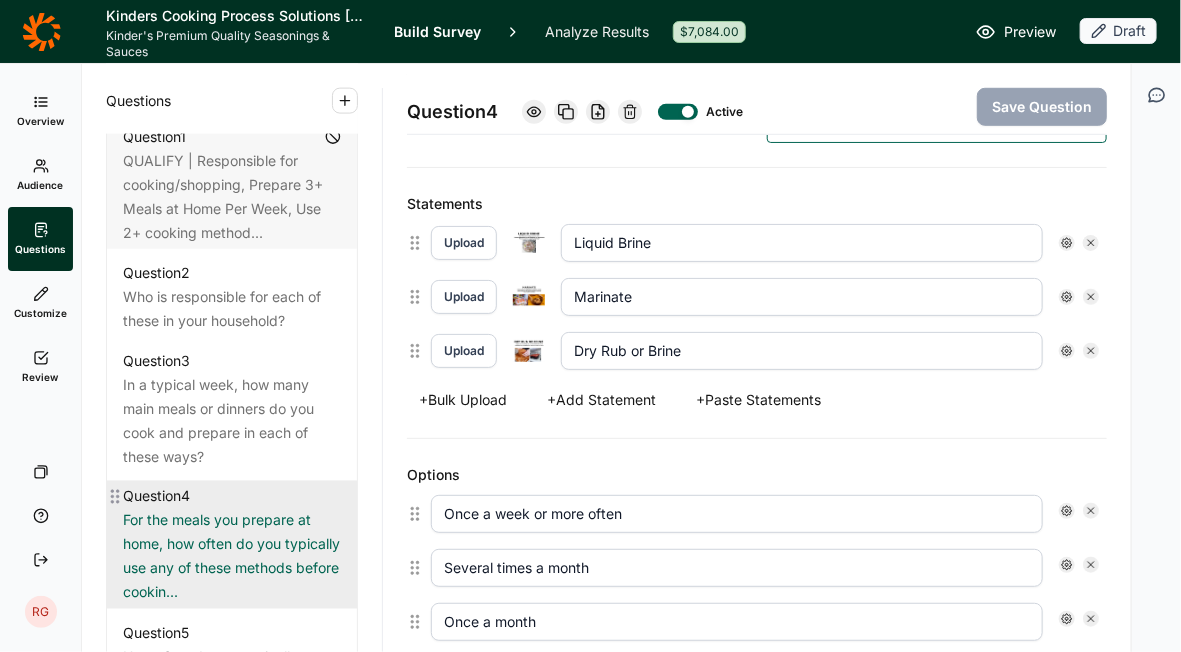 scroll, scrollTop: 899, scrollLeft: 0, axis: vertical 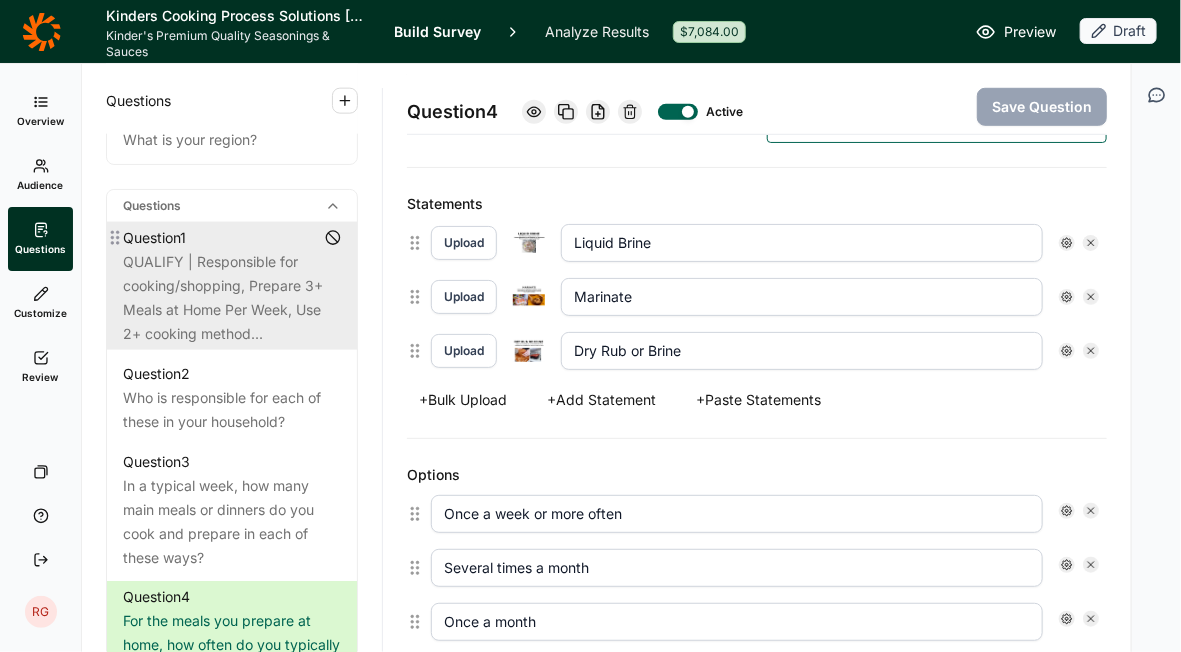 click on "QUALIFY | Responsible for cooking/shopping, Prepare 3+ Meals at Home Per Week, Use 2+ cooking method..." at bounding box center (232, 298) 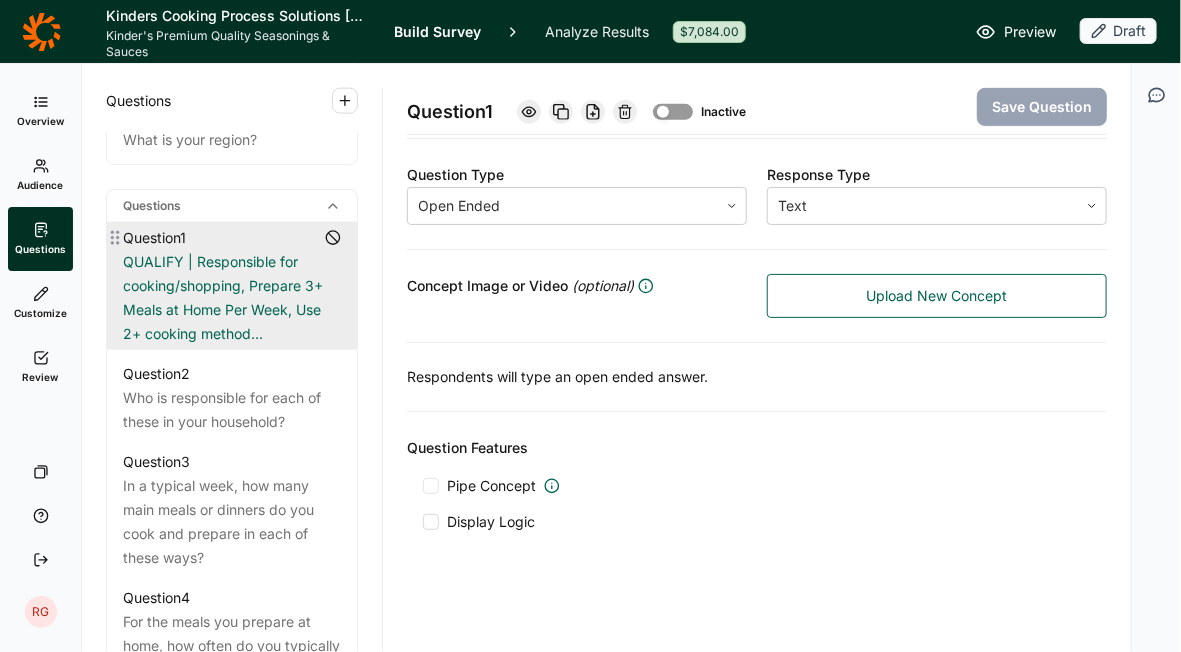 scroll, scrollTop: 318, scrollLeft: 0, axis: vertical 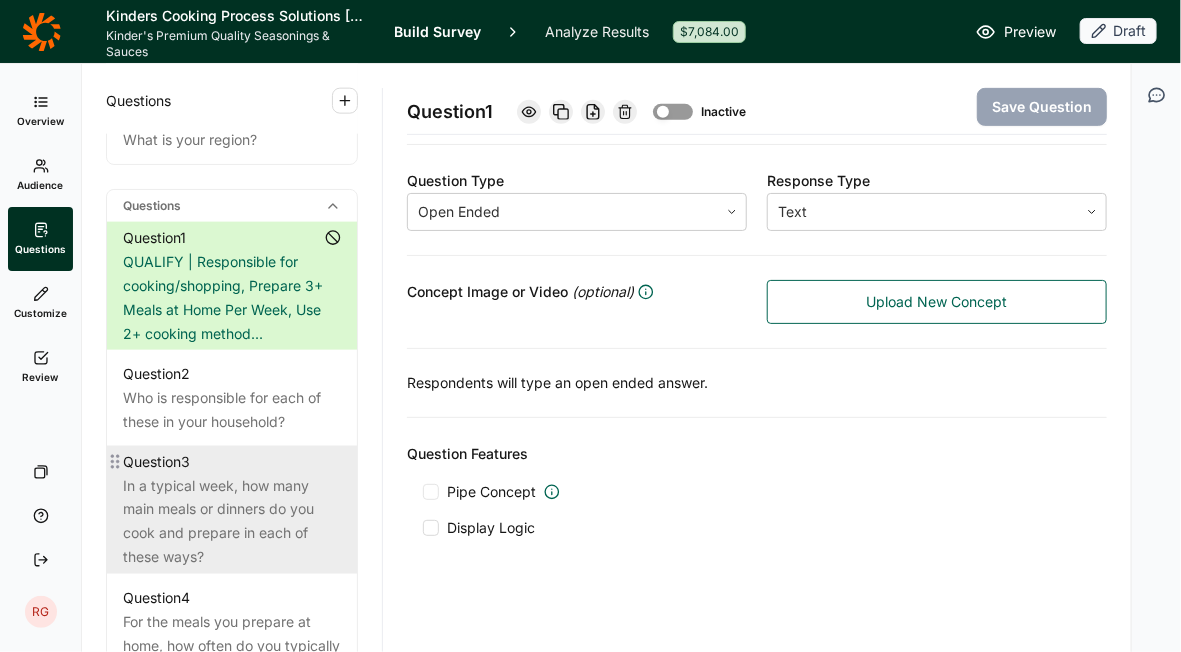 click on "In a typical week, how many main meals or dinners do you cook and prepare in each of these ways?" at bounding box center [232, 522] 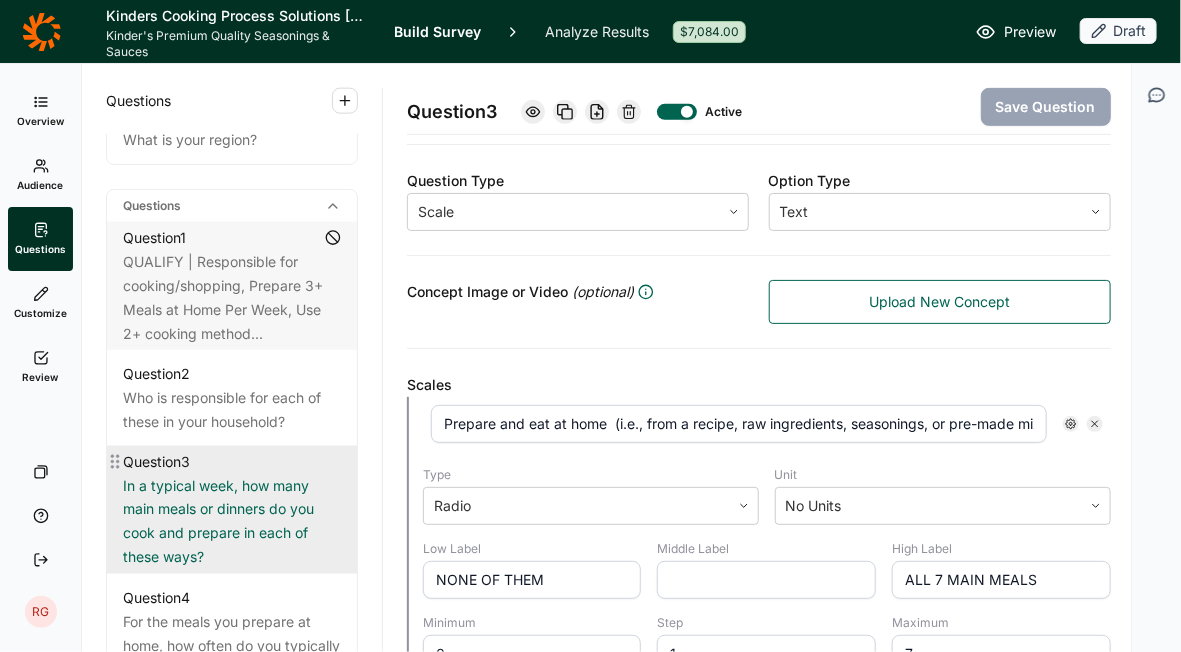 scroll, scrollTop: 499, scrollLeft: 0, axis: vertical 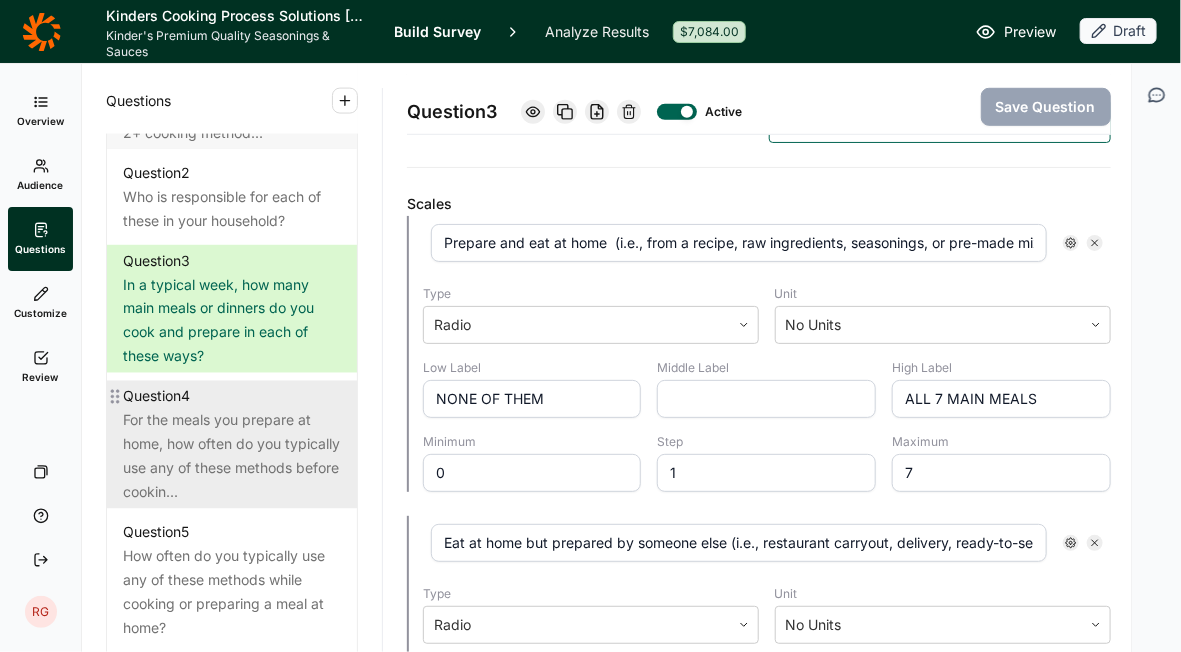 click on "For the meals you prepare at home, how often do you typically use any of these methods before cookin..." at bounding box center [232, 457] 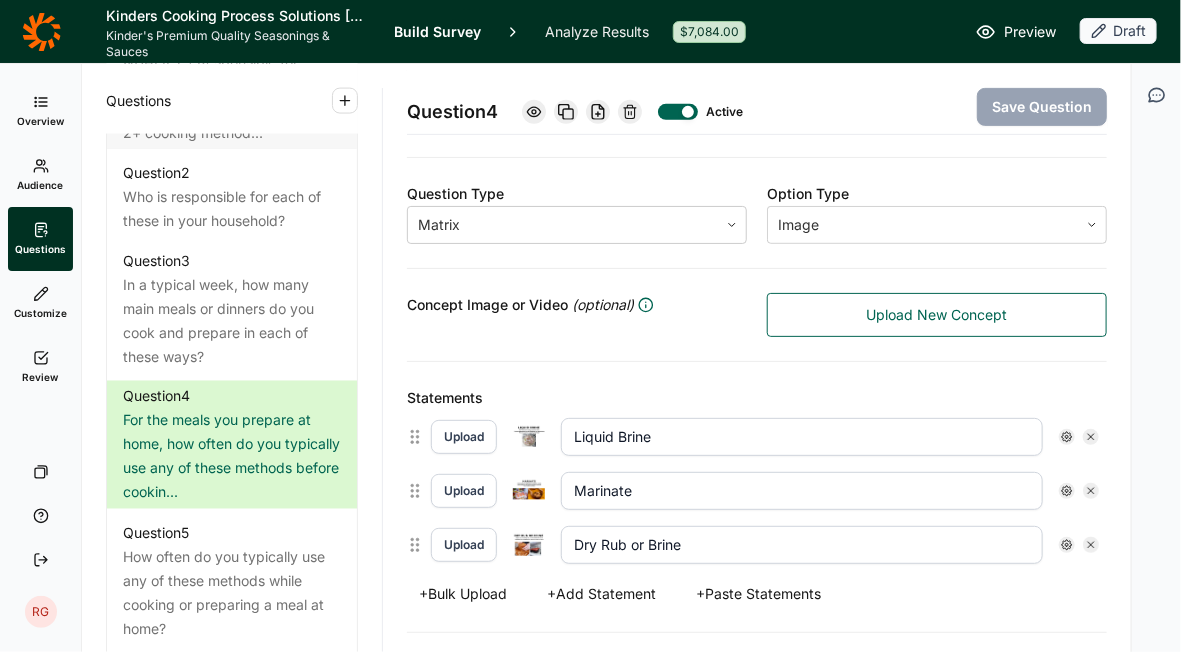 scroll, scrollTop: 300, scrollLeft: 0, axis: vertical 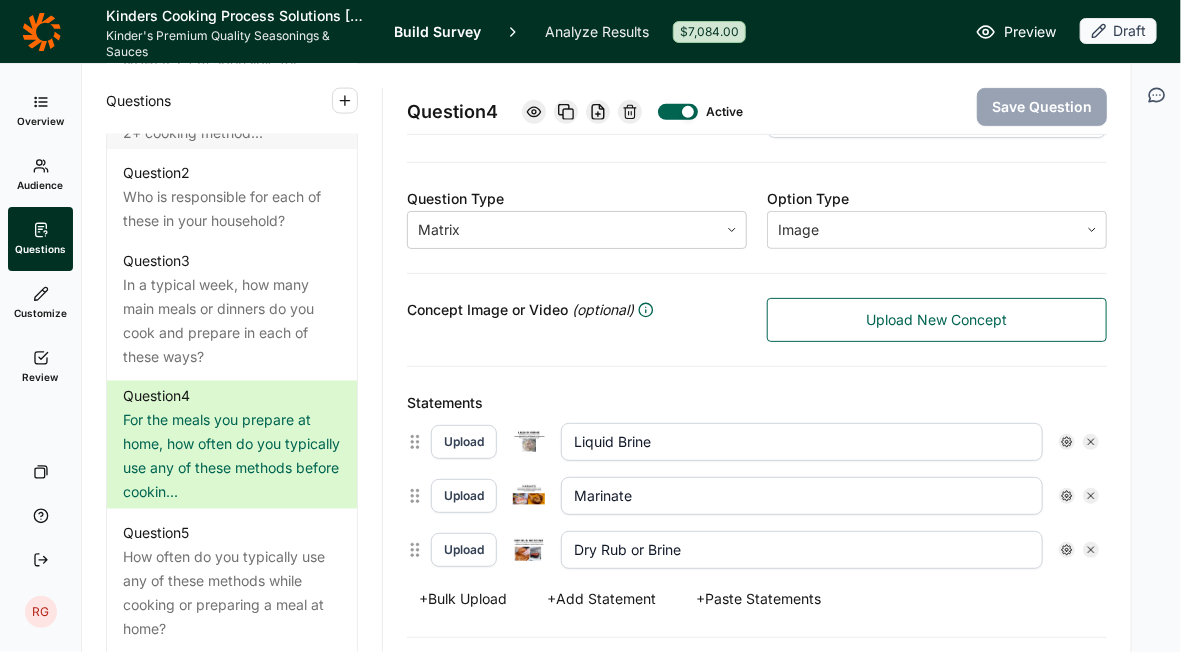 click 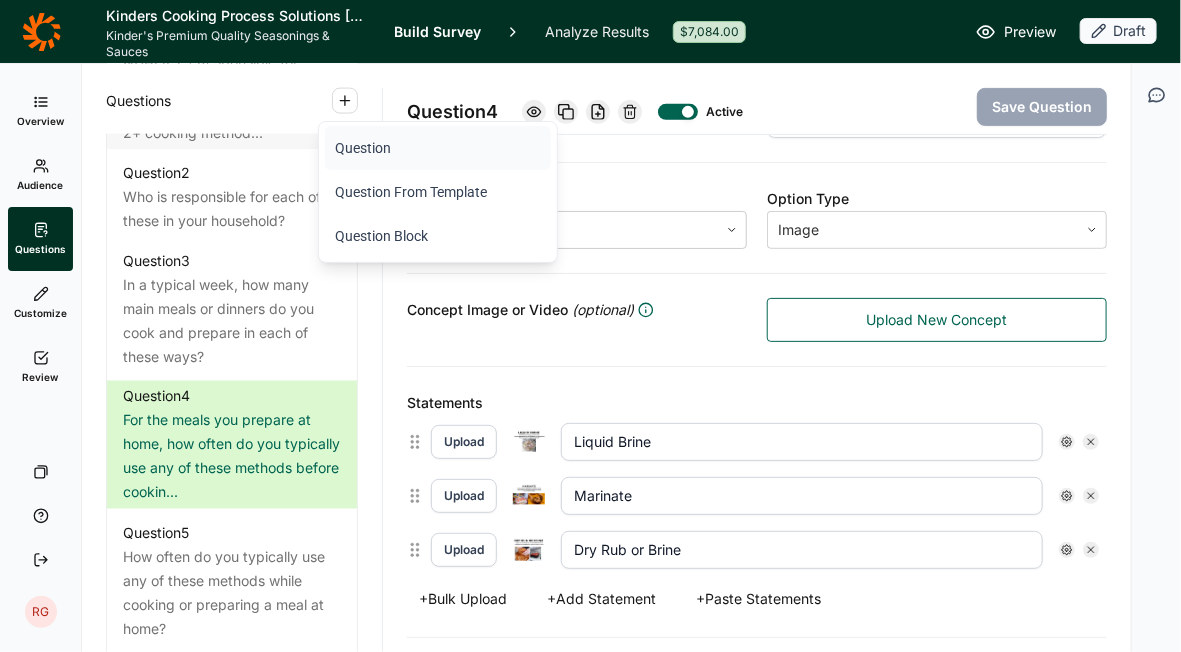 click on "Question" at bounding box center [438, 148] 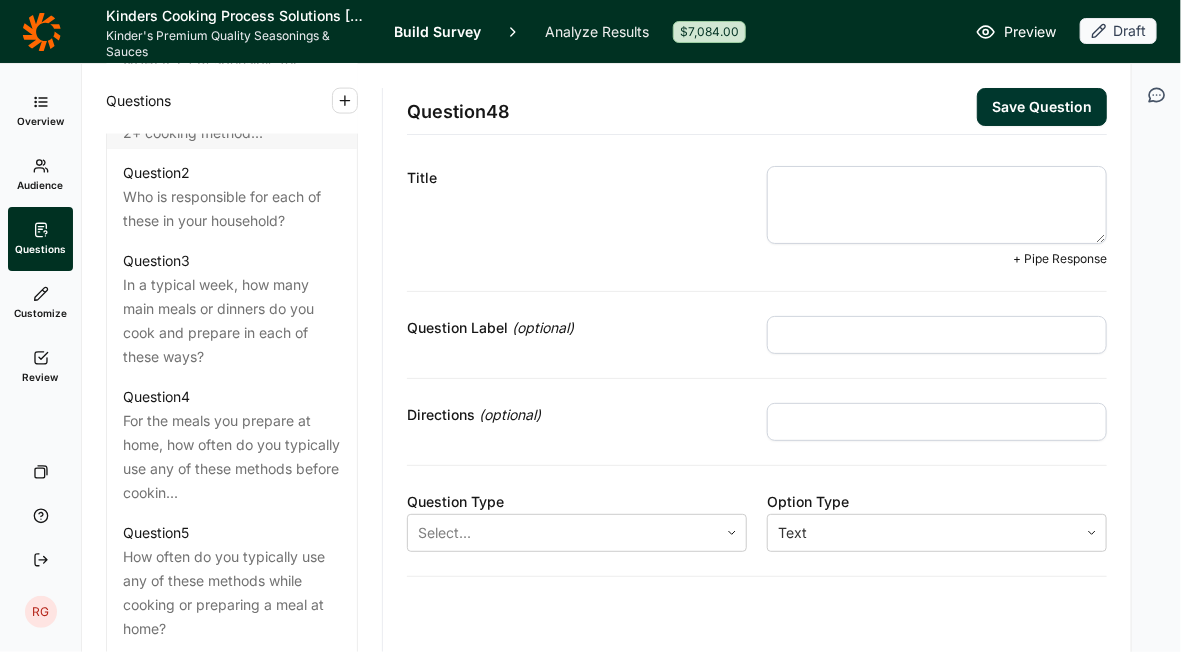 scroll, scrollTop: 29, scrollLeft: 0, axis: vertical 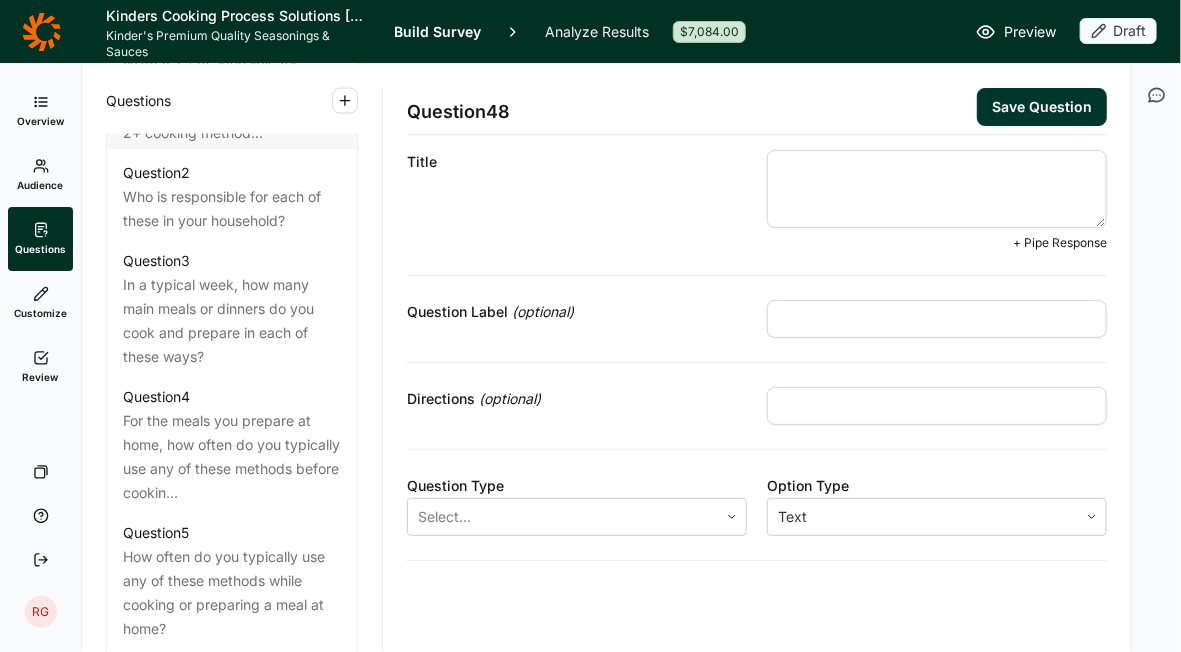 click at bounding box center (937, 189) 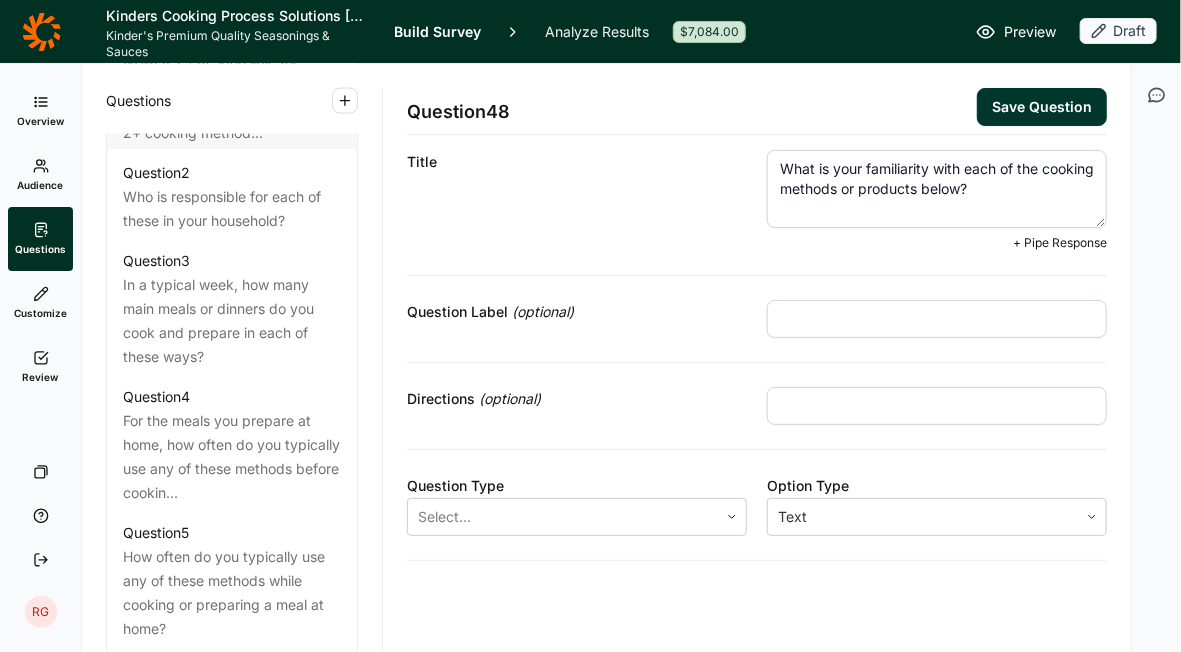 type on "What is your familiarity with each of the cooking methods or products below?" 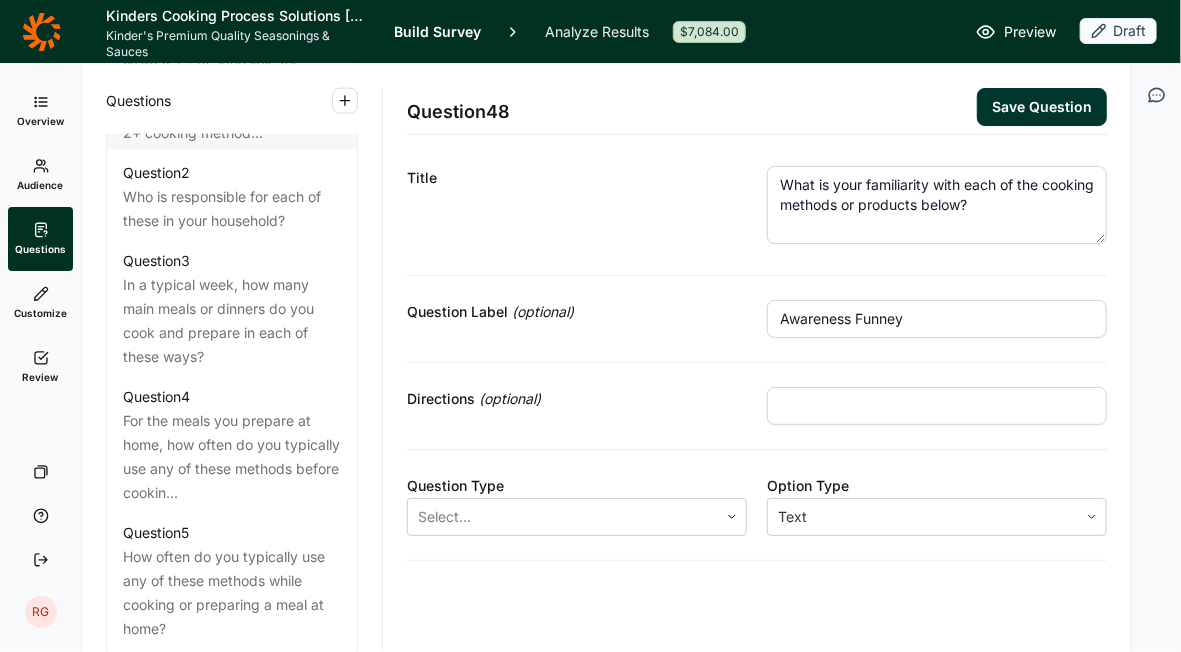 type on "Awareness Funney" 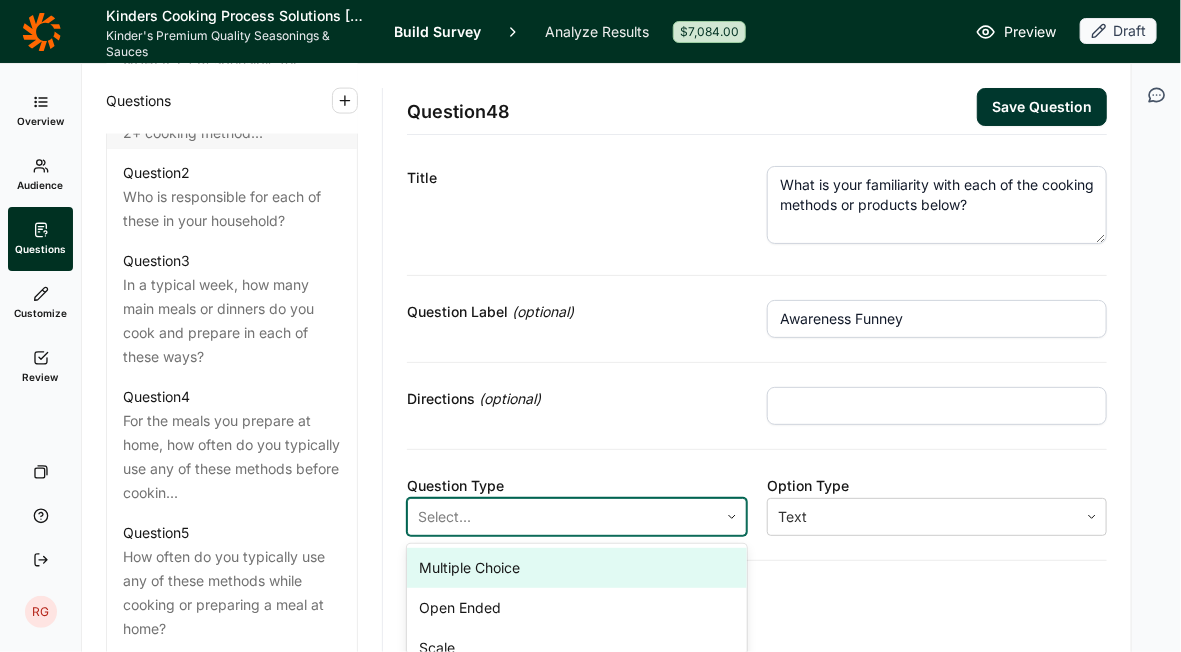 click at bounding box center (563, 517) 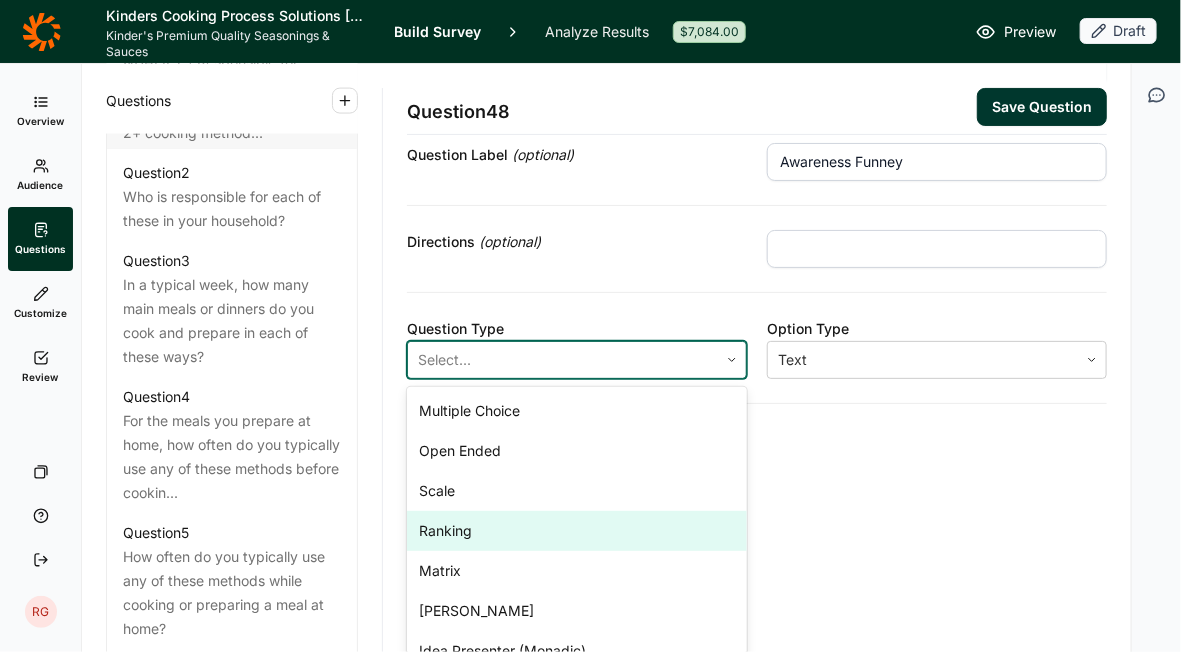 scroll, scrollTop: 188, scrollLeft: 0, axis: vertical 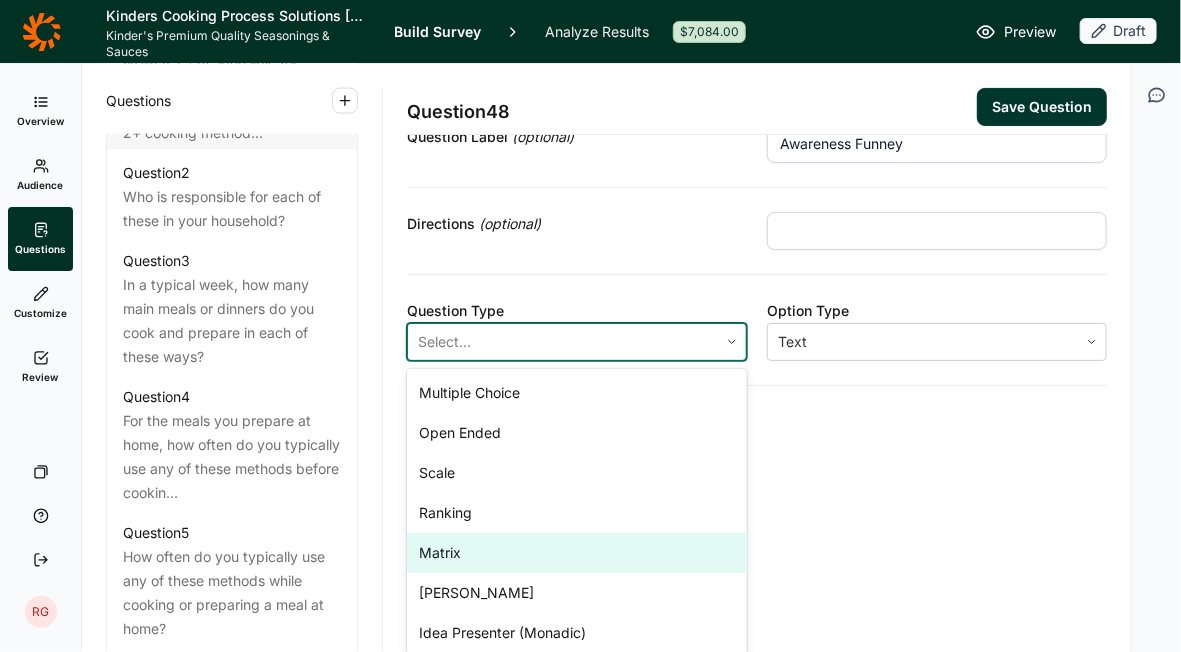 click on "Matrix" at bounding box center [577, 553] 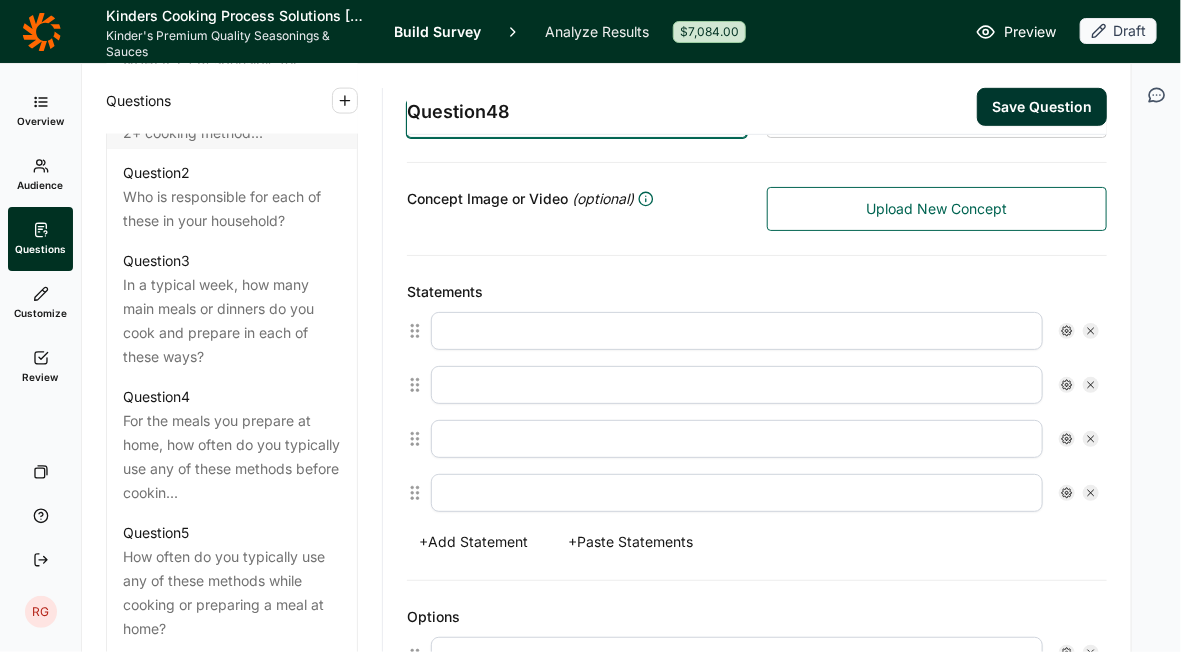 scroll, scrollTop: 389, scrollLeft: 0, axis: vertical 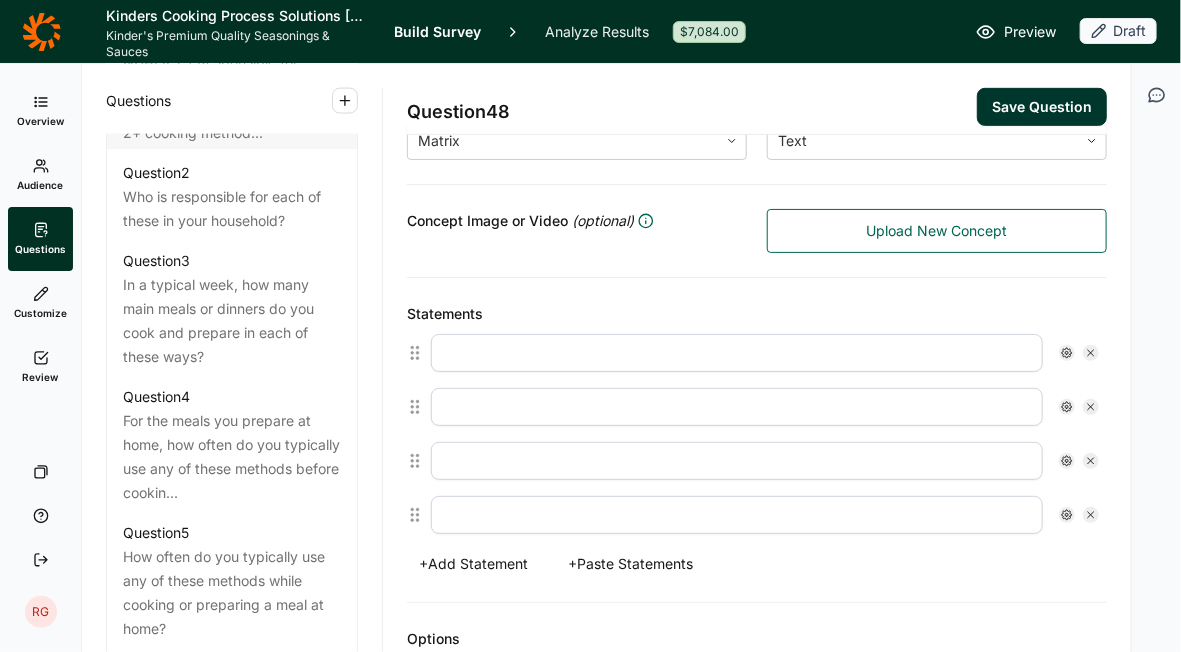 click at bounding box center [737, 353] 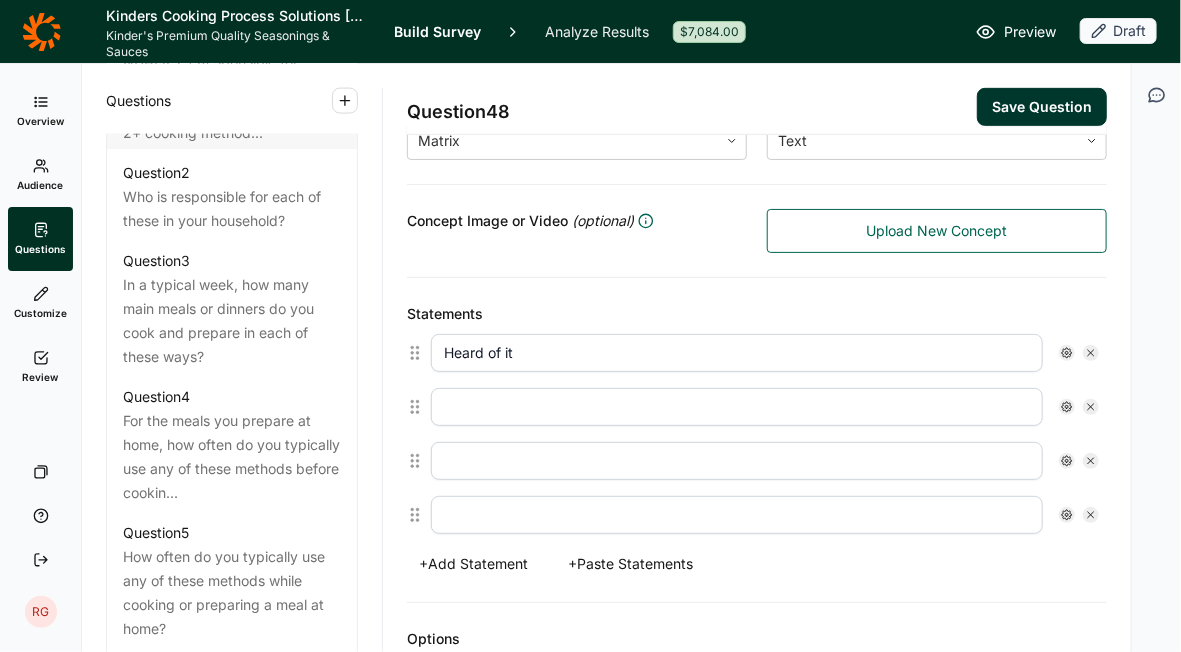 type on "Heard of it" 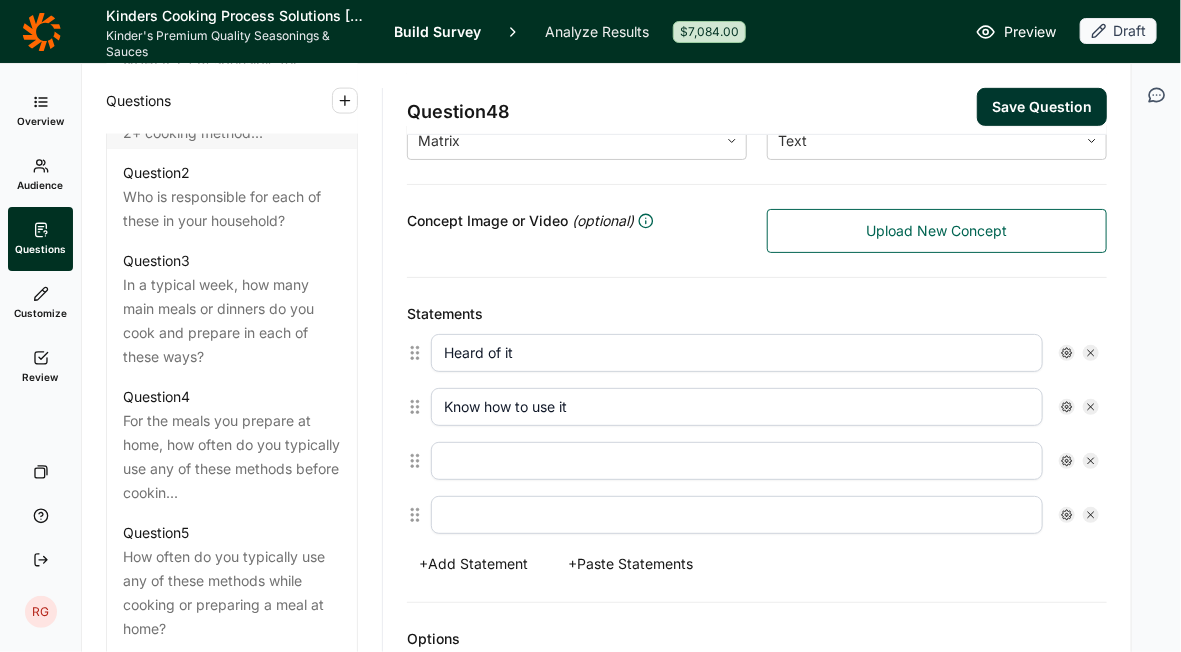 type on "Know how to use it" 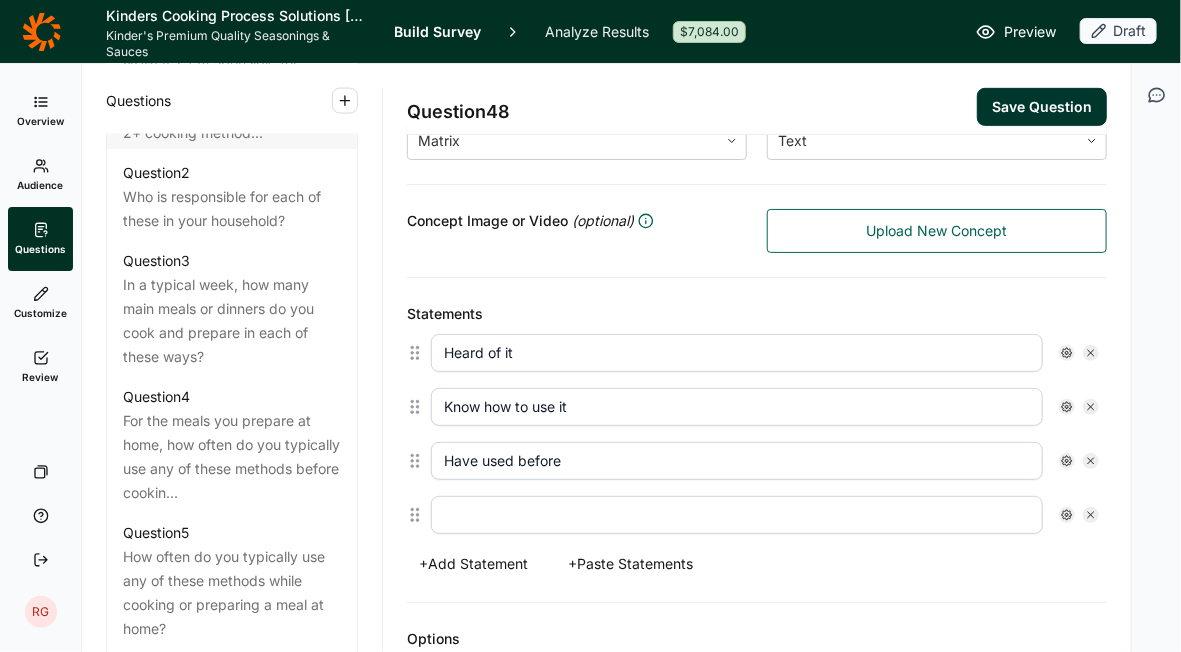 type on "Have used before" 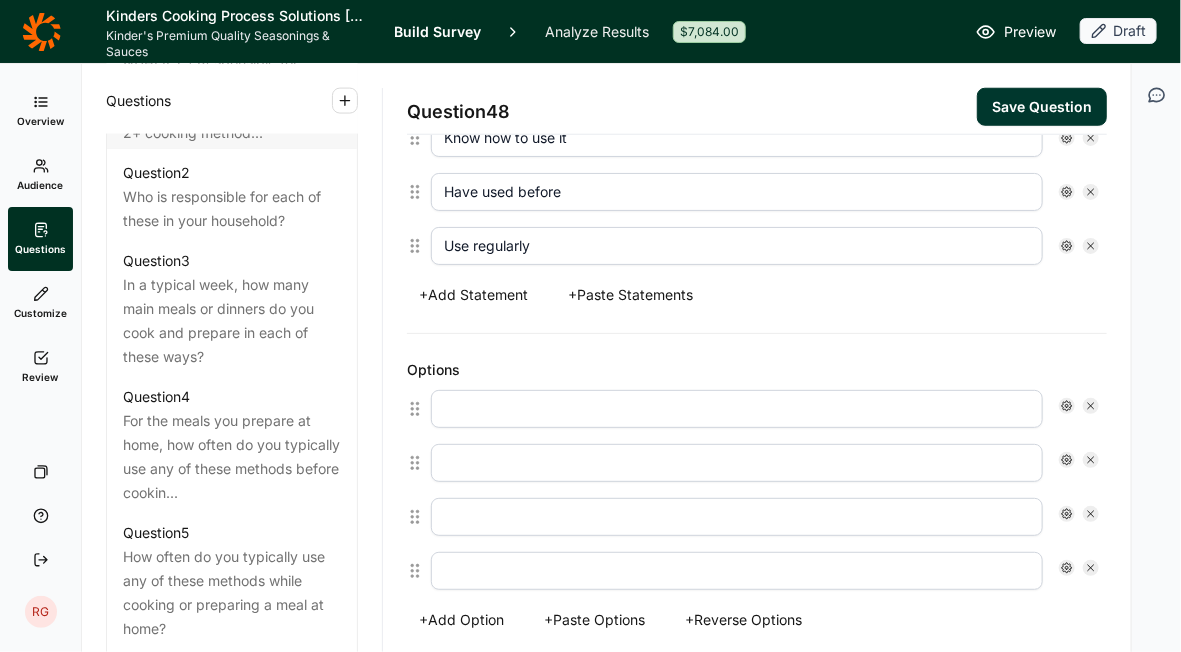 scroll, scrollTop: 688, scrollLeft: 0, axis: vertical 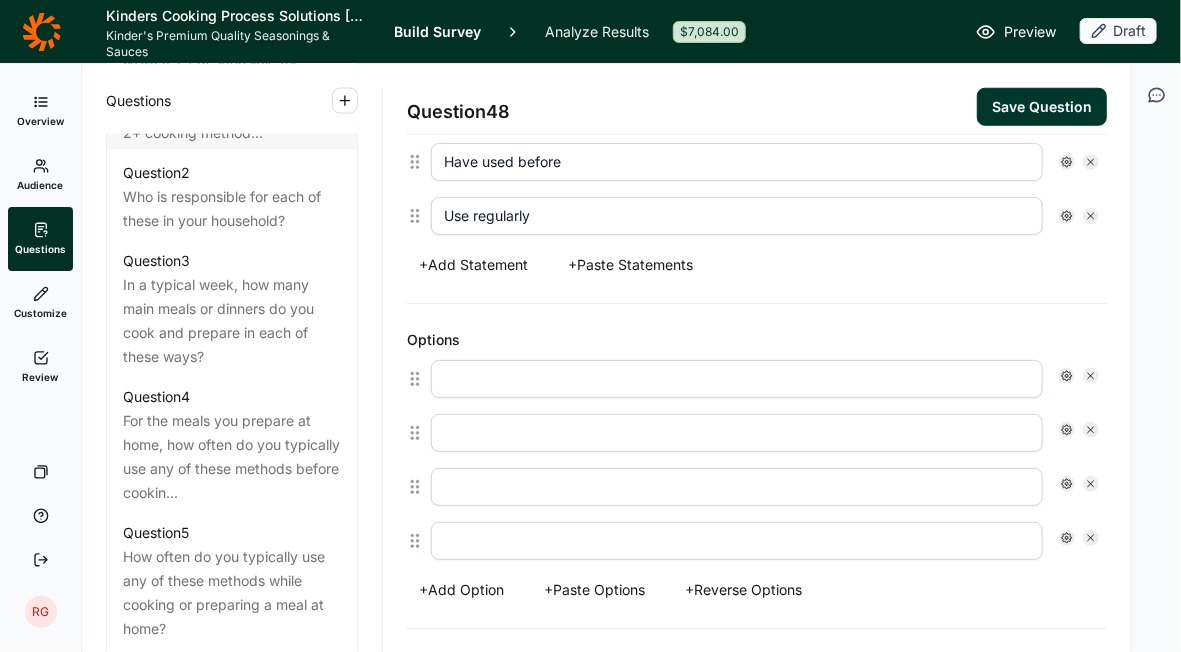 type on "Use regularly" 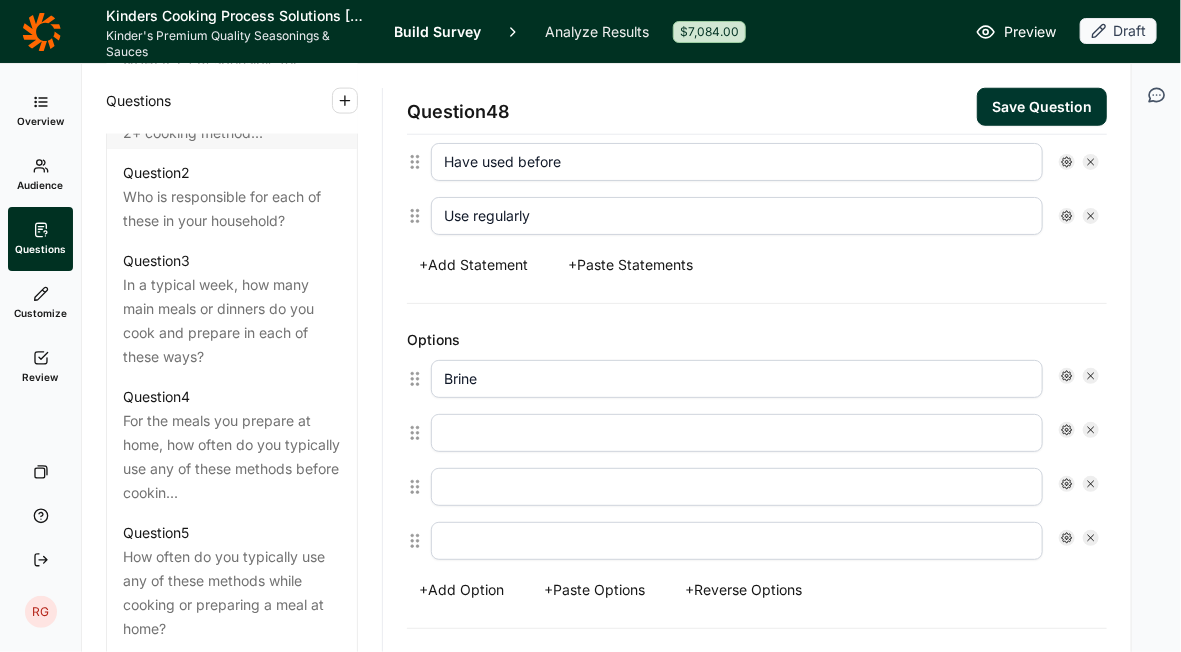 type on "Brine" 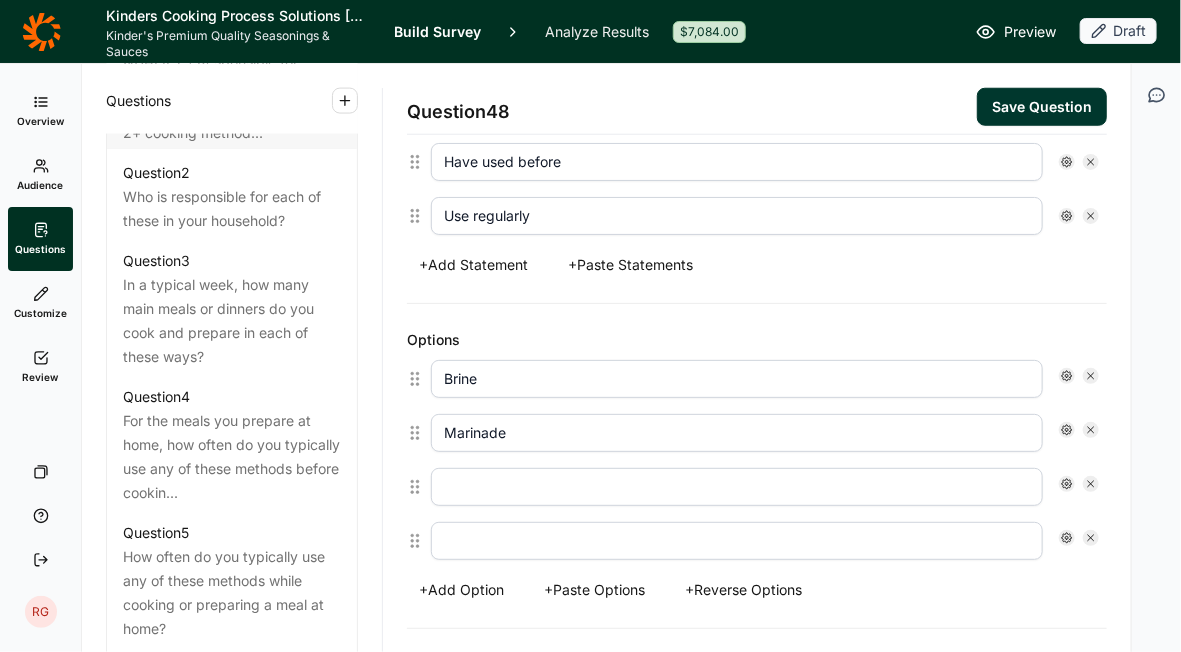 type on "Marinade" 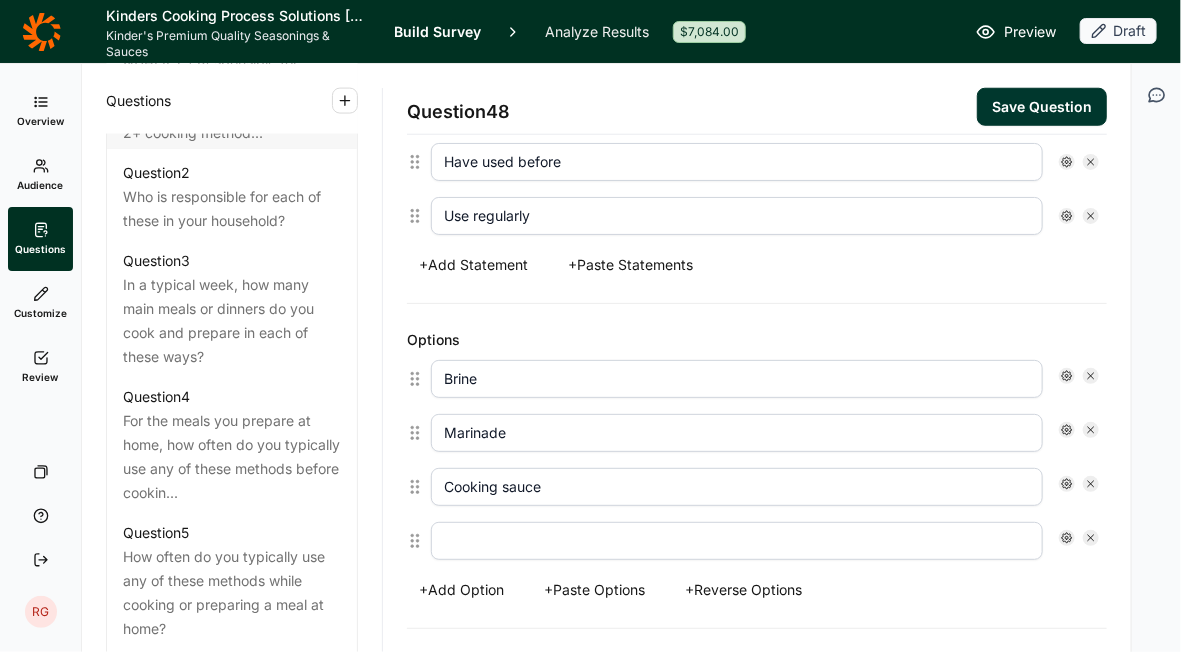 type on "Cooking sauce" 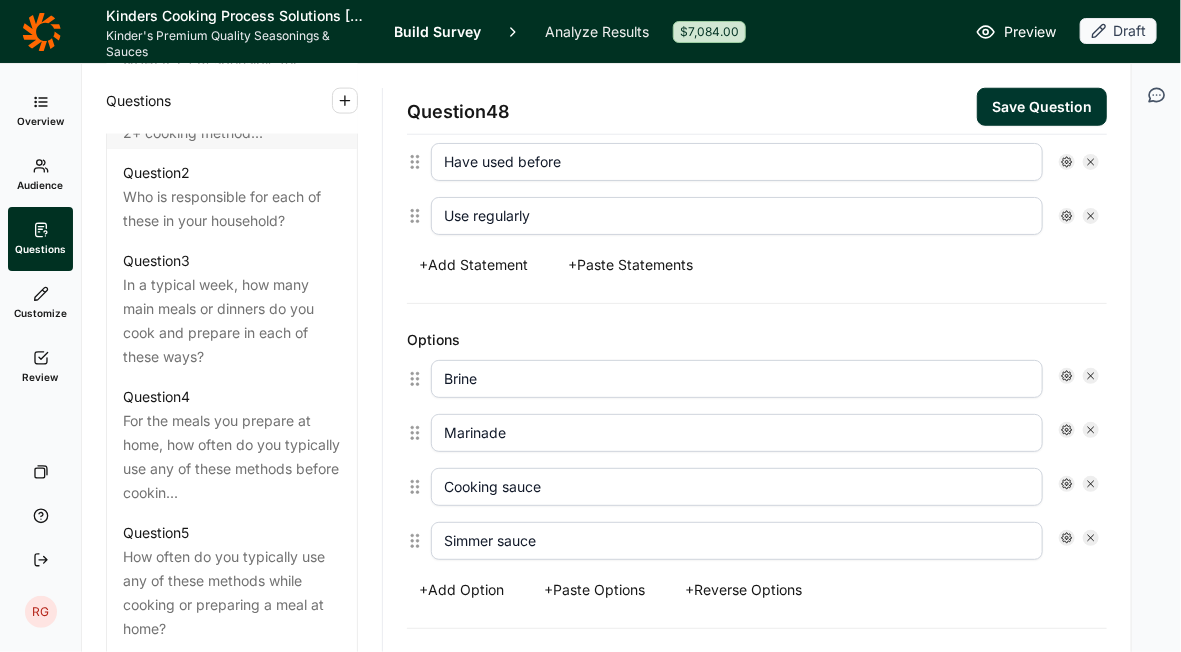type on "Simmer sauce" 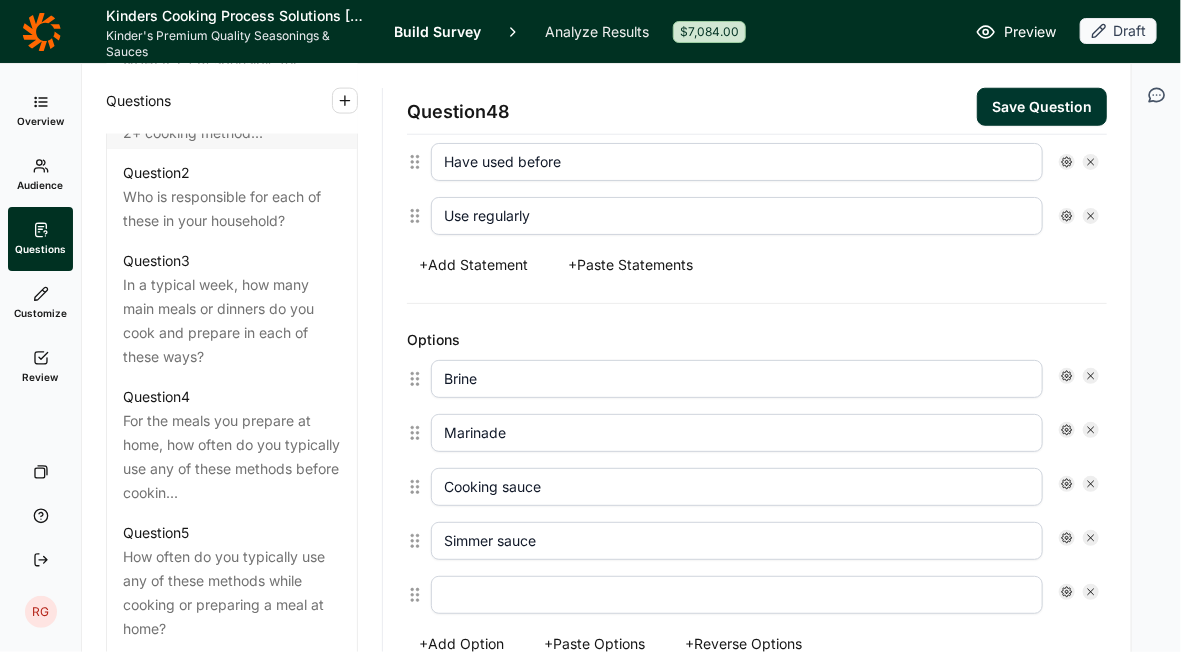 click at bounding box center [737, 595] 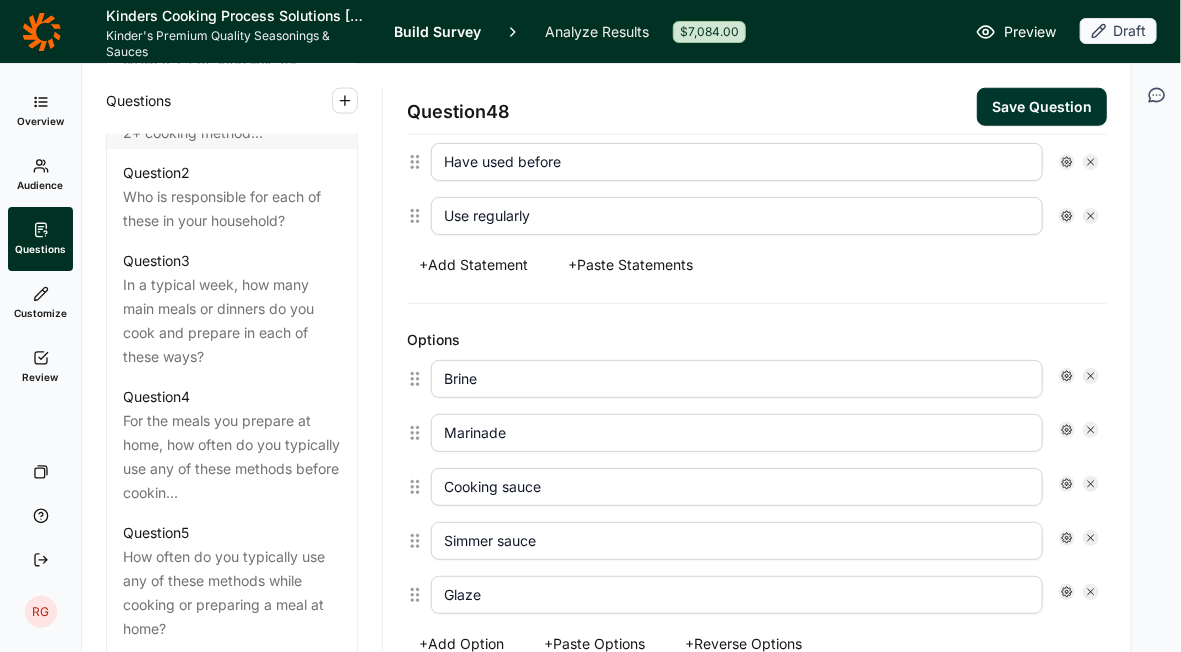 type on "Glaze" 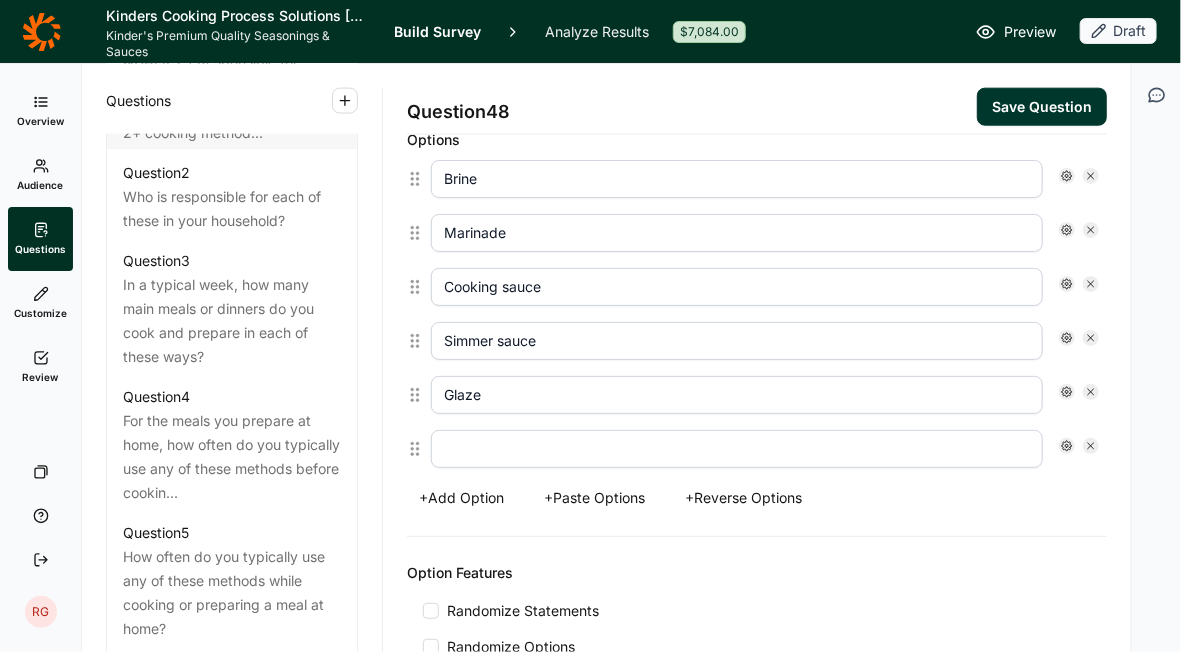scroll, scrollTop: 888, scrollLeft: 0, axis: vertical 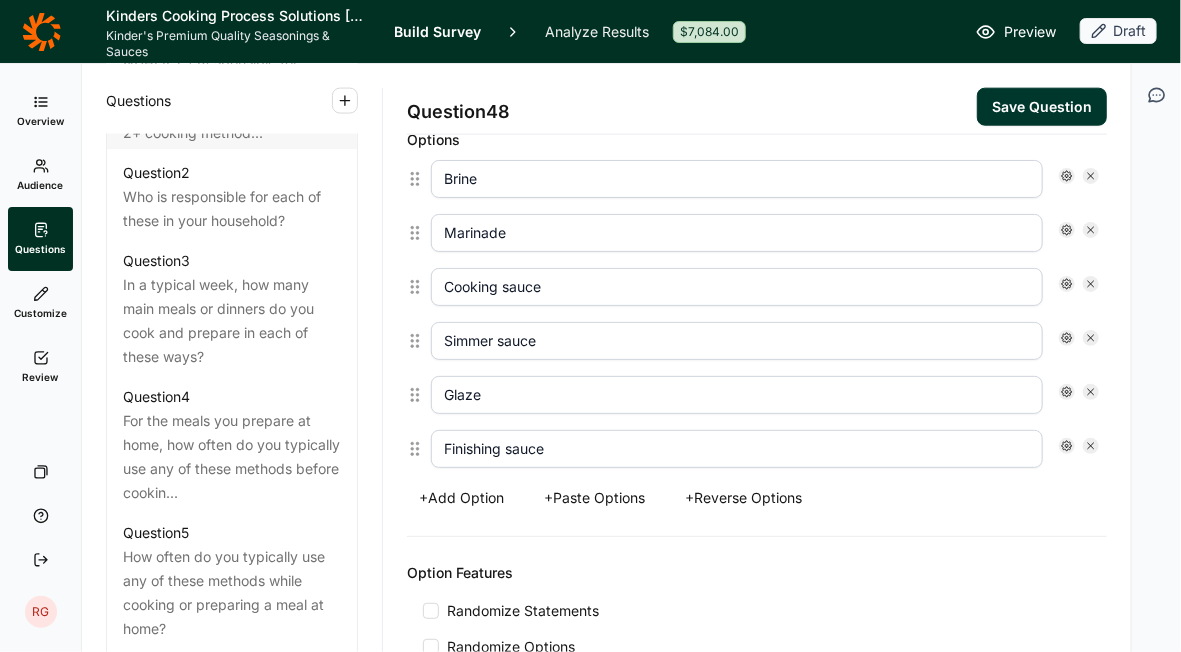 type on "Finishing sauce" 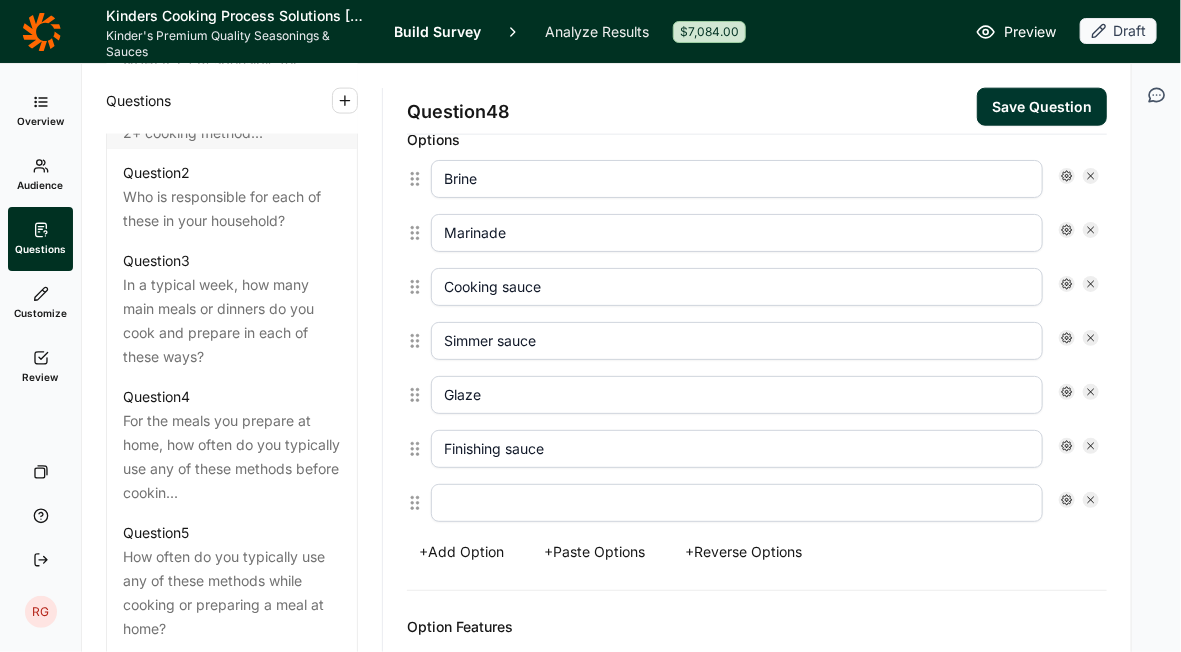 click at bounding box center (737, 503) 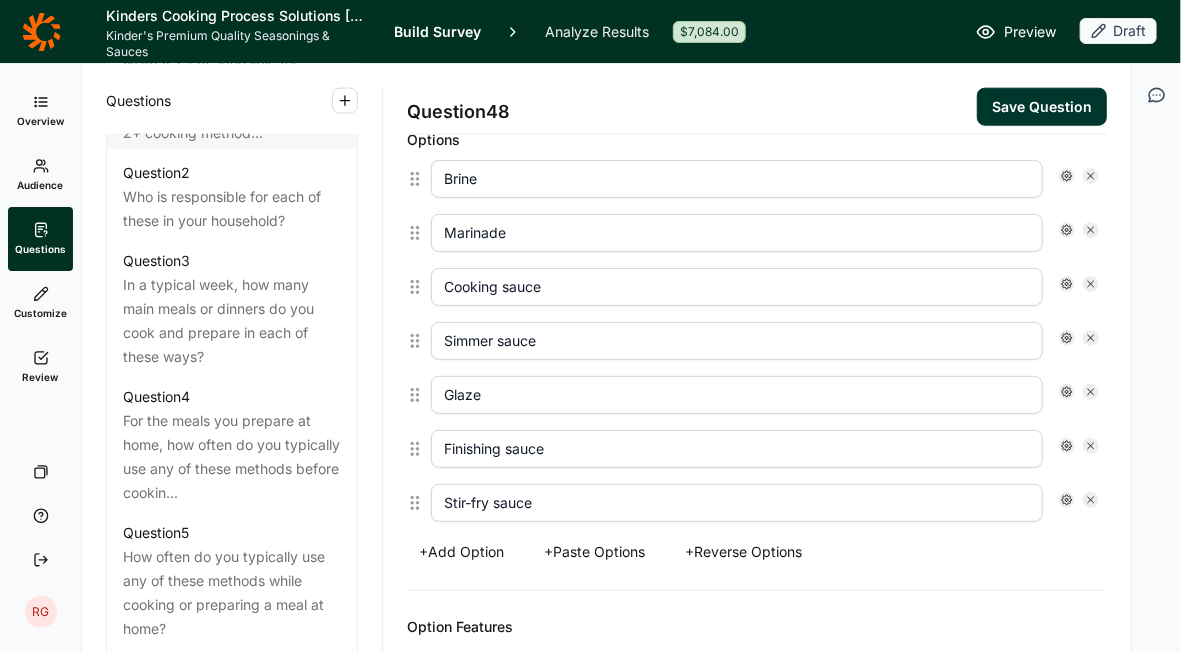 type on "Stir-fry sauce" 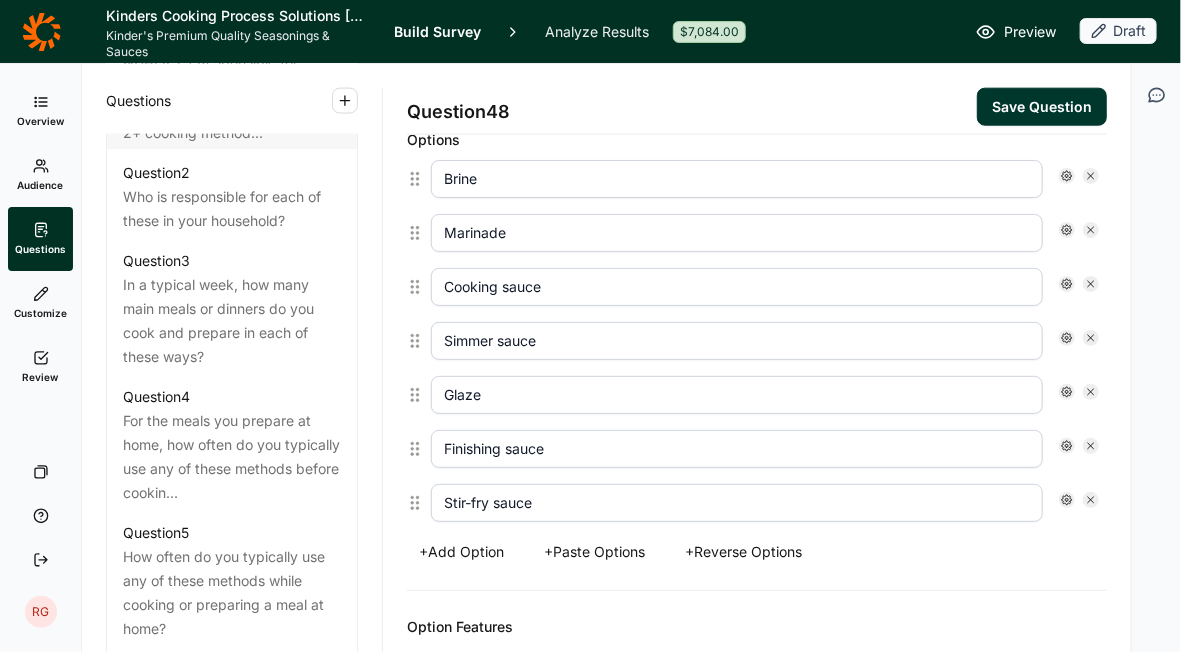 click on "+  Add Option" at bounding box center (461, 552) 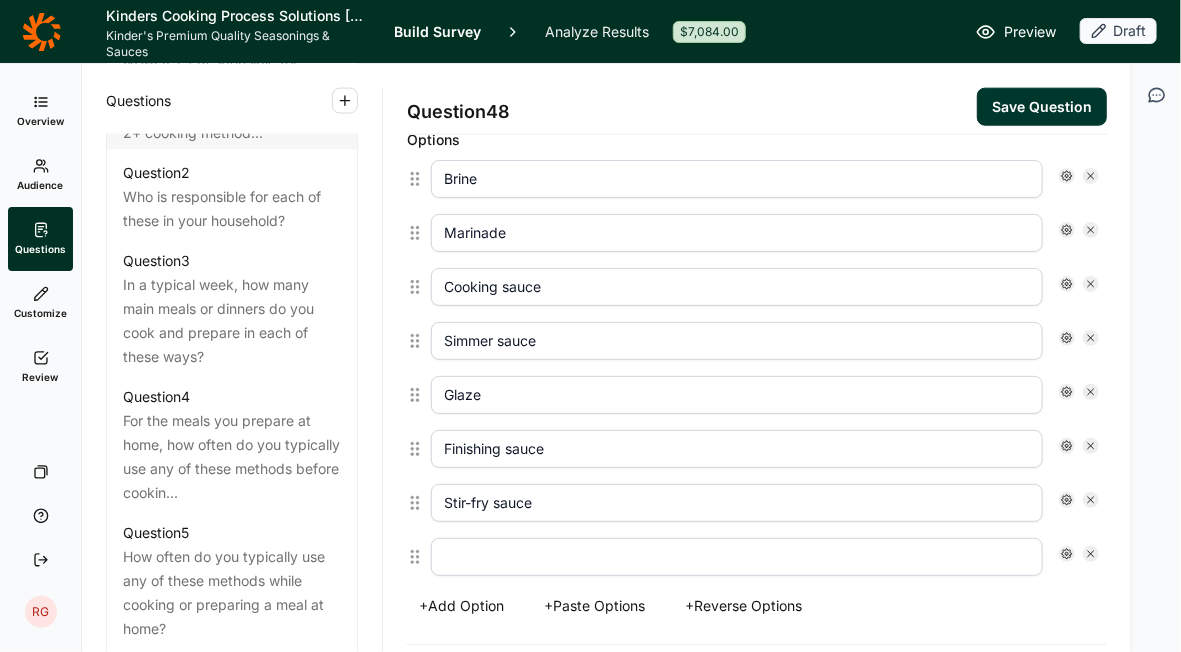 click at bounding box center [737, 557] 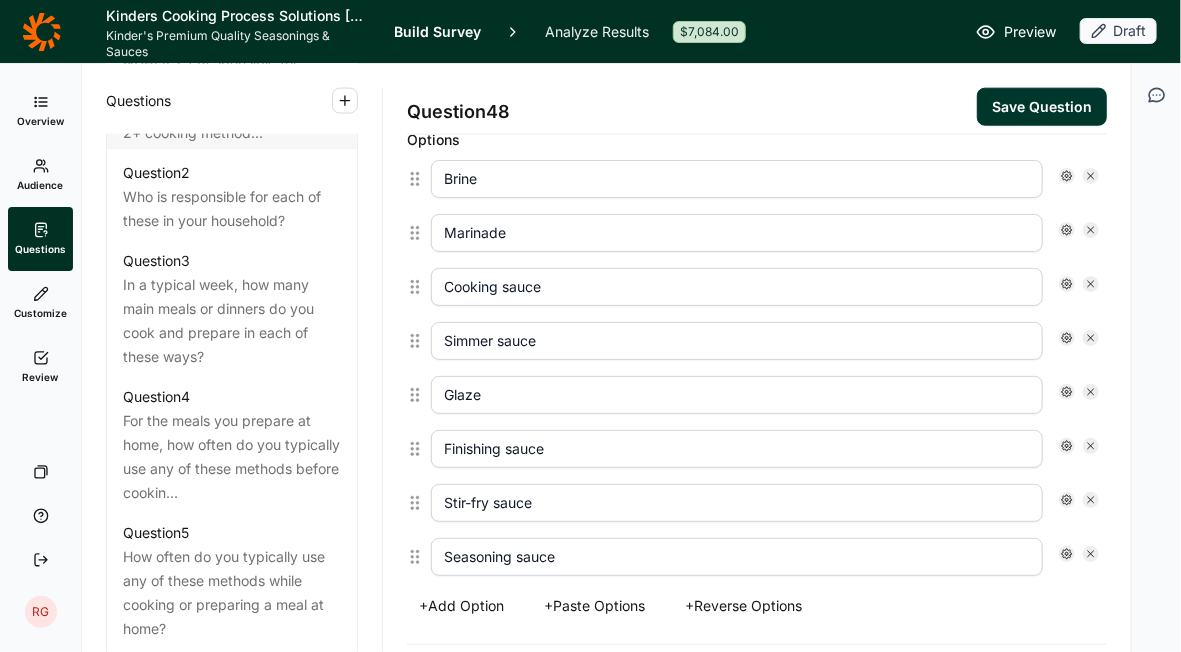 type on "Seasoning sauce" 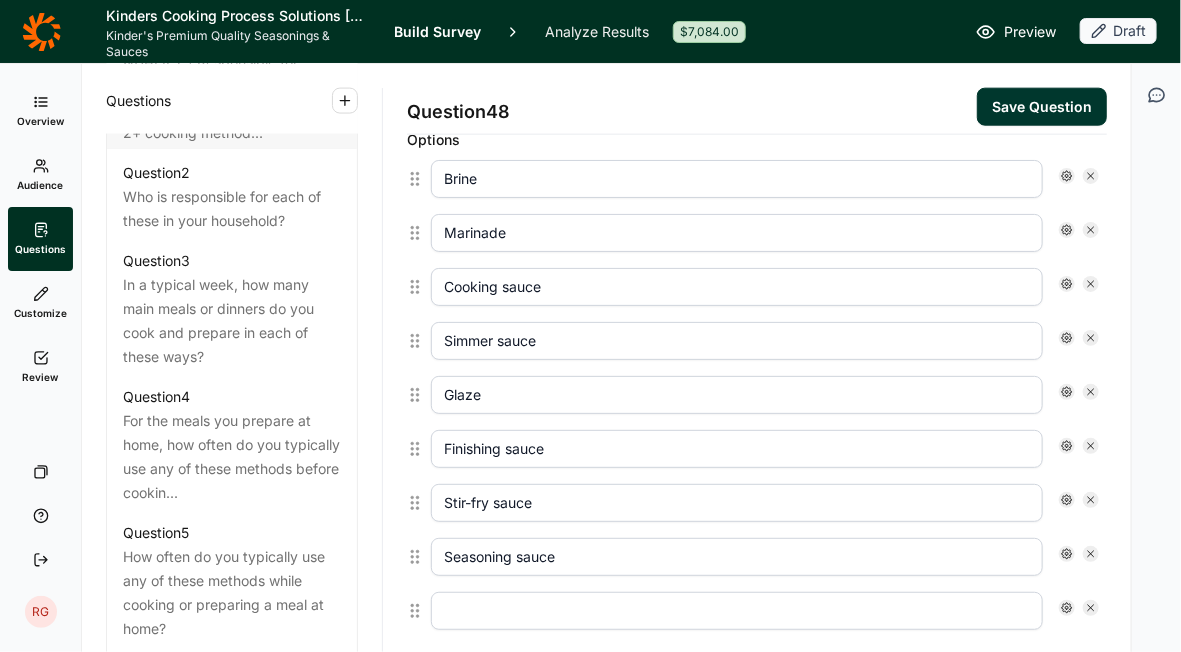 click at bounding box center [737, 611] 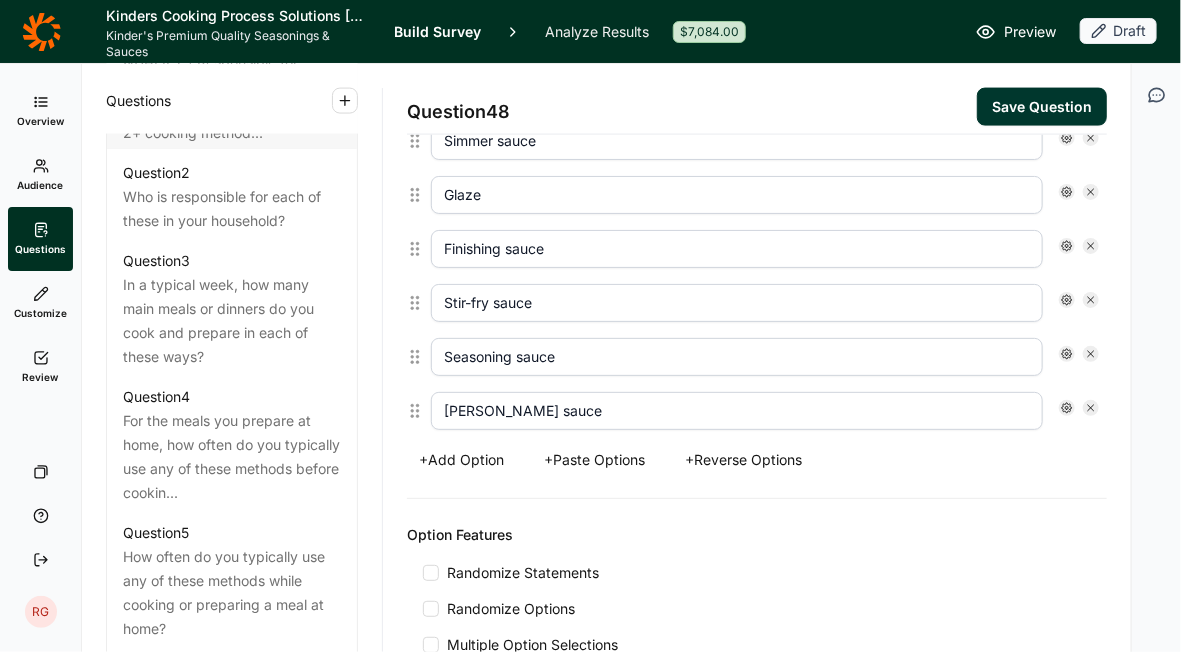 type on "[PERSON_NAME] sauce" 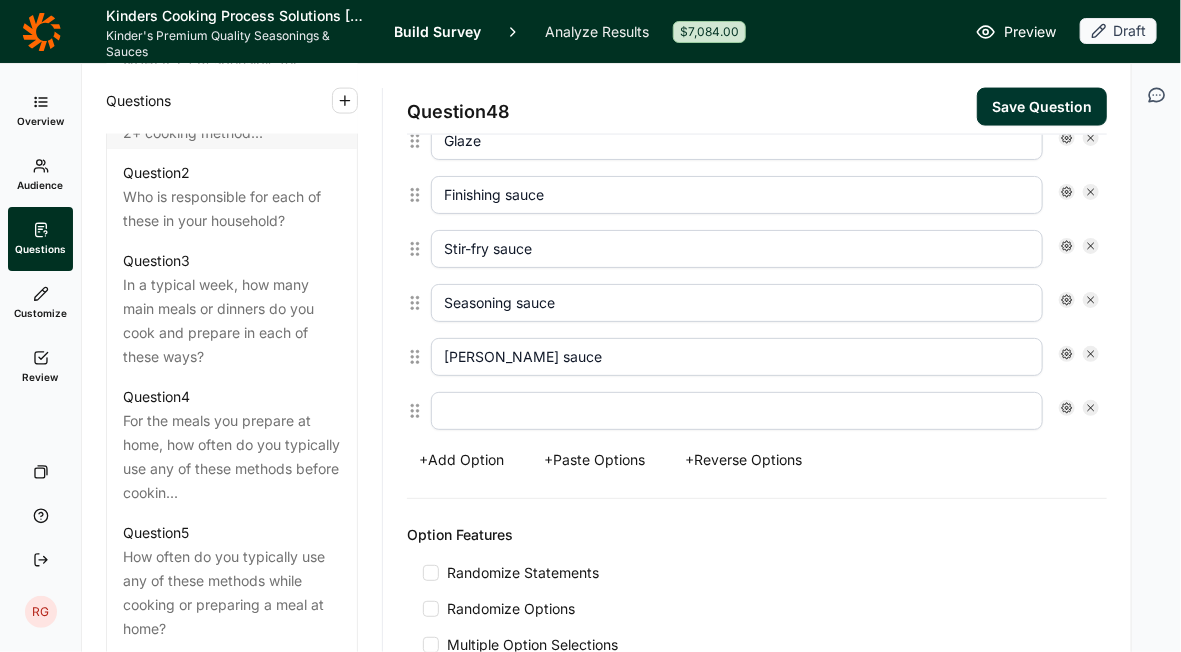 click at bounding box center [737, 411] 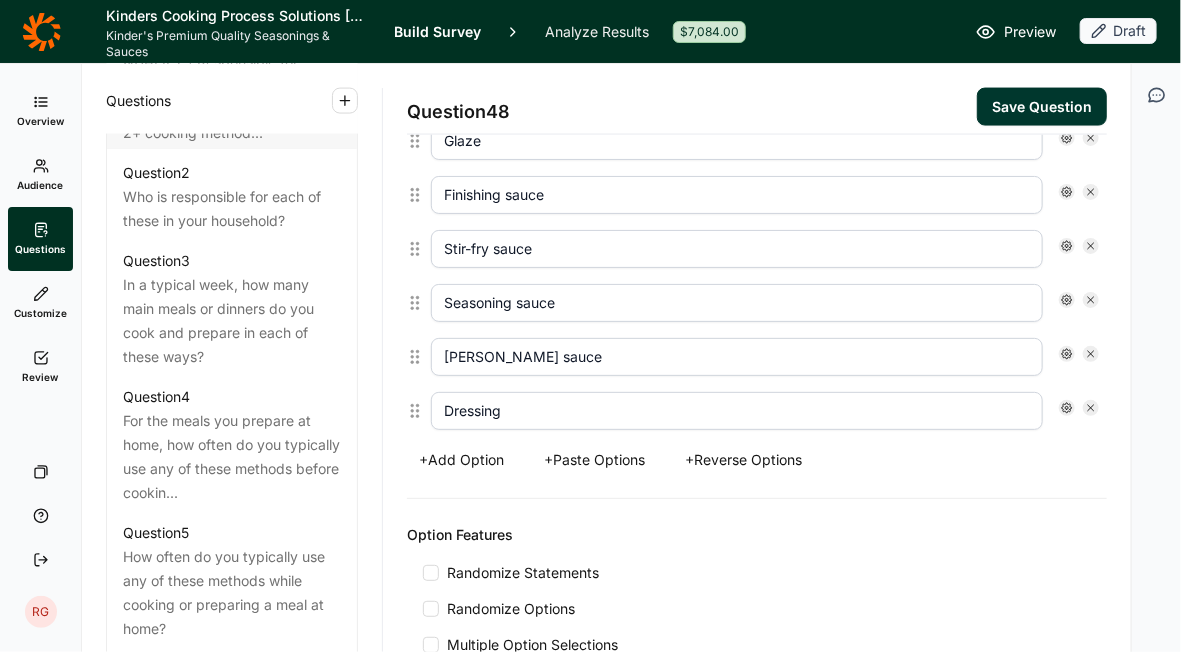 type on "Dressing" 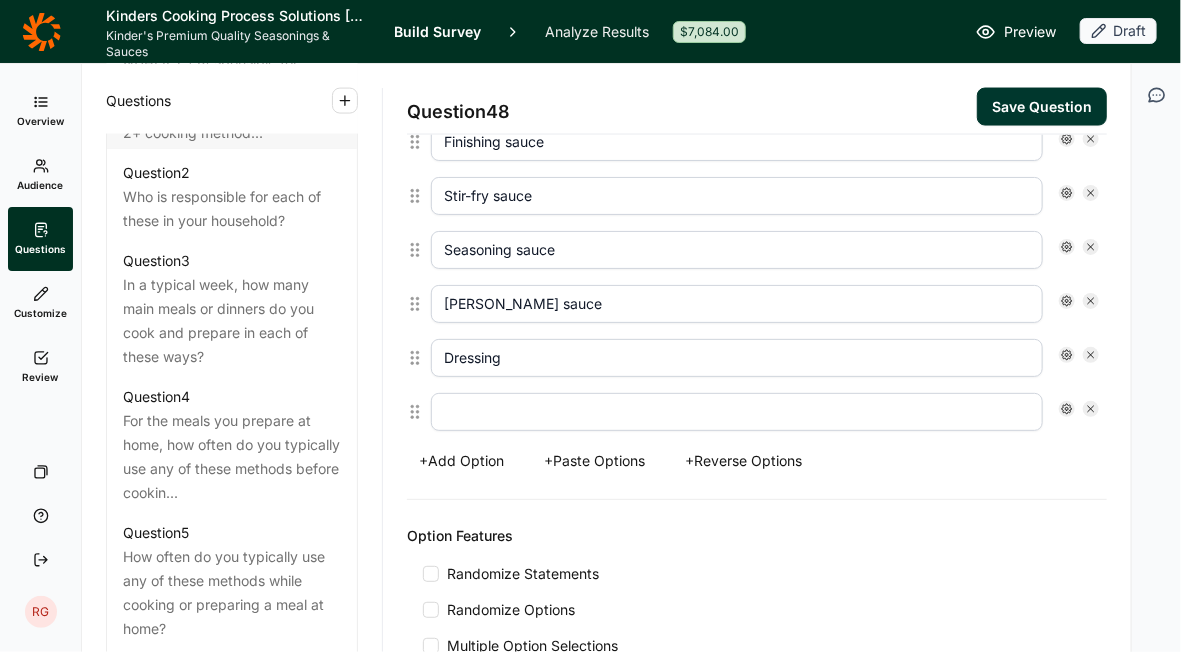 click at bounding box center (737, 412) 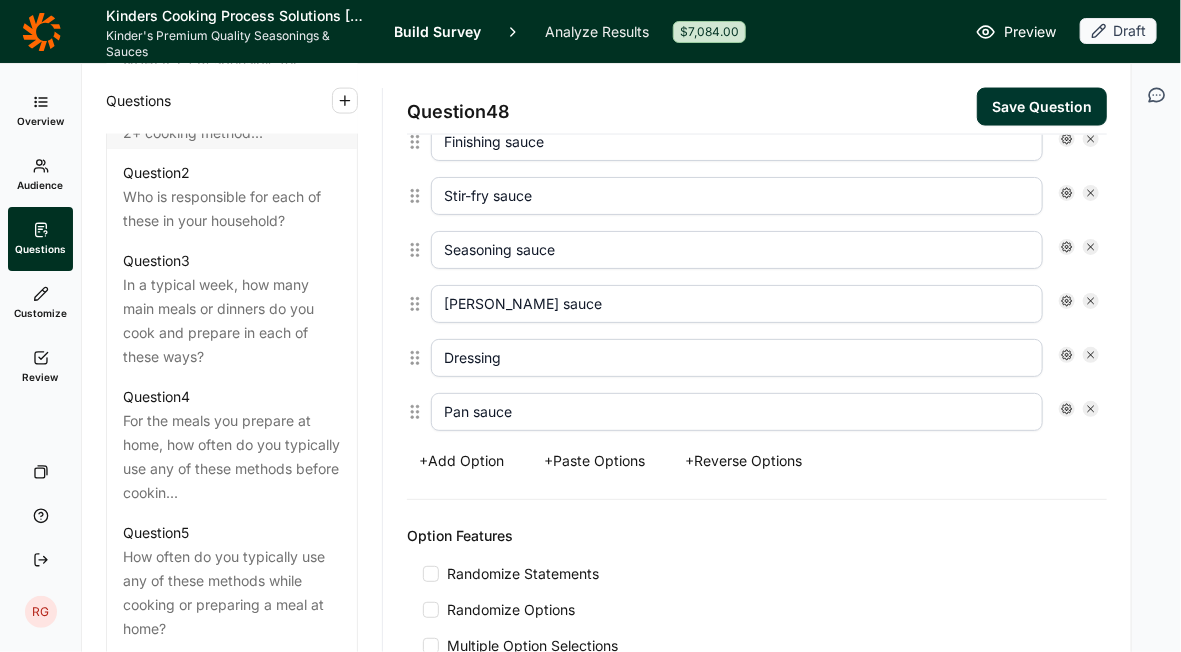 type on "Pan sauce" 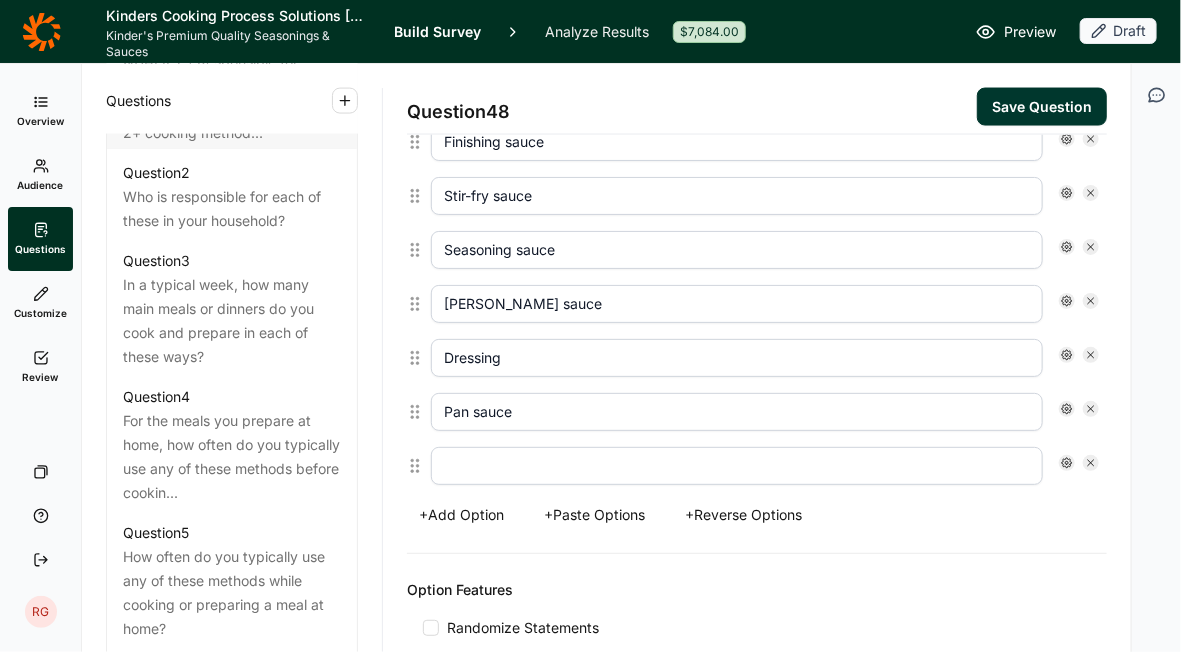 scroll, scrollTop: 1248, scrollLeft: 0, axis: vertical 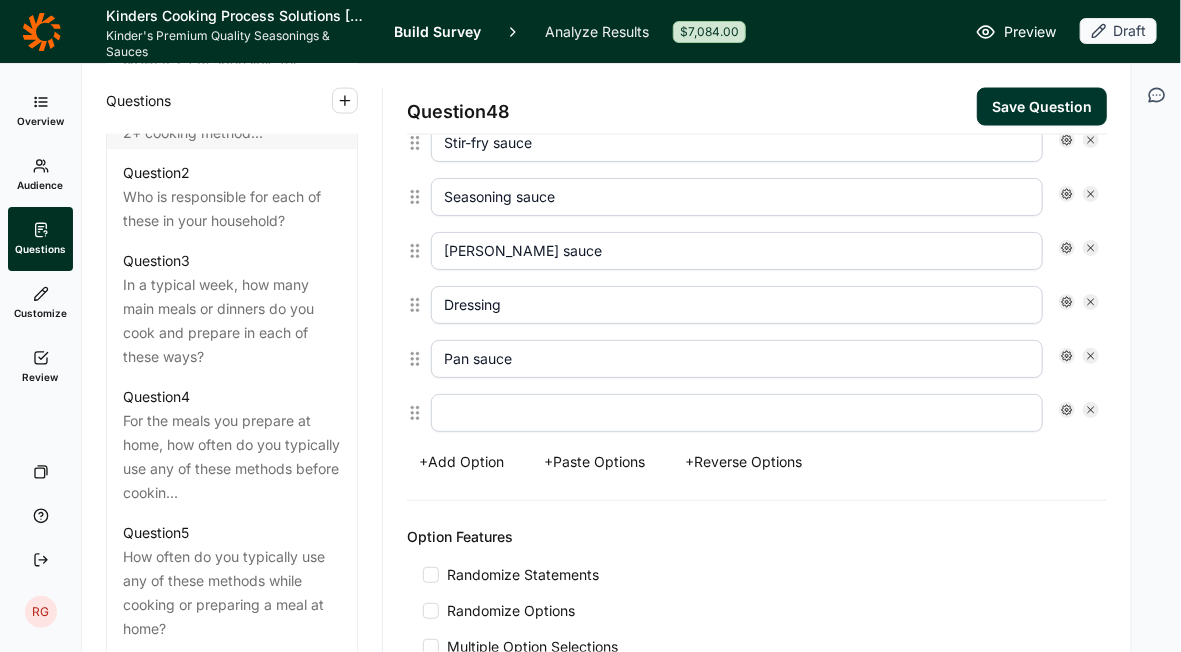 click at bounding box center (737, 413) 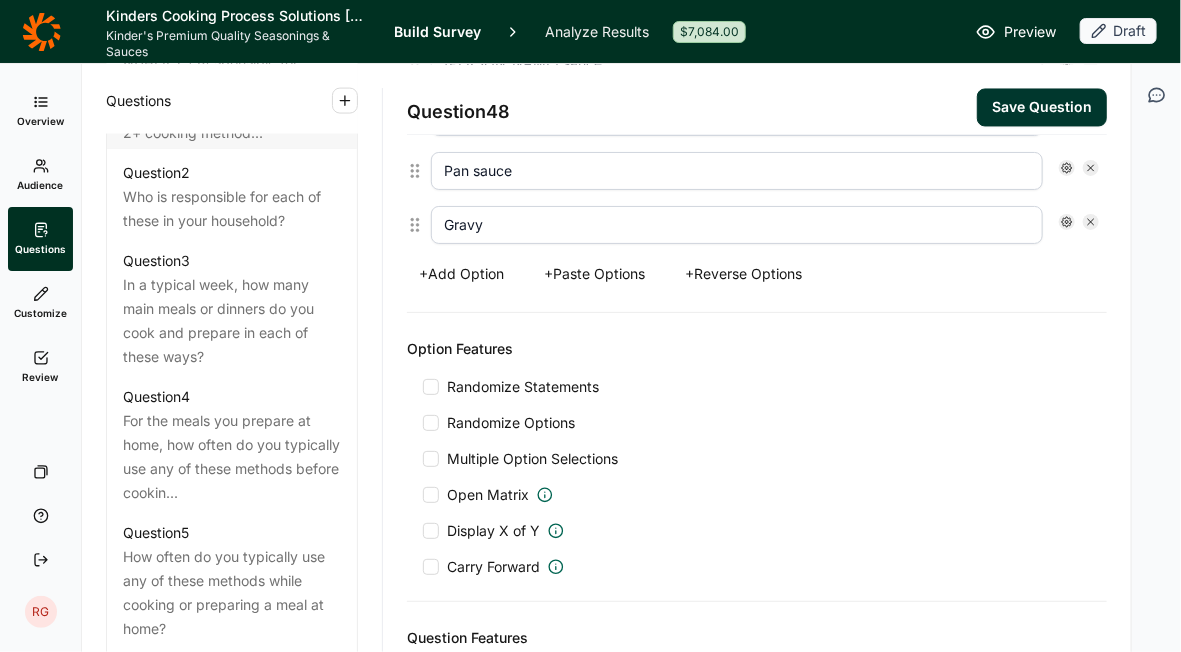 scroll, scrollTop: 1448, scrollLeft: 0, axis: vertical 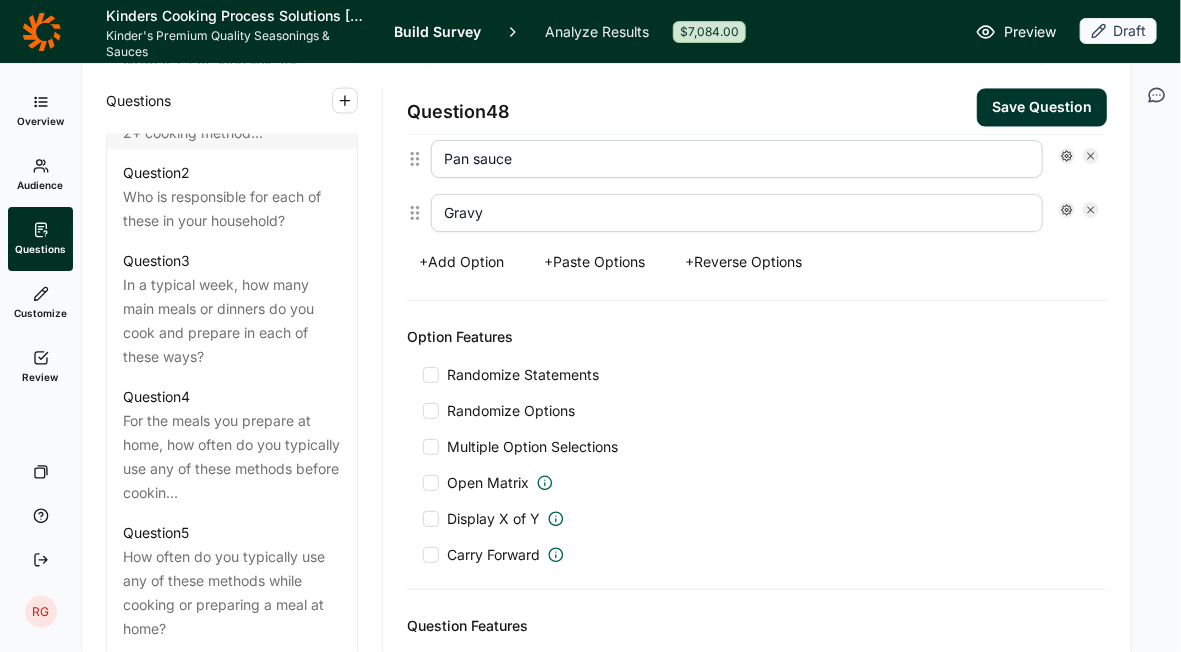 type on "Gravy" 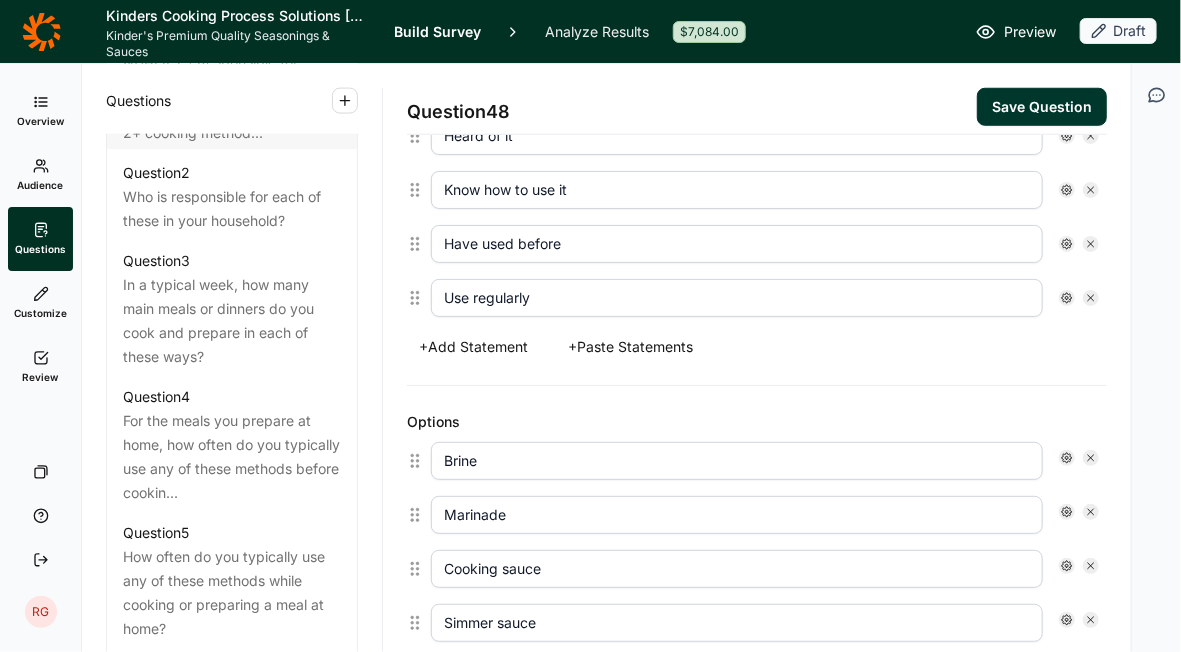 scroll, scrollTop: 748, scrollLeft: 0, axis: vertical 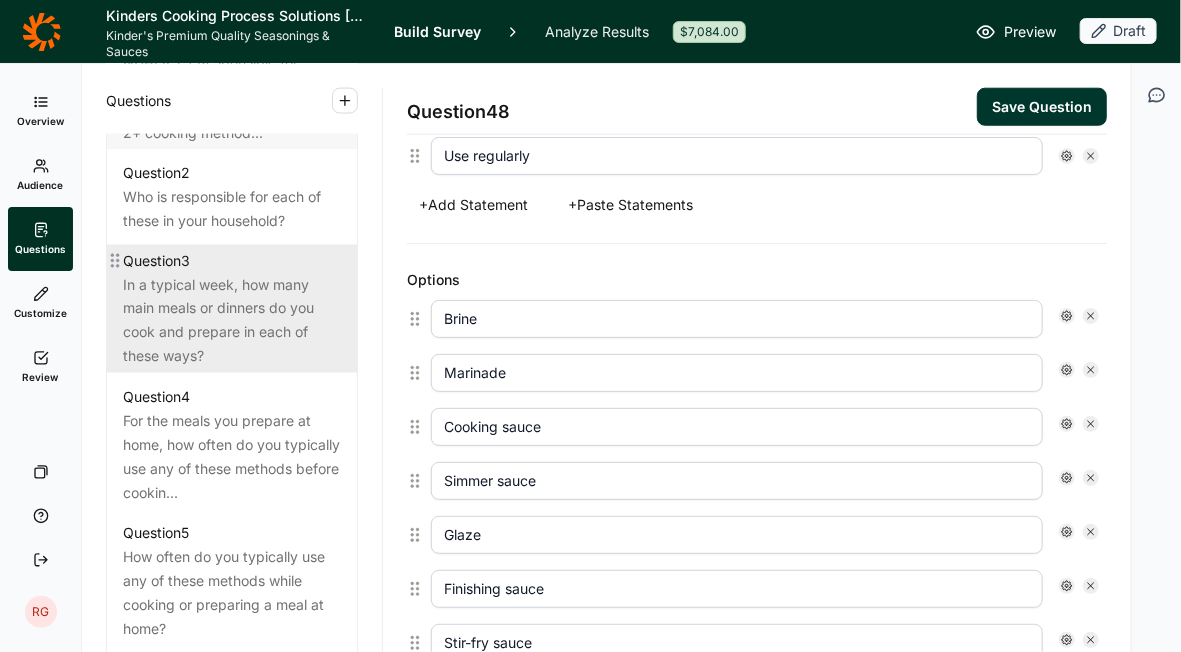 drag, startPoint x: 492, startPoint y: 324, endPoint x: 310, endPoint y: 272, distance: 189.28285 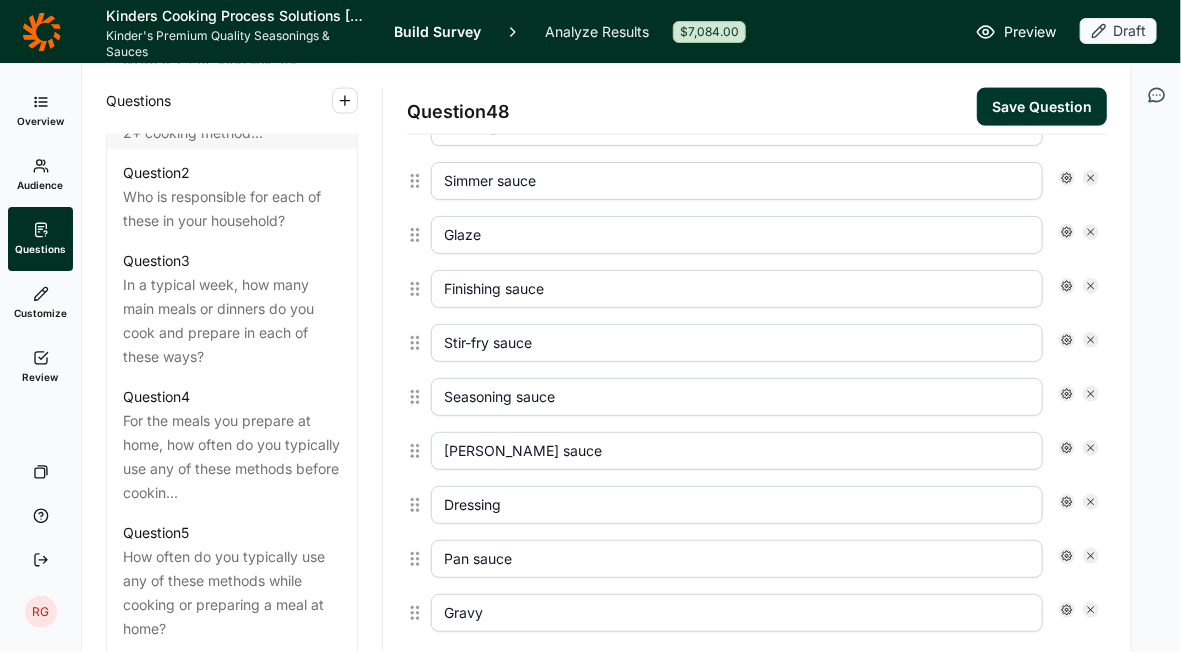 scroll, scrollTop: 848, scrollLeft: 0, axis: vertical 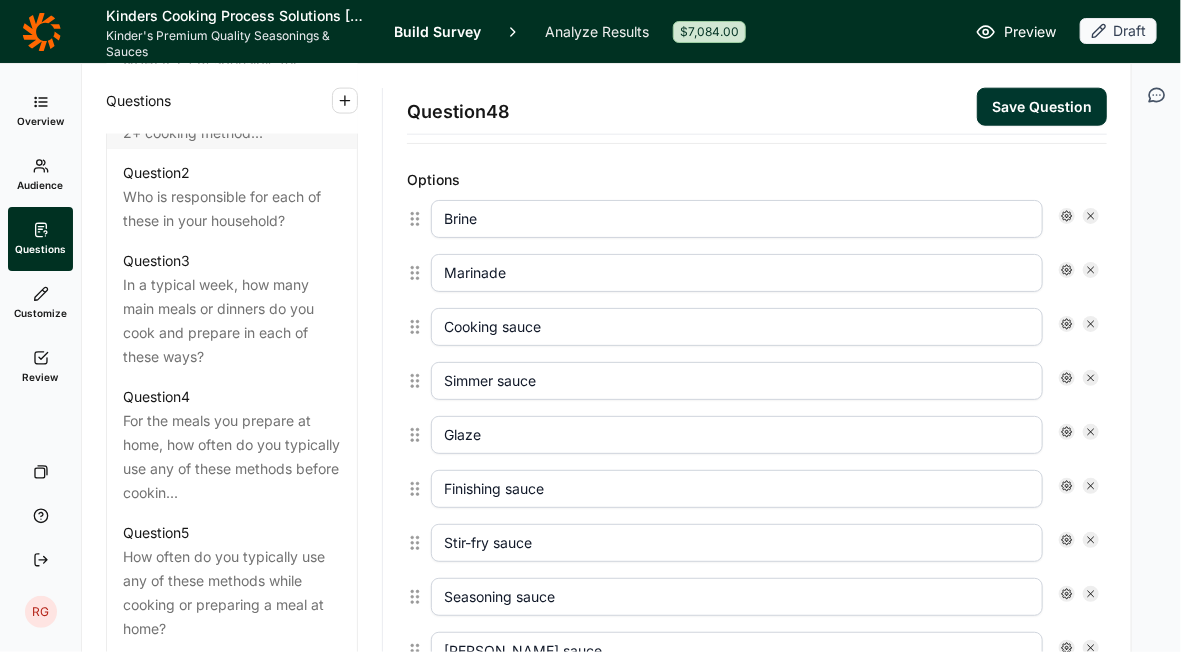 click 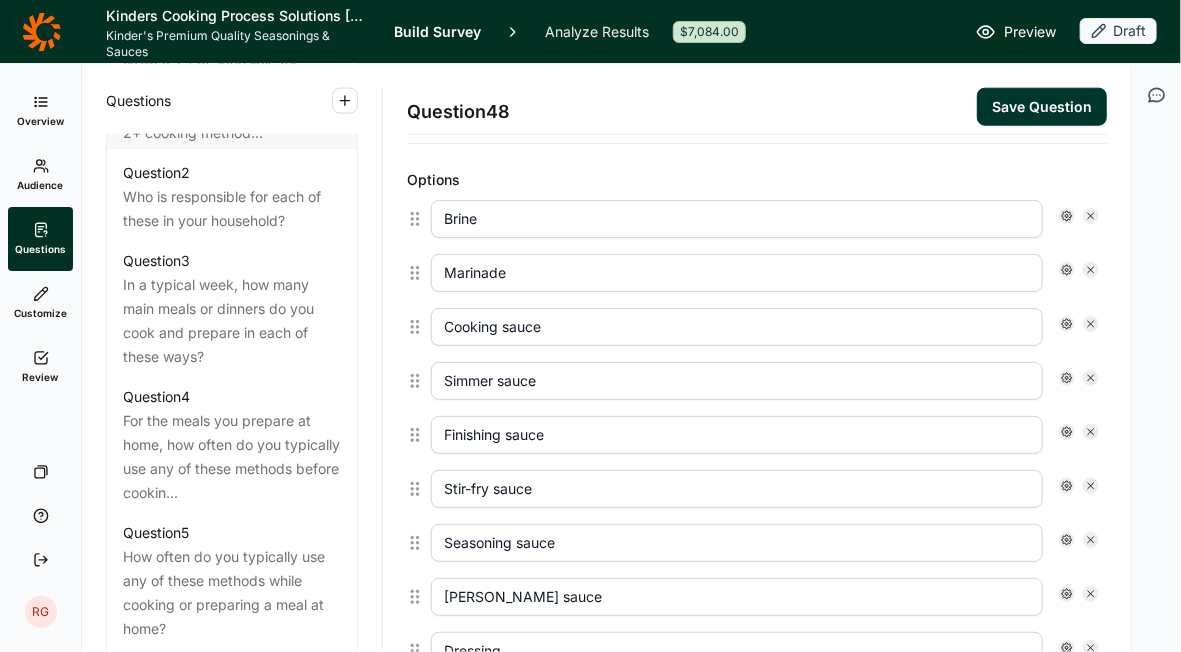 click 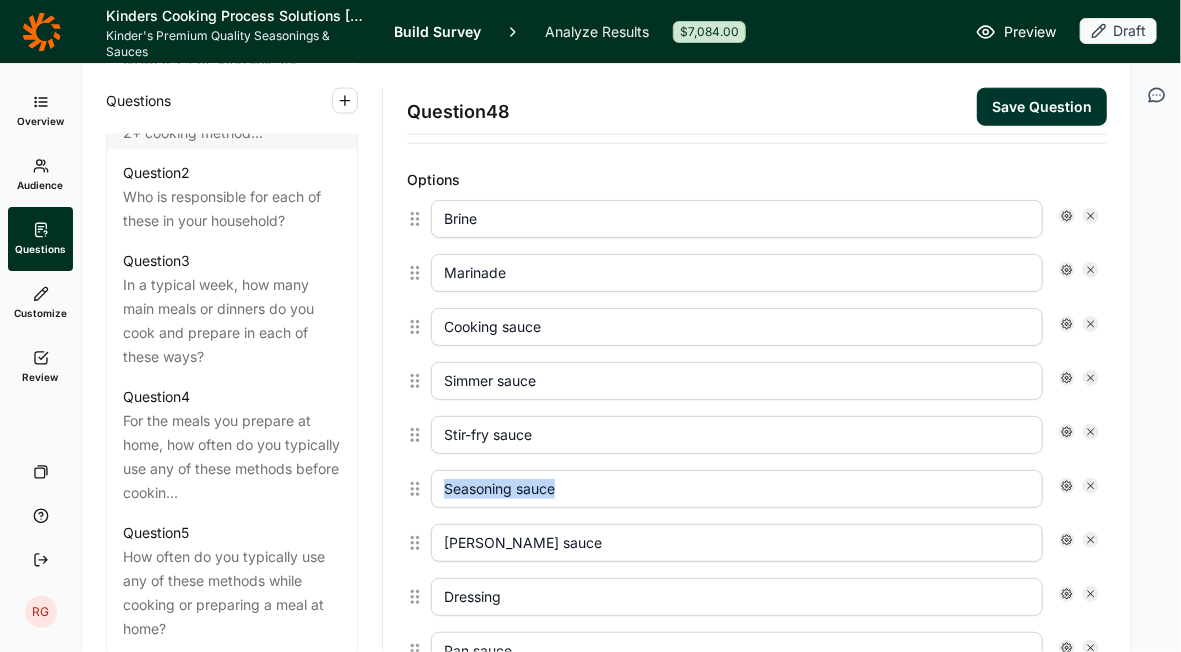 click 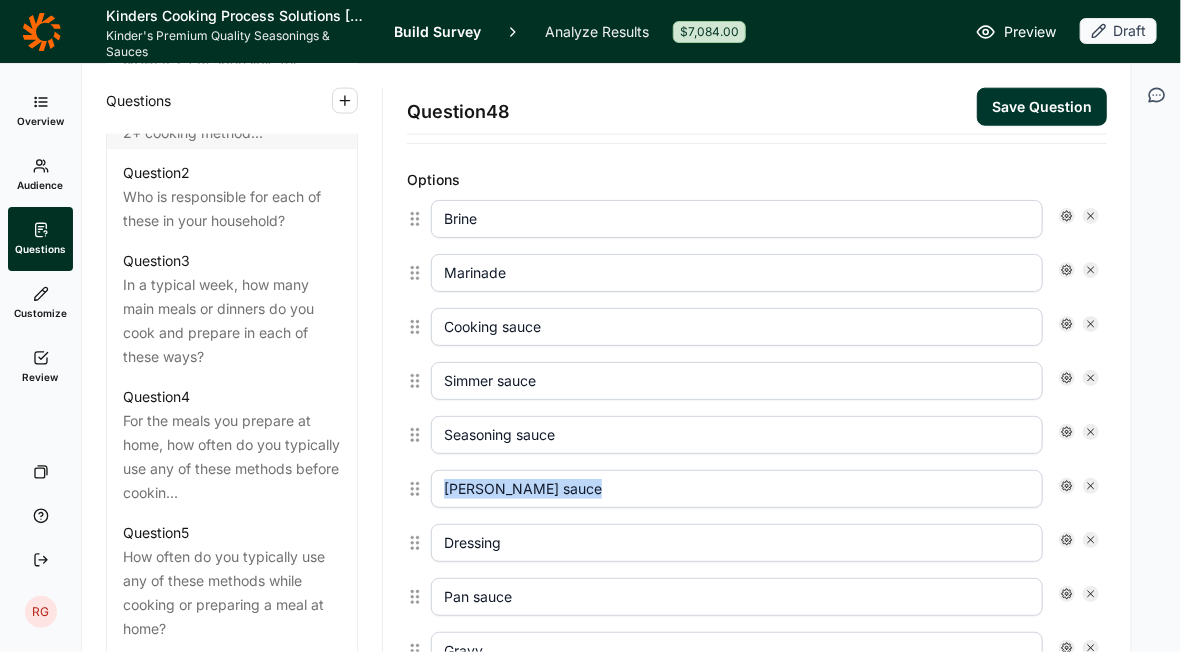 click 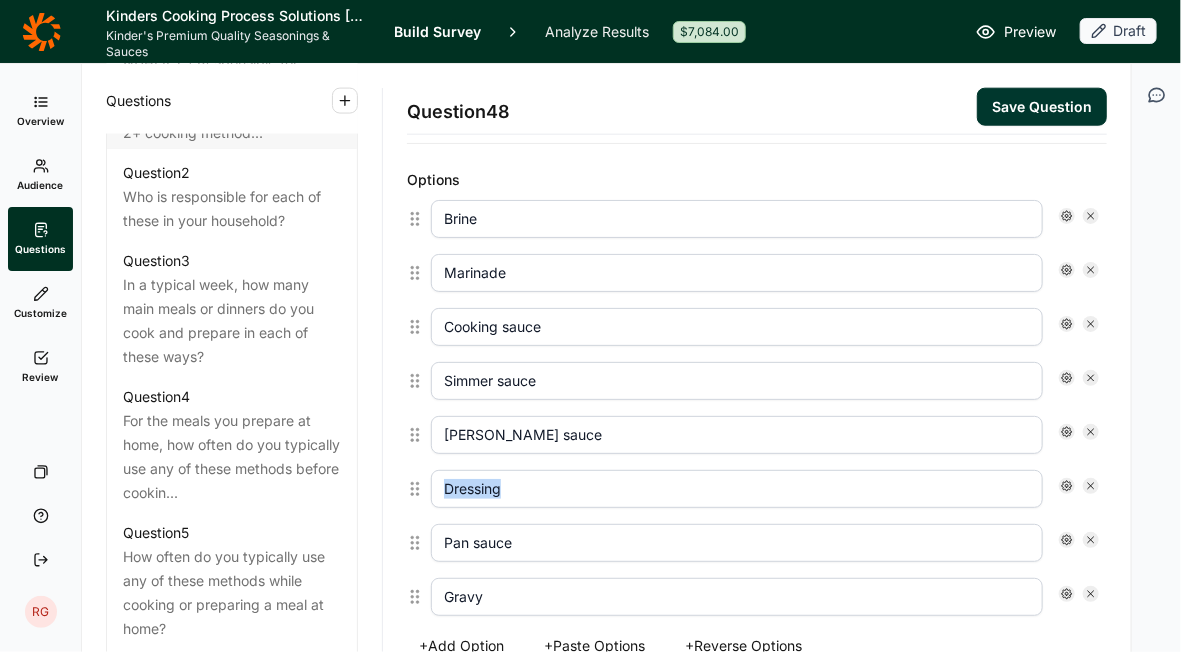 click 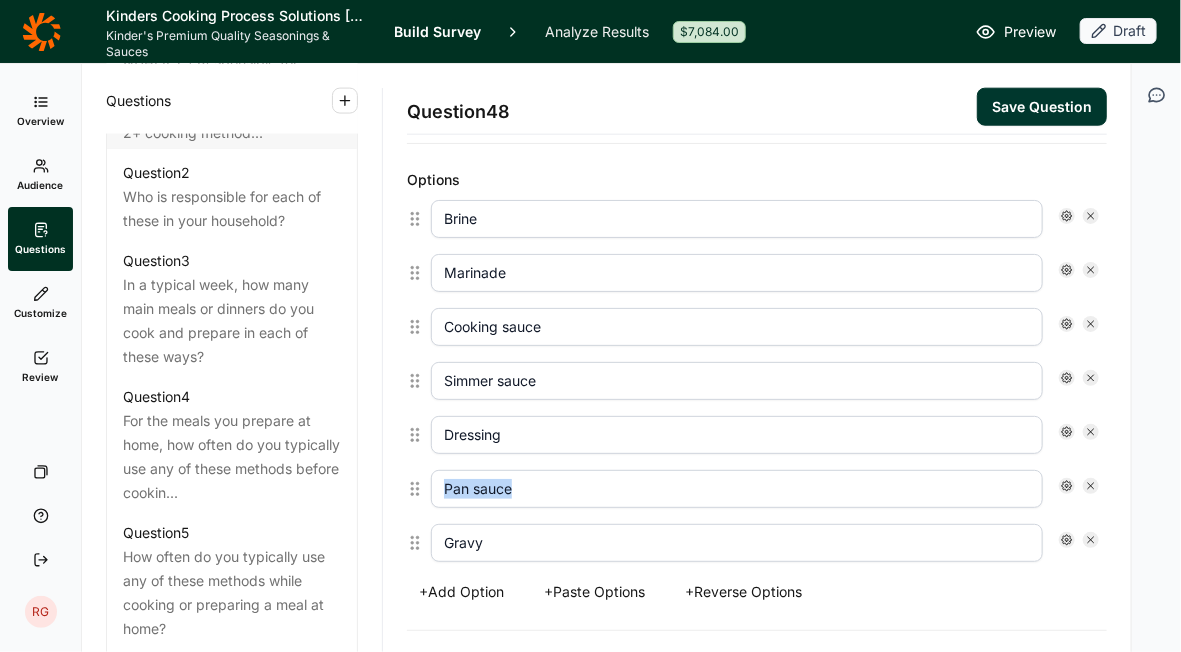 click 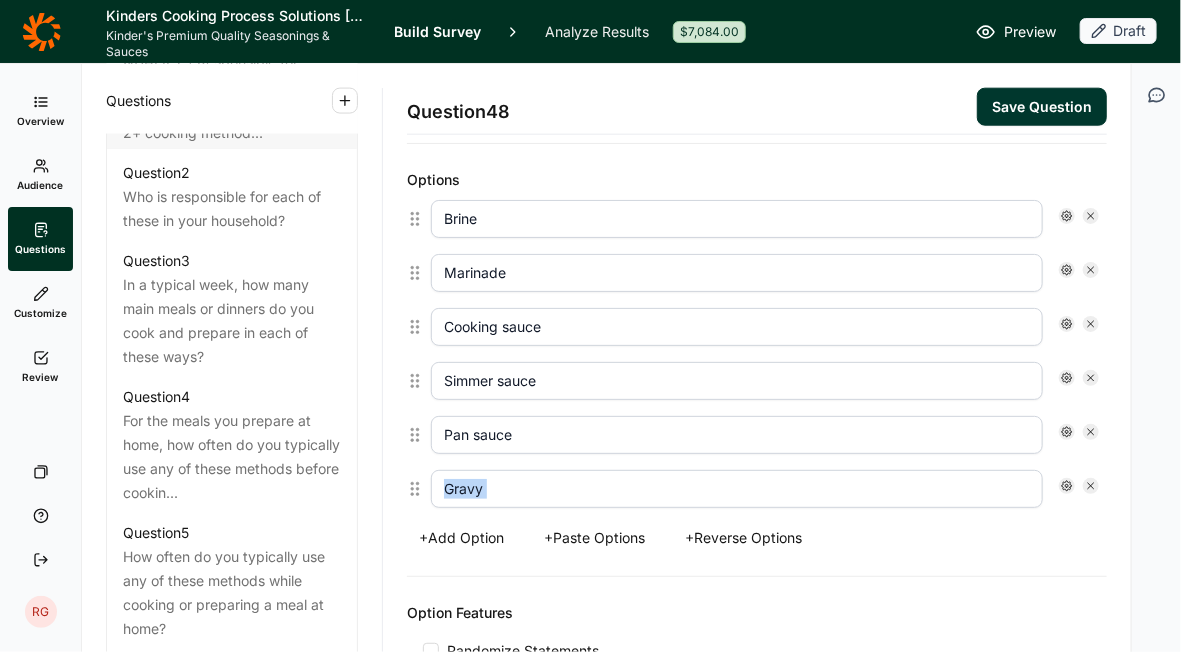 click 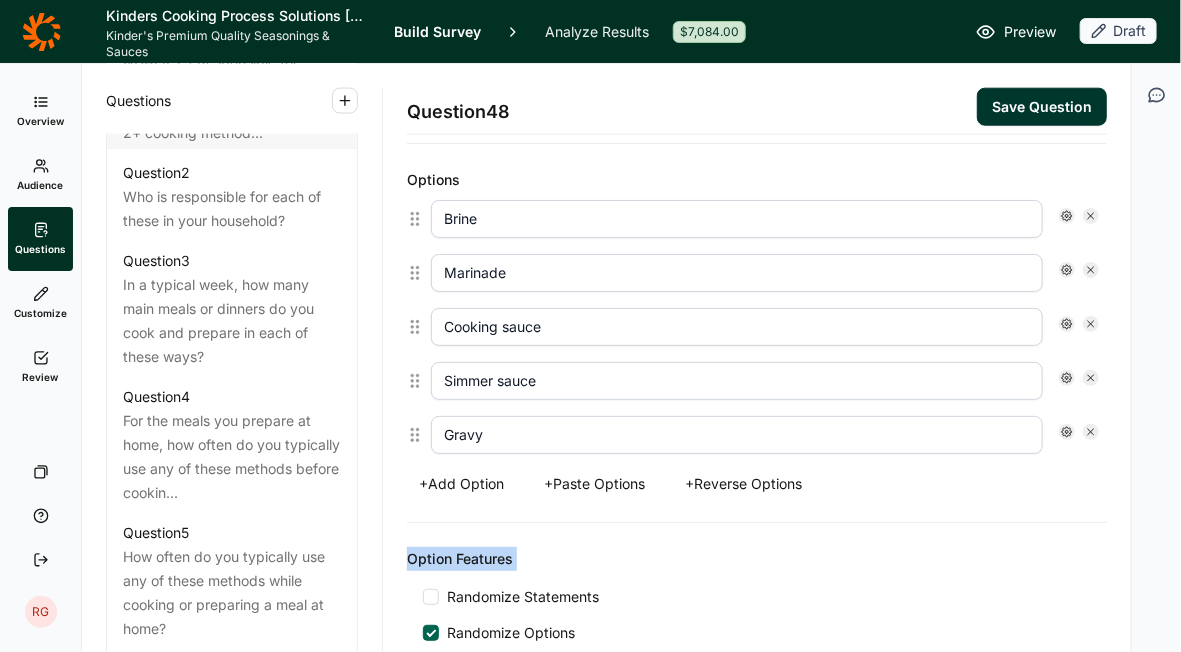 click 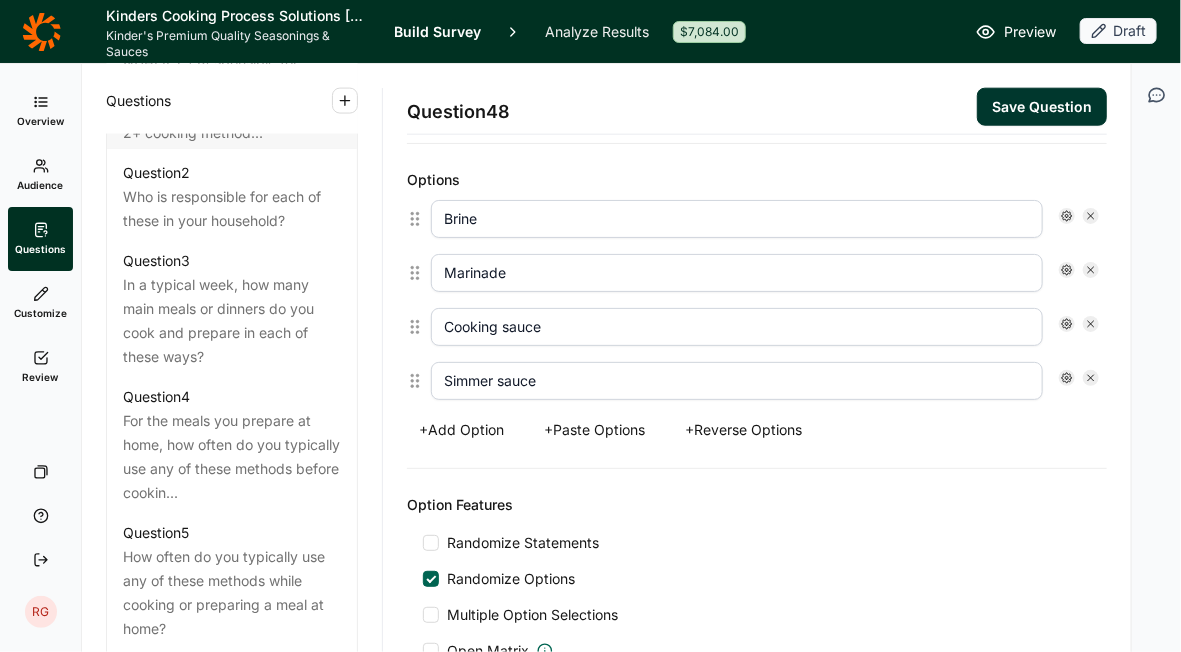 drag, startPoint x: 571, startPoint y: 217, endPoint x: 486, endPoint y: 211, distance: 85.2115 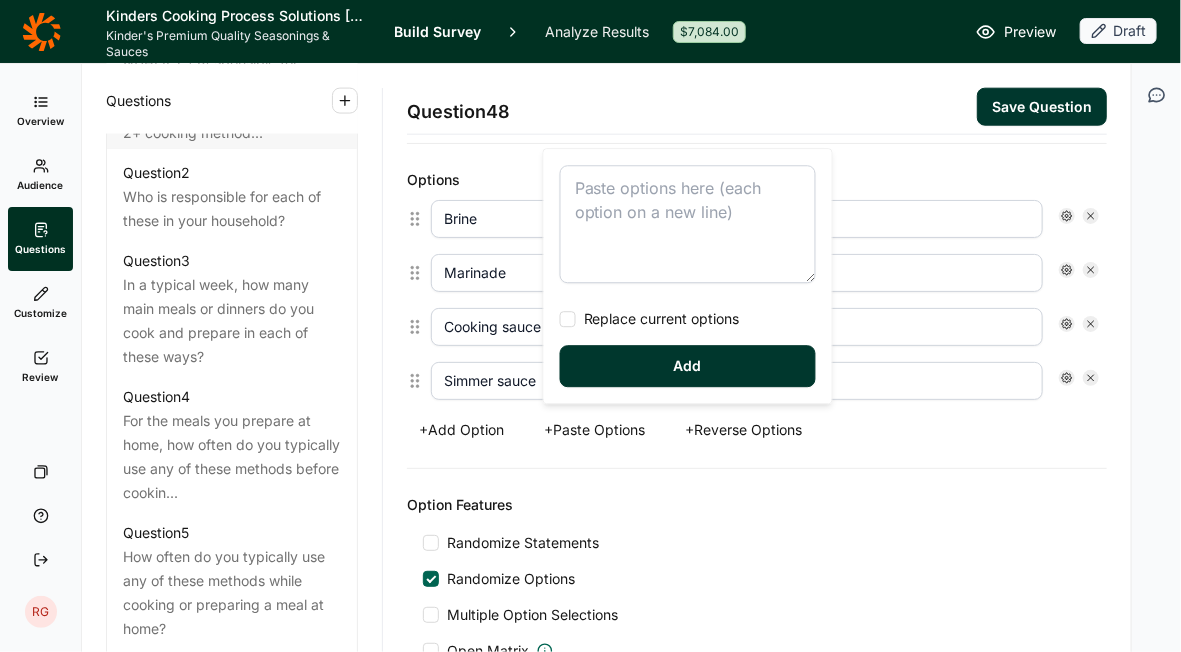click at bounding box center [688, 224] 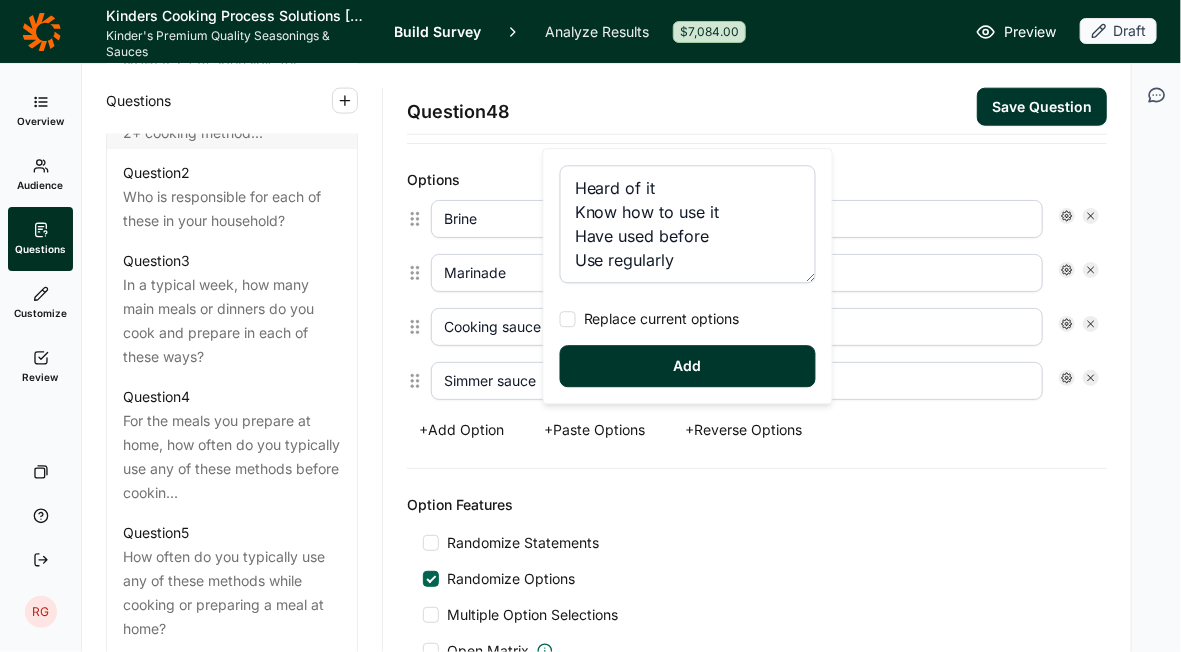 type on "Heard of it
Know how to use it
Have used before
Use regularly" 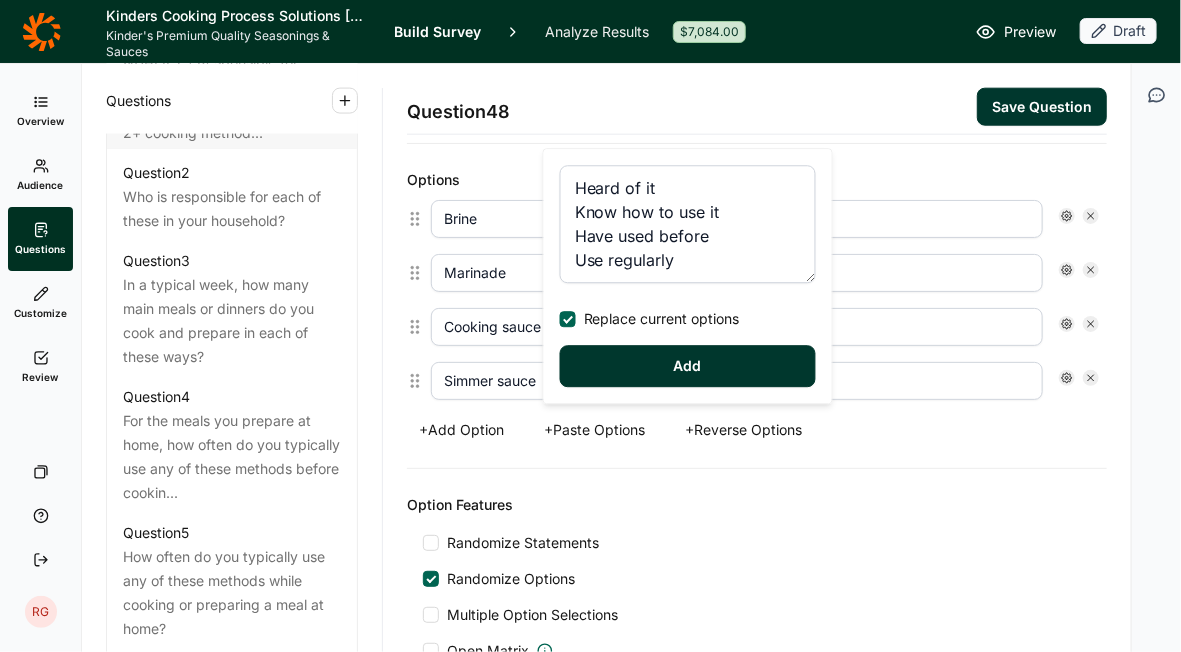 click on "Add" at bounding box center [688, 366] 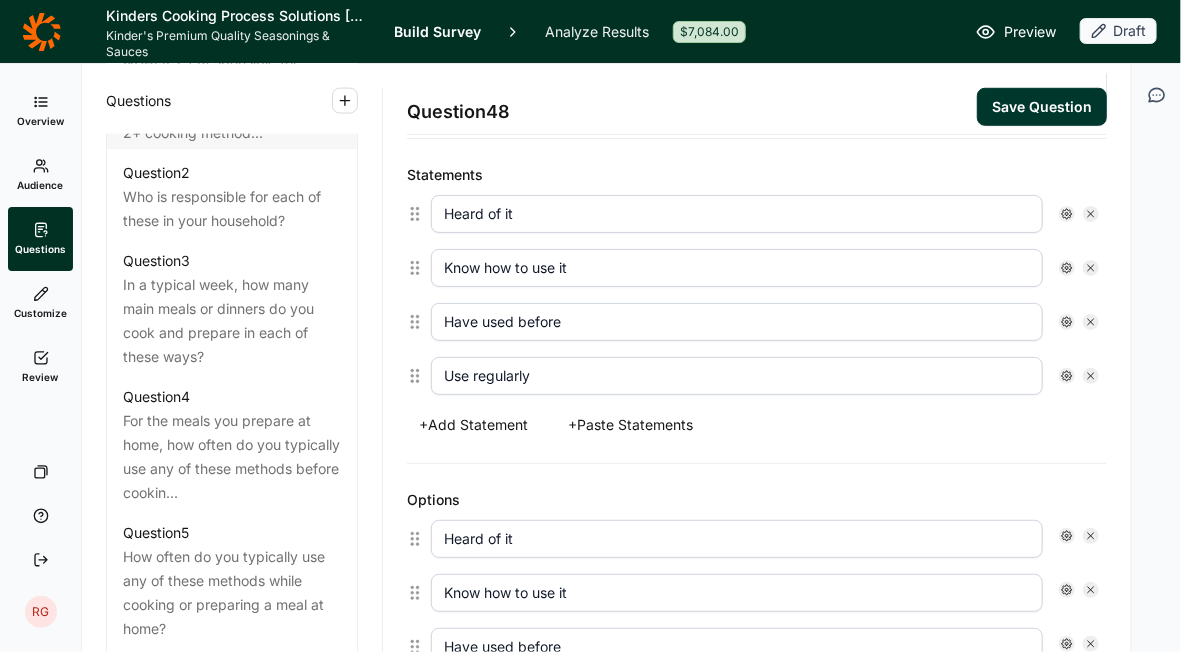 scroll, scrollTop: 448, scrollLeft: 0, axis: vertical 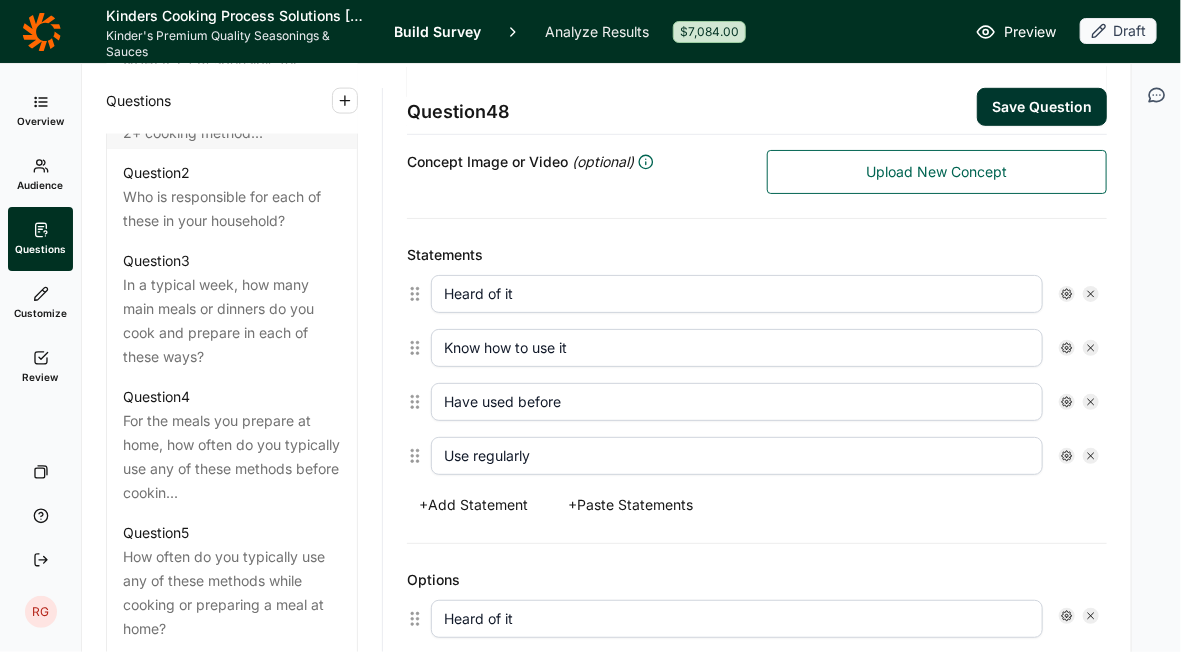 click on "+  Paste Statements" at bounding box center [630, 505] 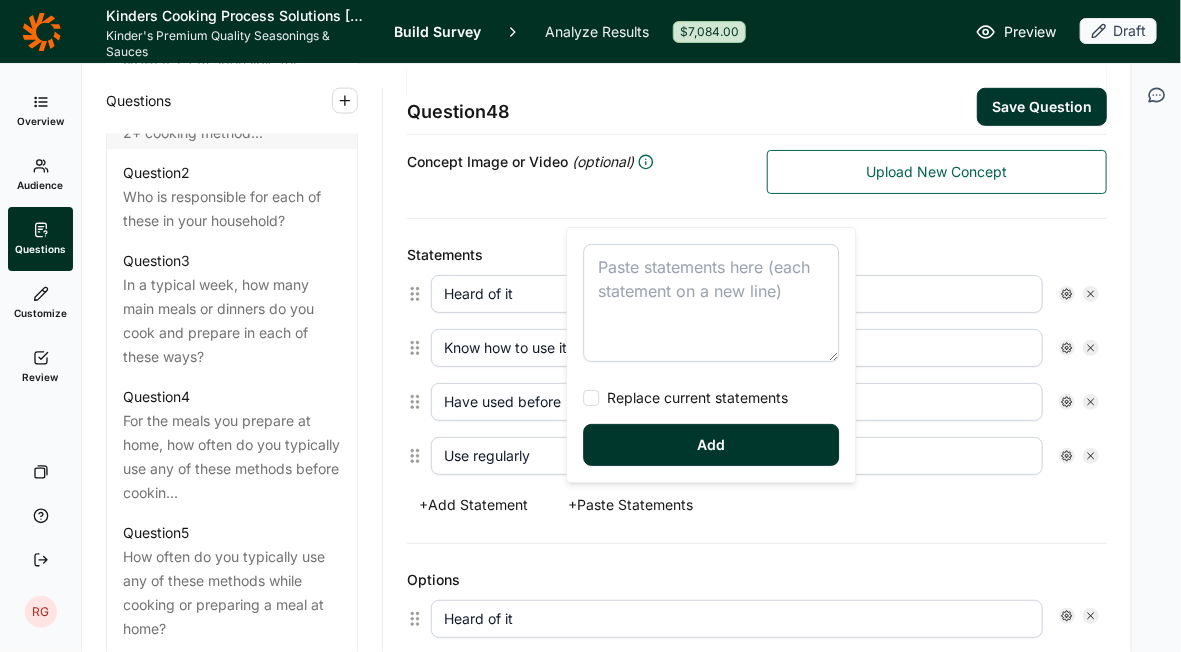 click at bounding box center [711, 303] 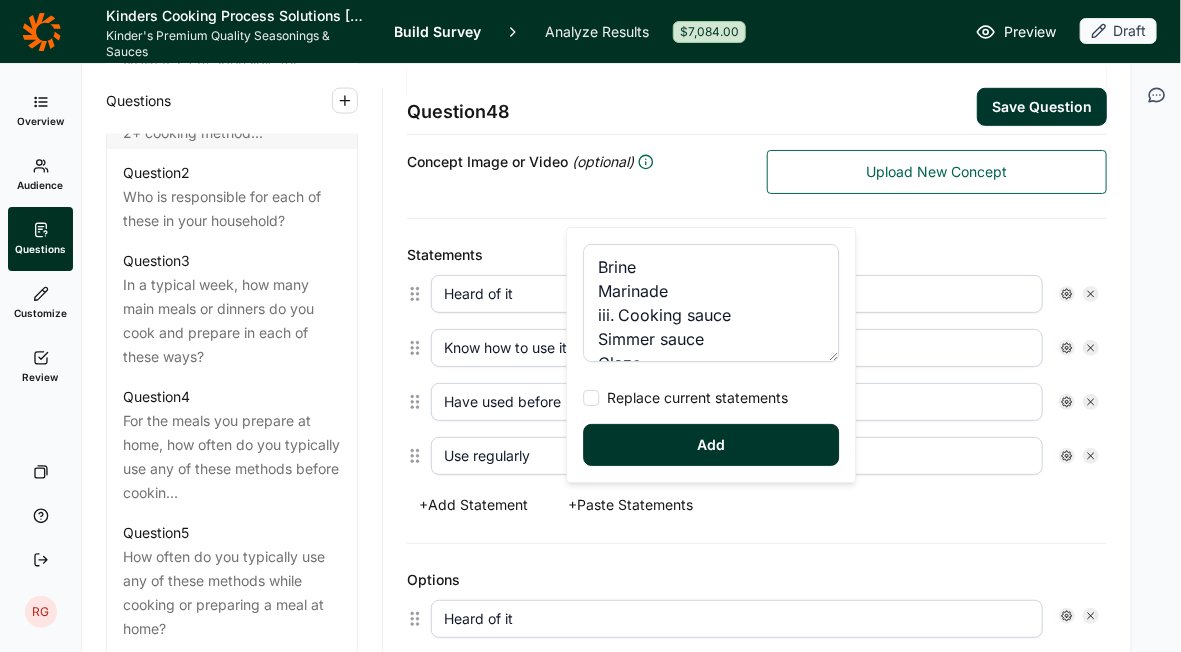 click on "Replace current statements" at bounding box center (685, 398) 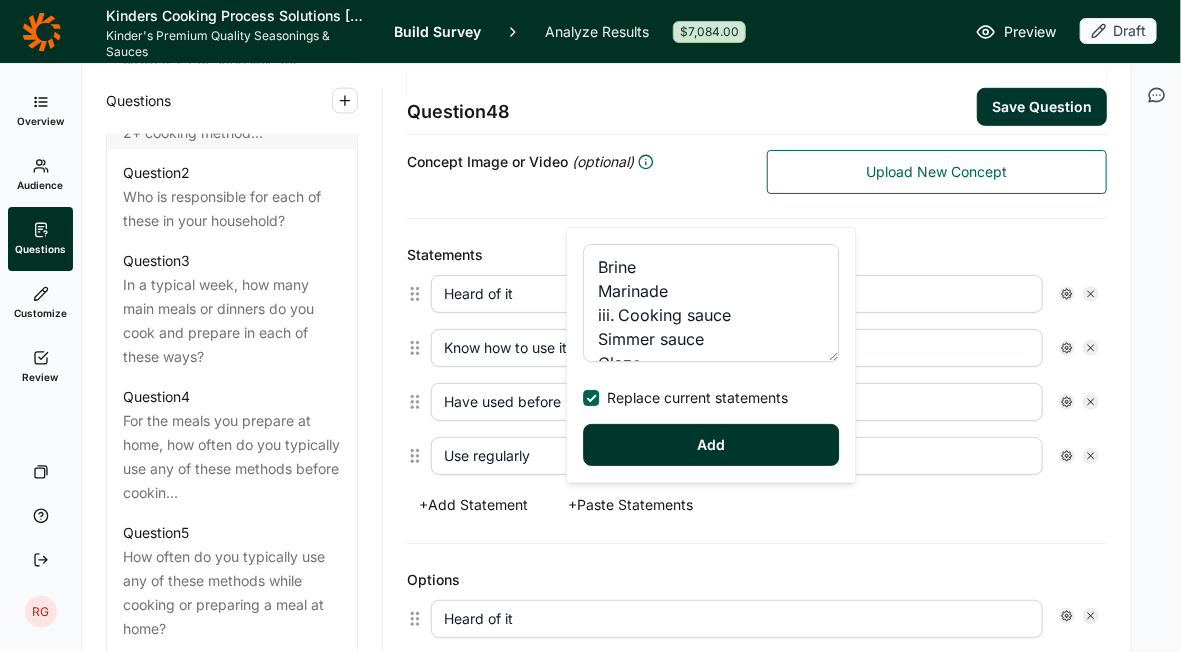 click on "Add" at bounding box center (711, 445) 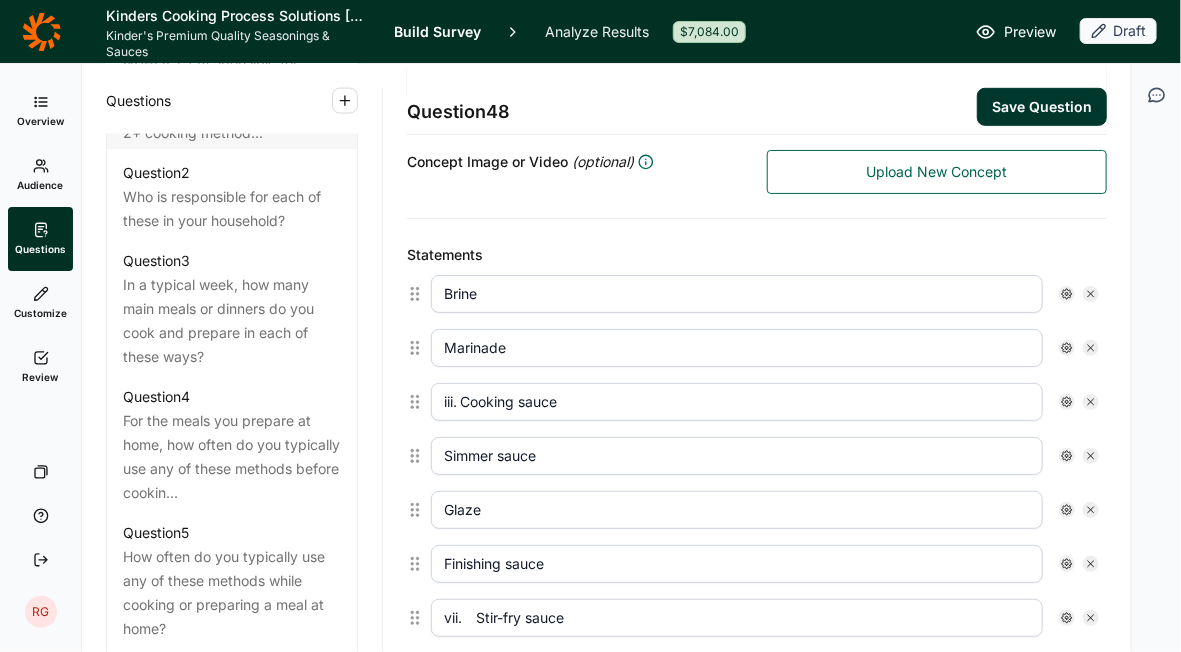 click on "iii.	Cooking sauce" at bounding box center [737, 402] 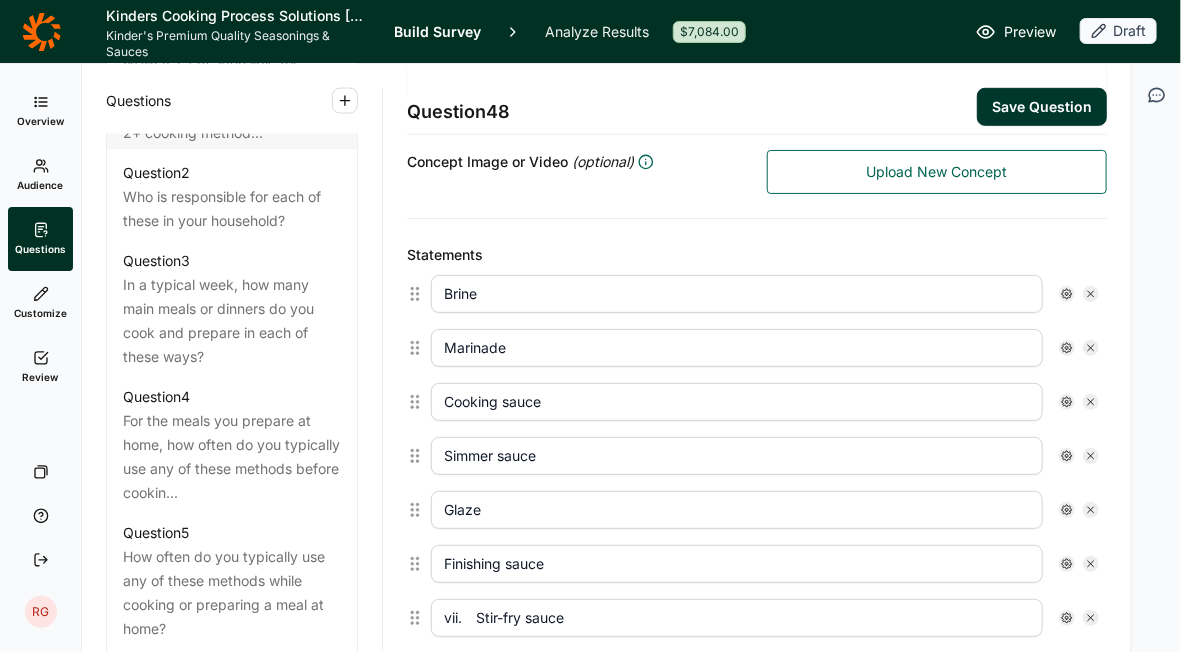 type on "Cooking sauce" 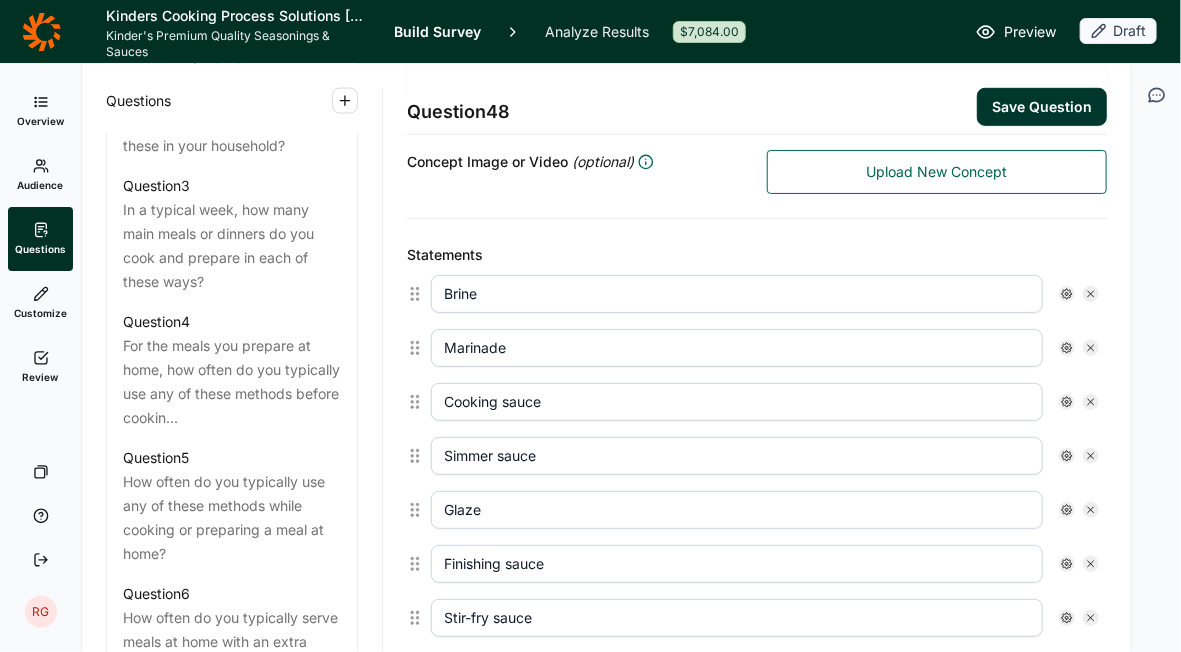 scroll, scrollTop: 1299, scrollLeft: 0, axis: vertical 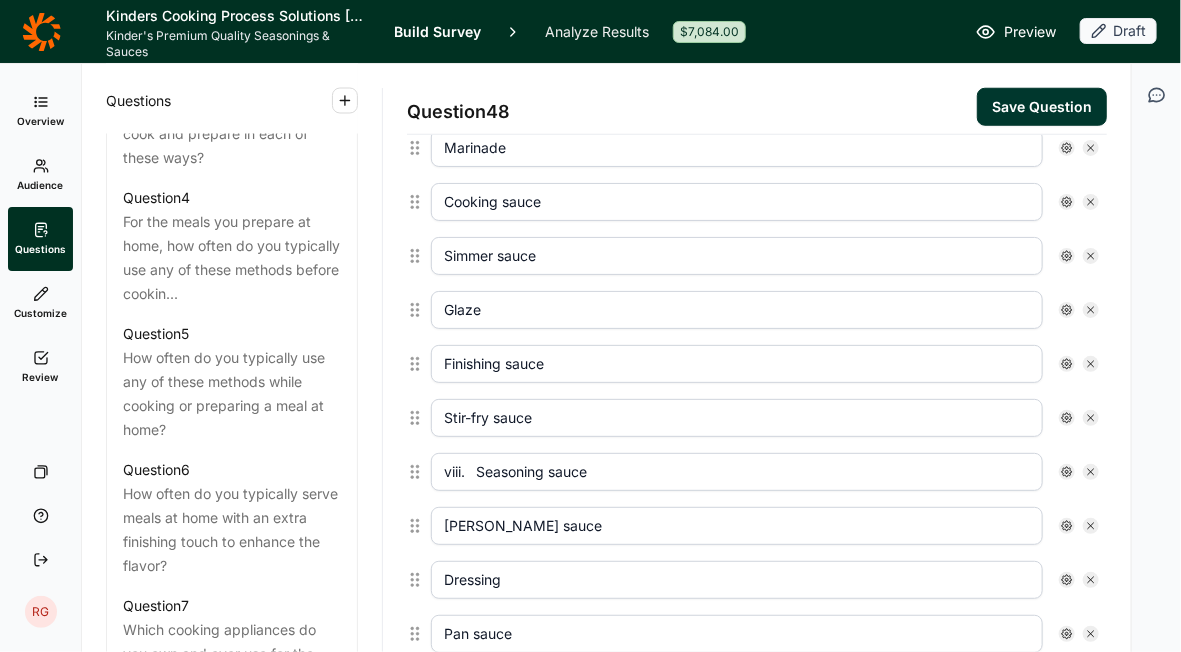 type on "Stir-fry sauce" 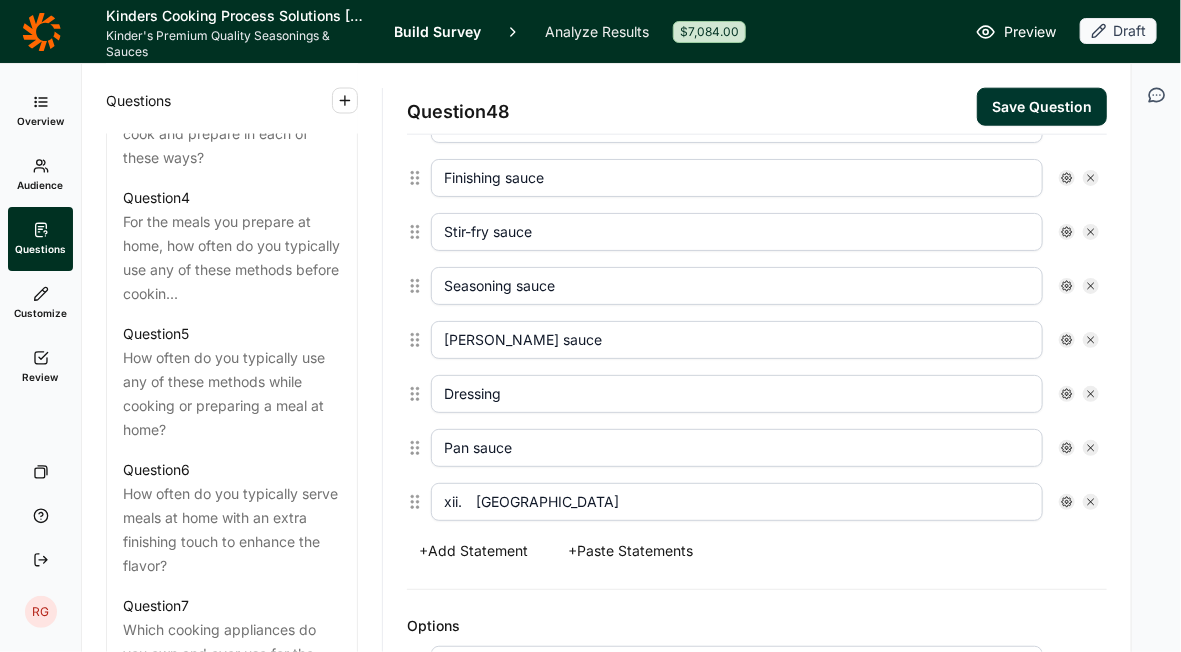 scroll, scrollTop: 848, scrollLeft: 0, axis: vertical 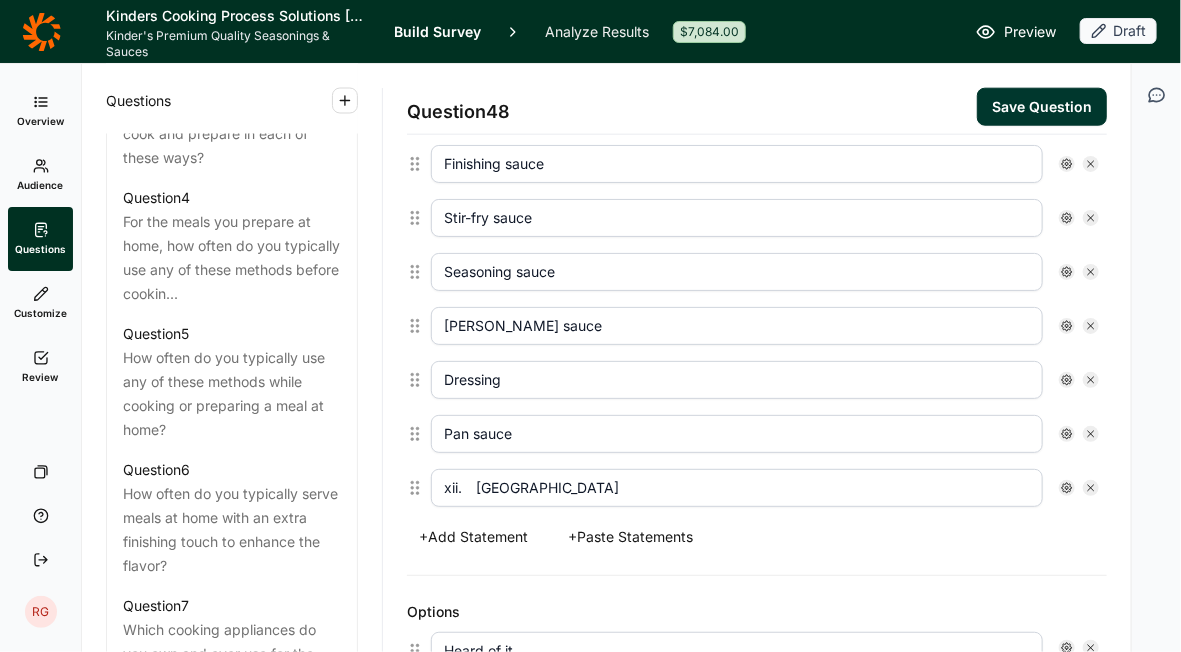 type on "Seasoning sauce" 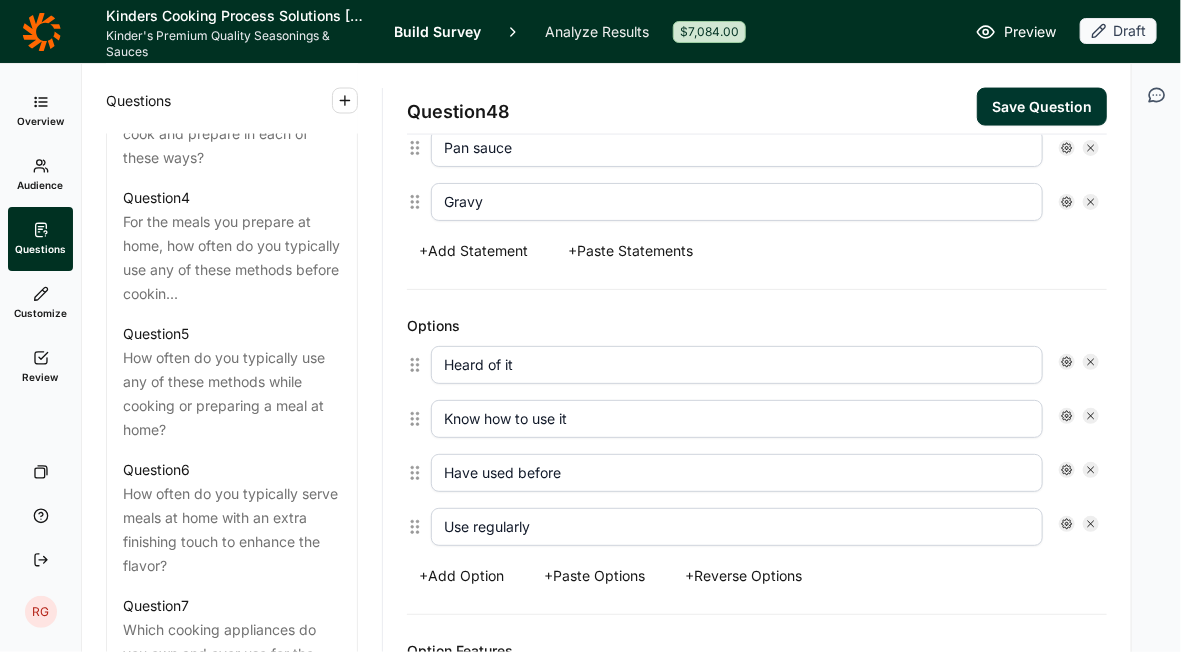 scroll, scrollTop: 1248, scrollLeft: 0, axis: vertical 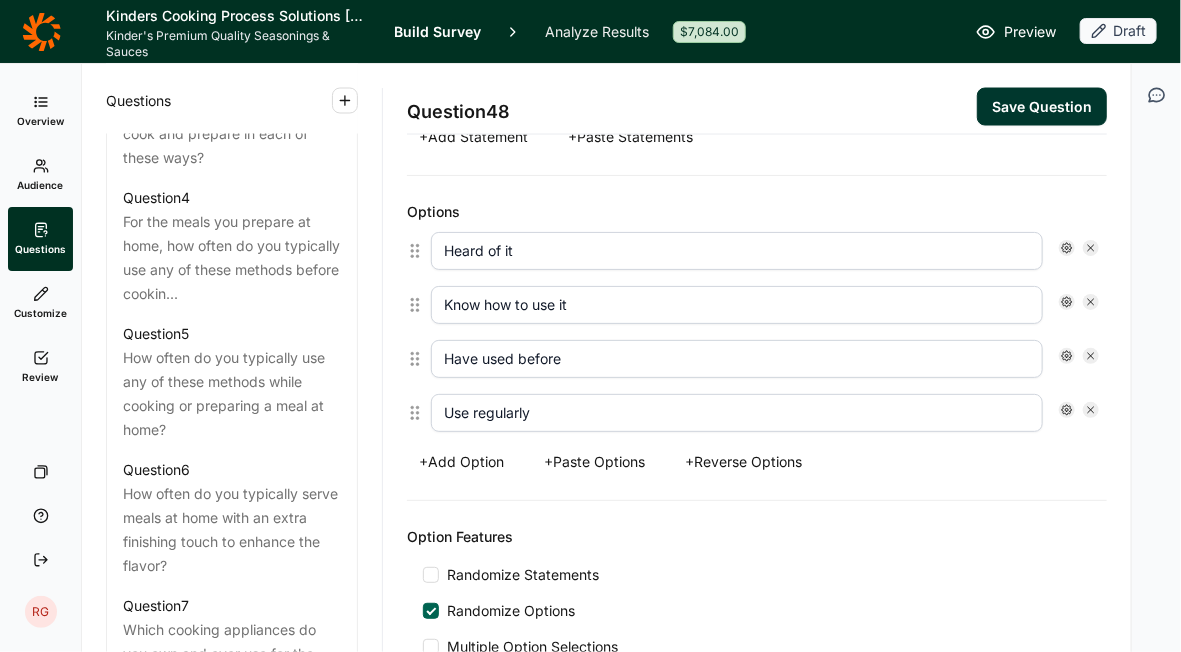 type on "Gravy" 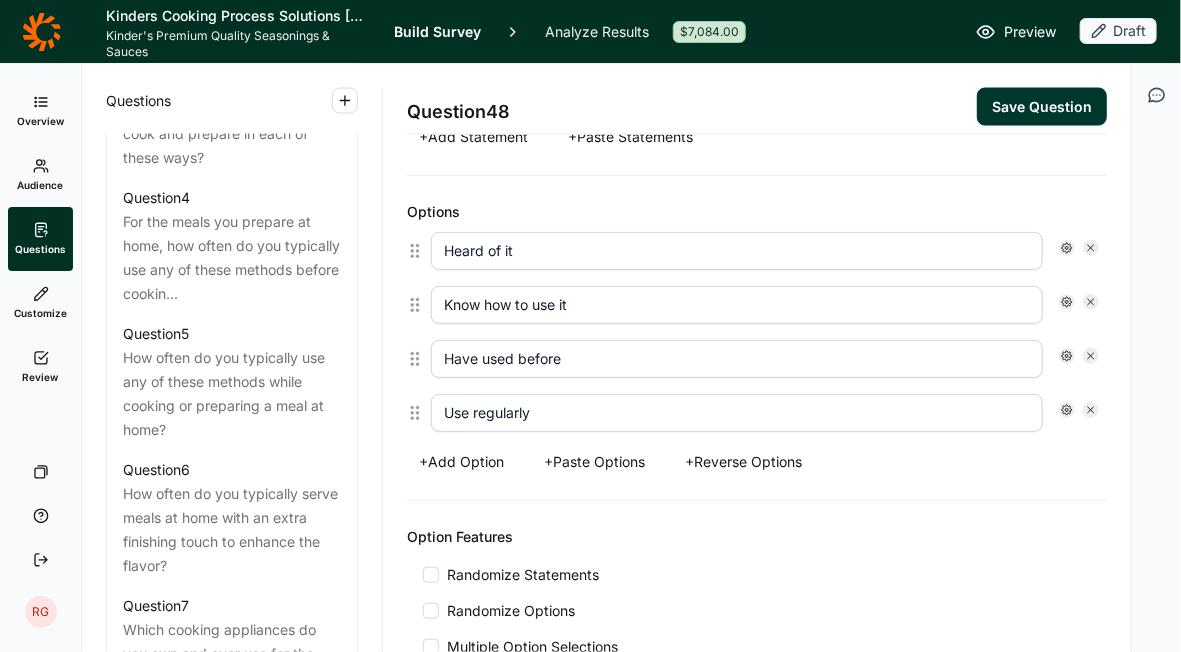 click at bounding box center (431, 575) 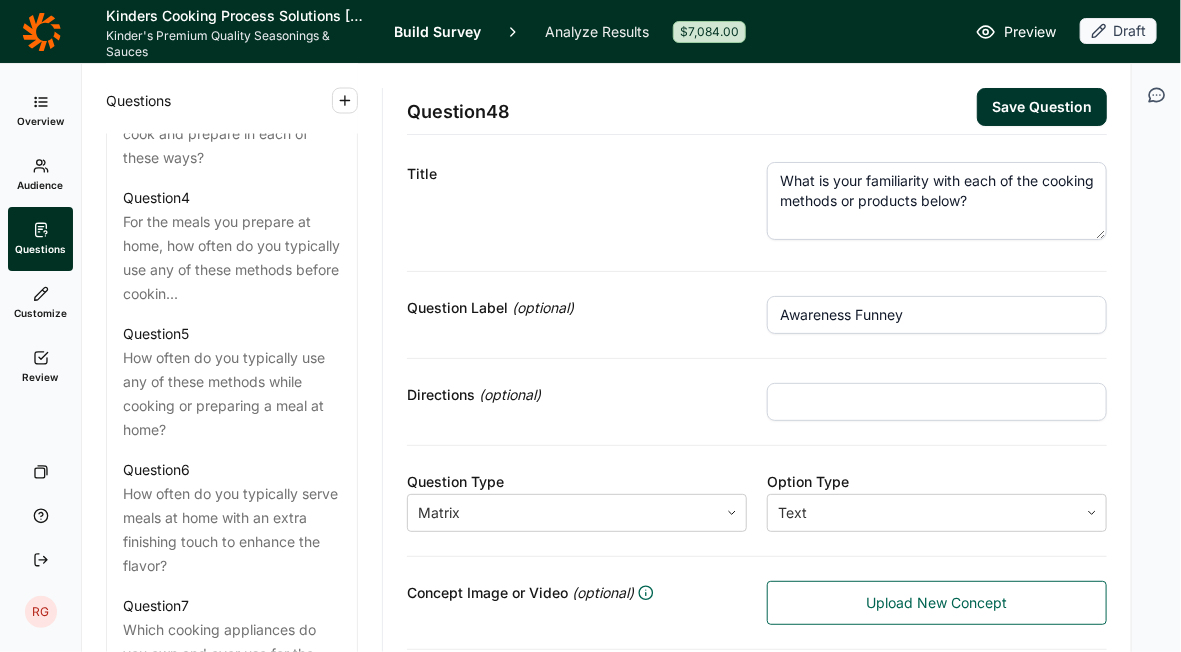 scroll, scrollTop: 0, scrollLeft: 0, axis: both 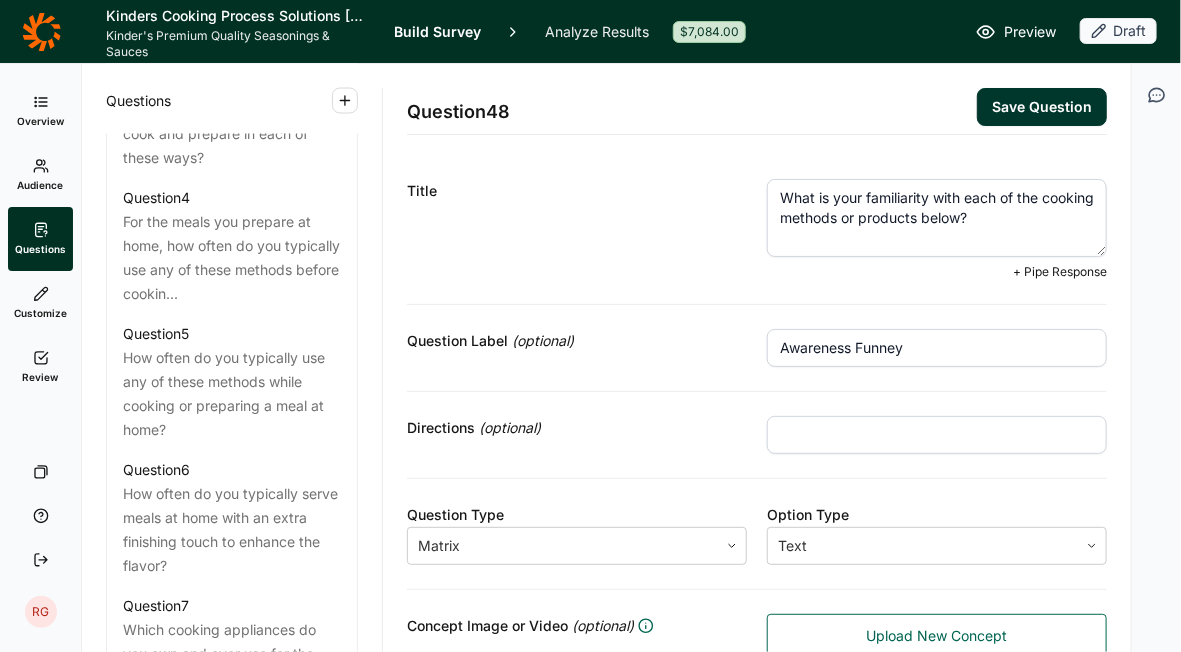 click on "What is your familiarity with each of the cooking methods or products below?" at bounding box center [937, 218] 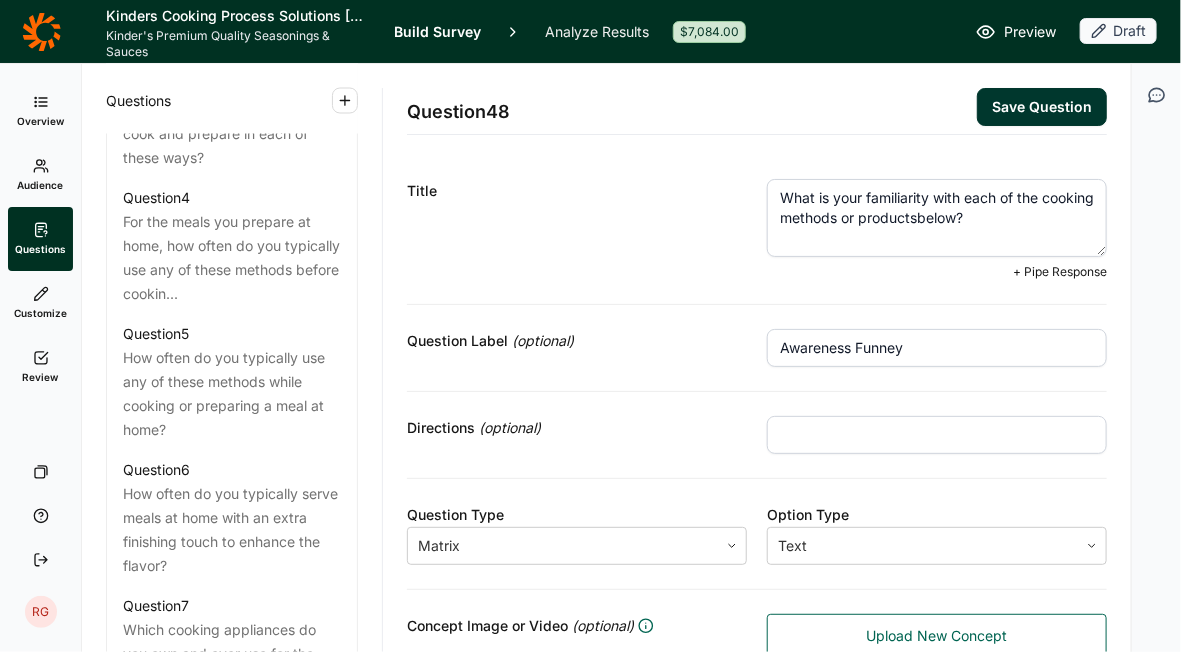 type on "What is your familiarity with each of the cooking methods or products below?" 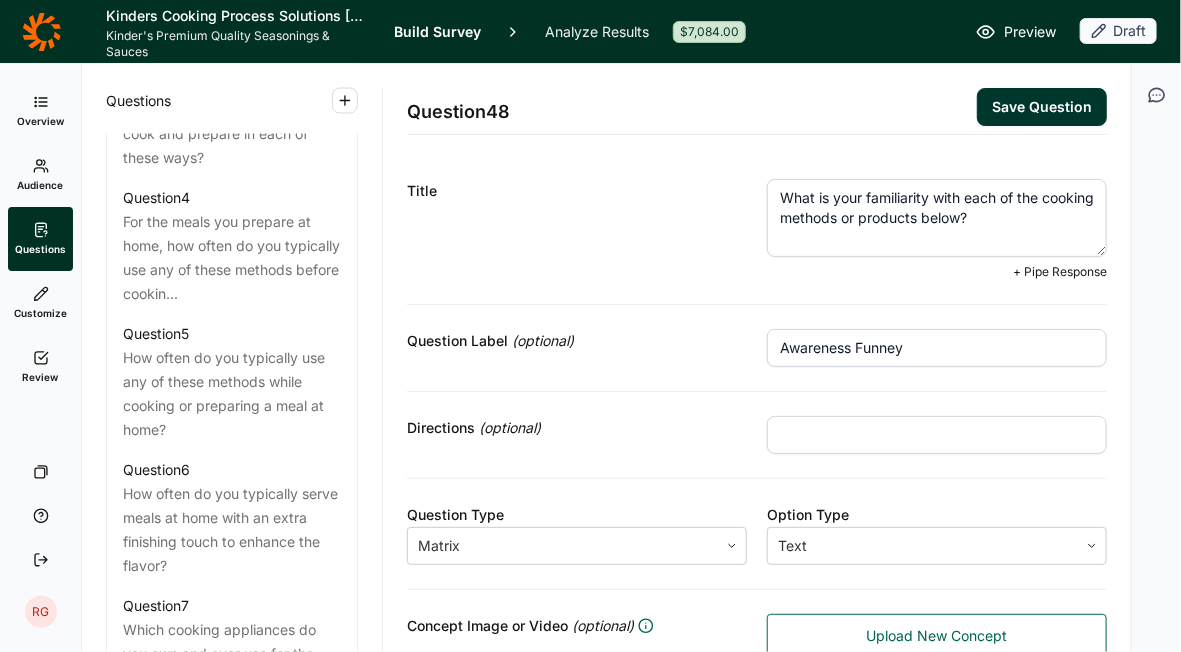 click on "Title" at bounding box center [577, 191] 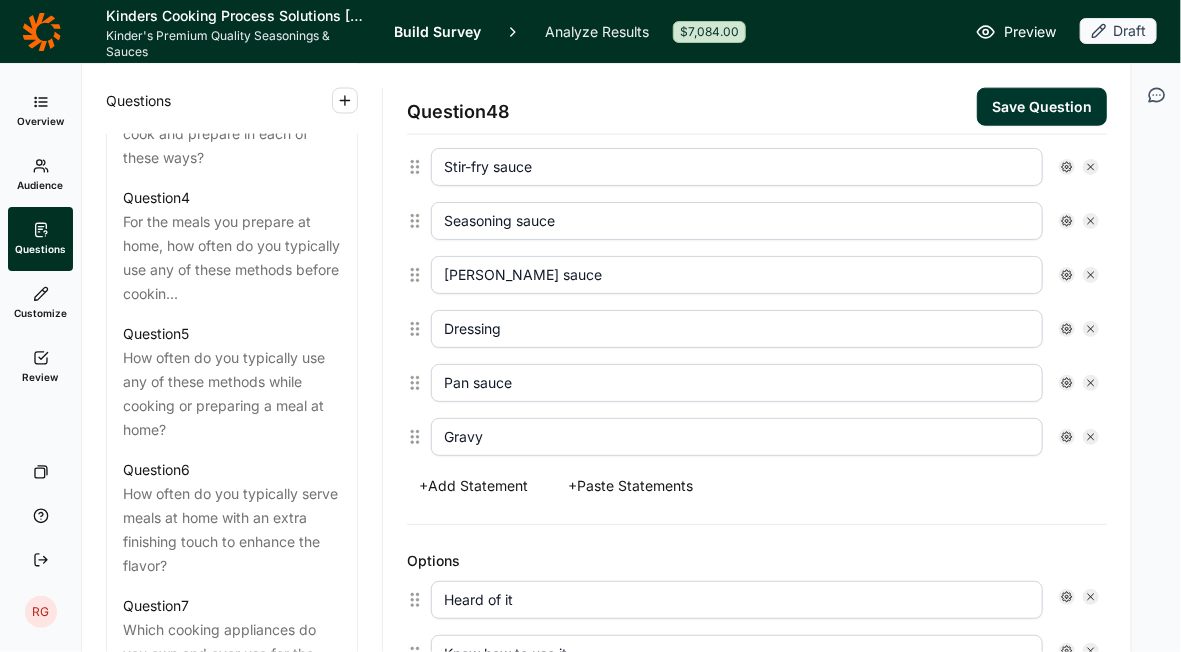 scroll, scrollTop: 1200, scrollLeft: 0, axis: vertical 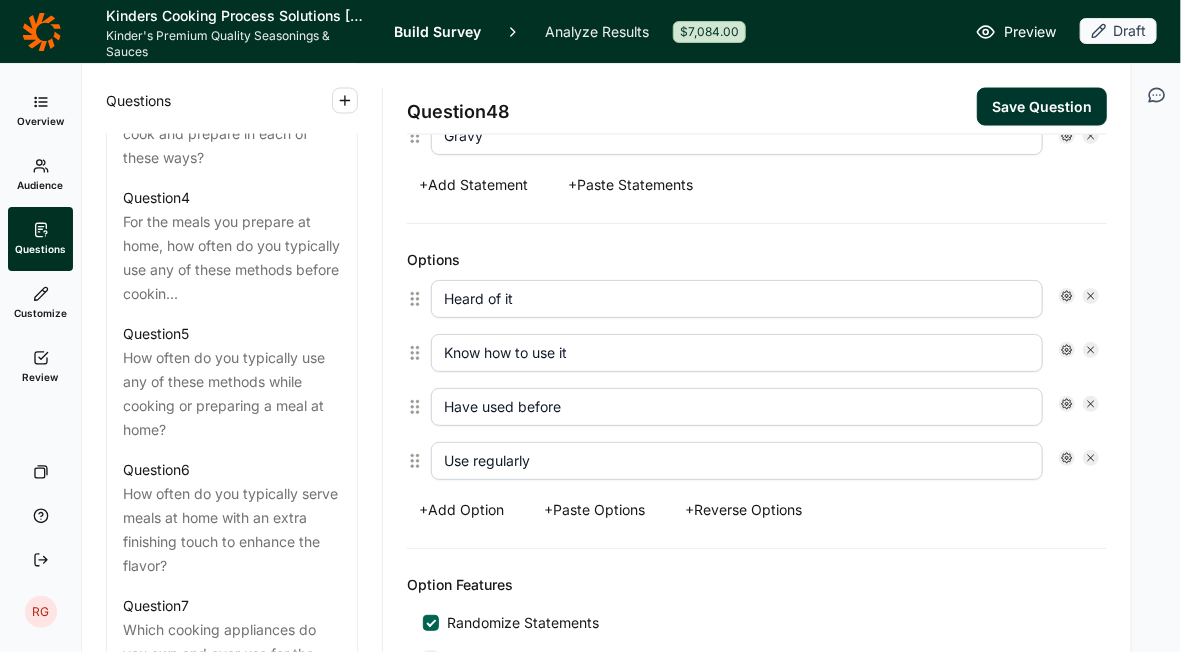 click on "Save Question" at bounding box center [1042, 107] 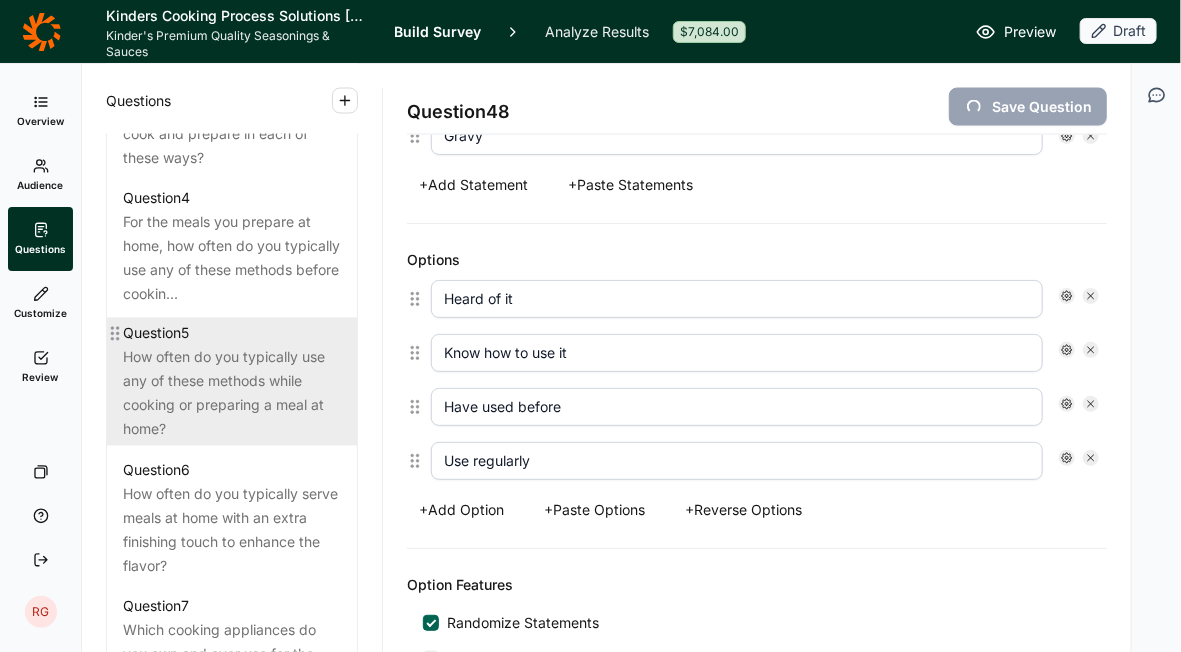 scroll, scrollTop: 13, scrollLeft: 0, axis: vertical 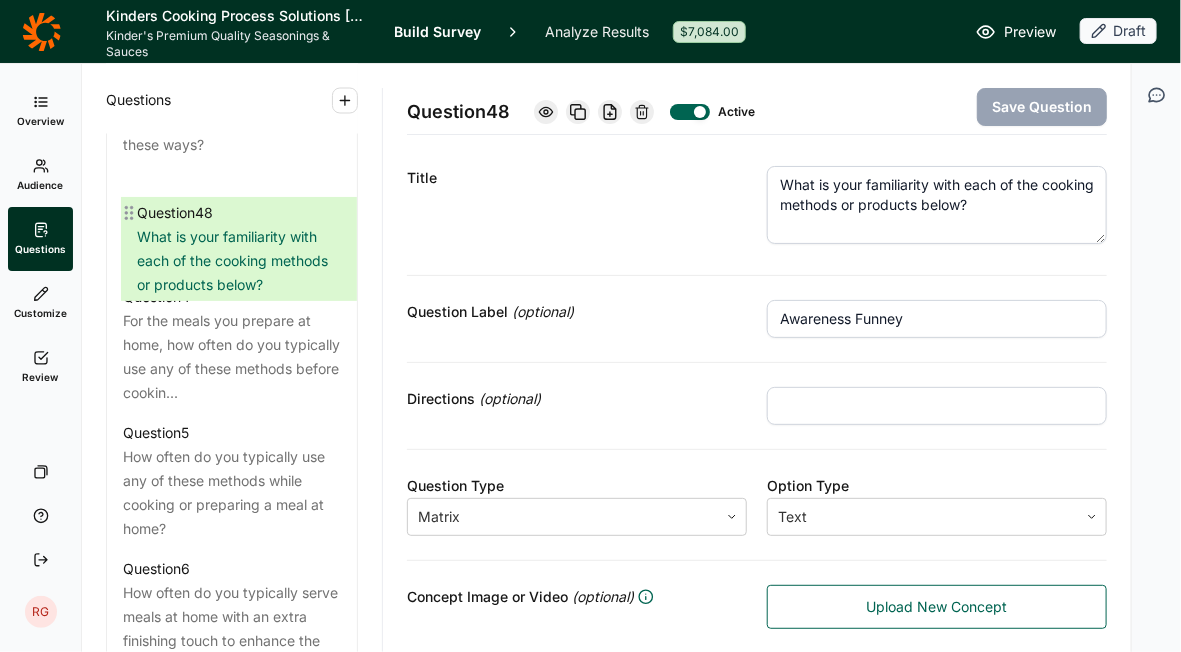 drag, startPoint x: 122, startPoint y: 494, endPoint x: 134, endPoint y: 208, distance: 286.25165 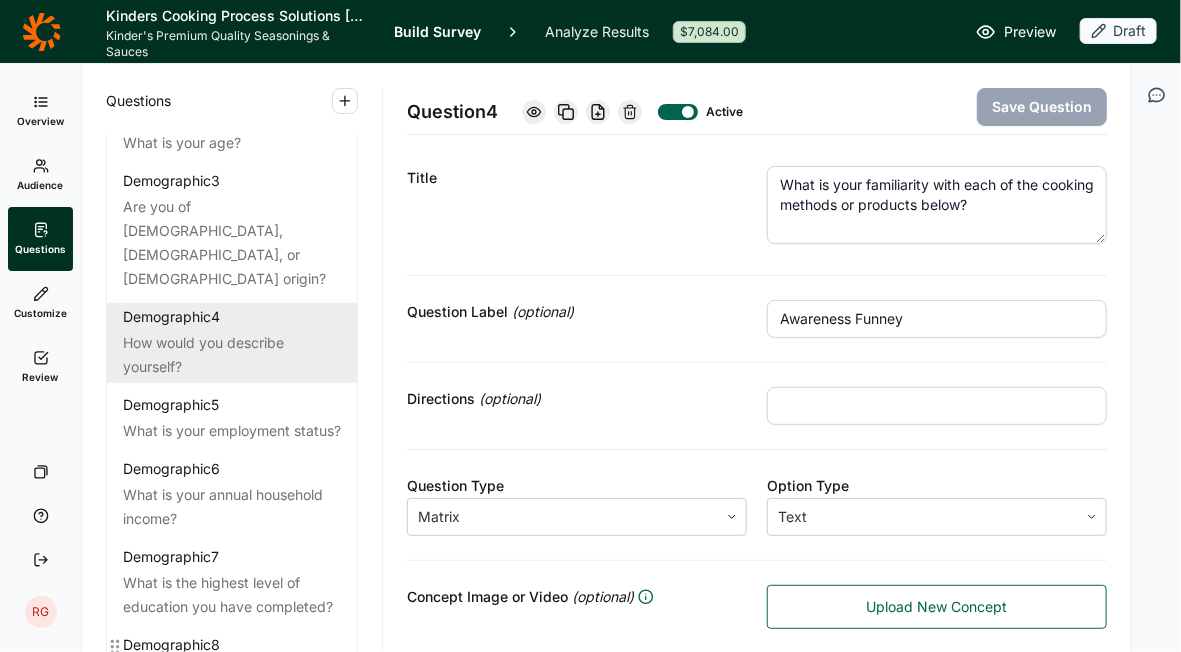 scroll, scrollTop: 12, scrollLeft: 0, axis: vertical 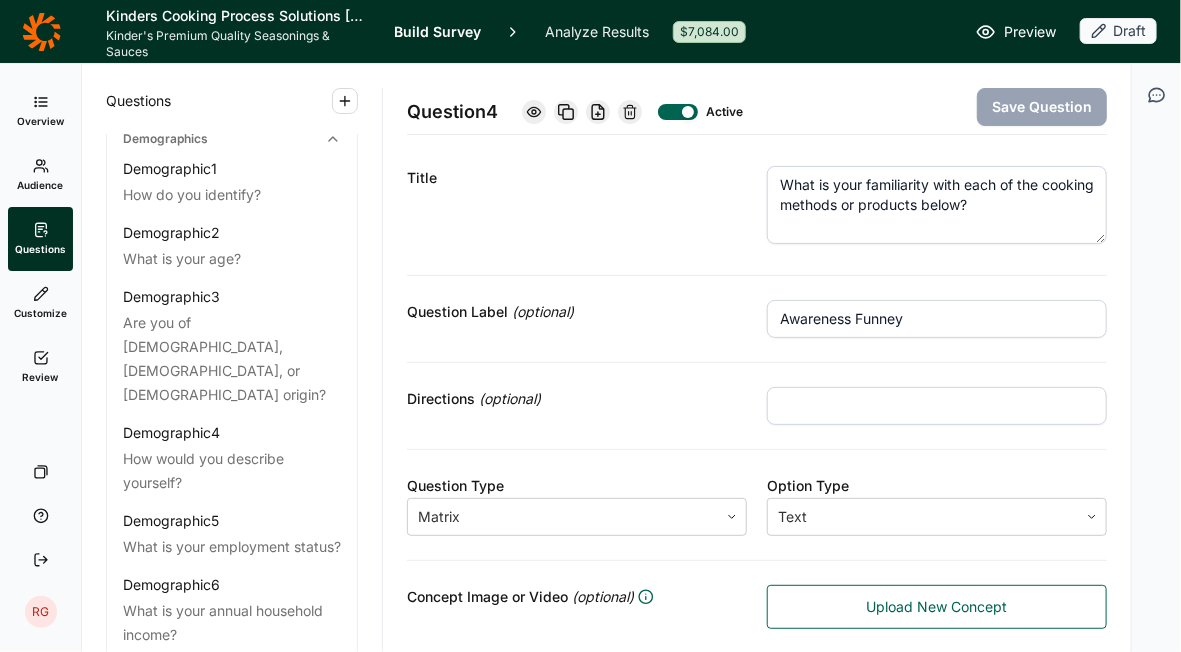 click on "Build Survey" at bounding box center [437, 31] 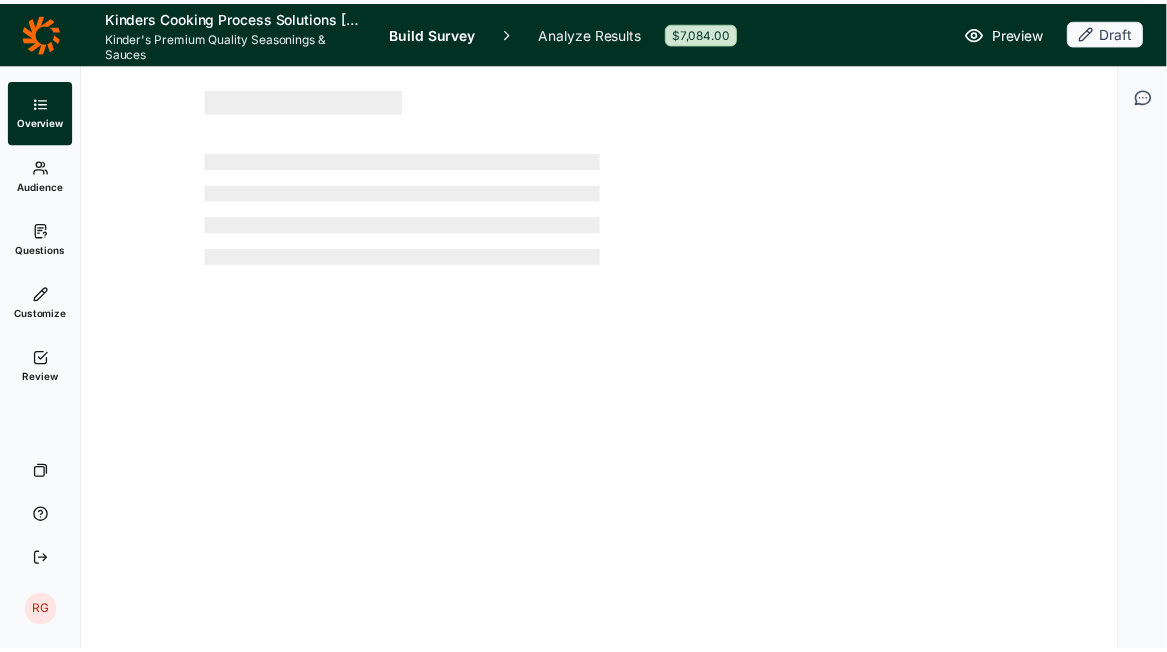 scroll, scrollTop: 0, scrollLeft: 0, axis: both 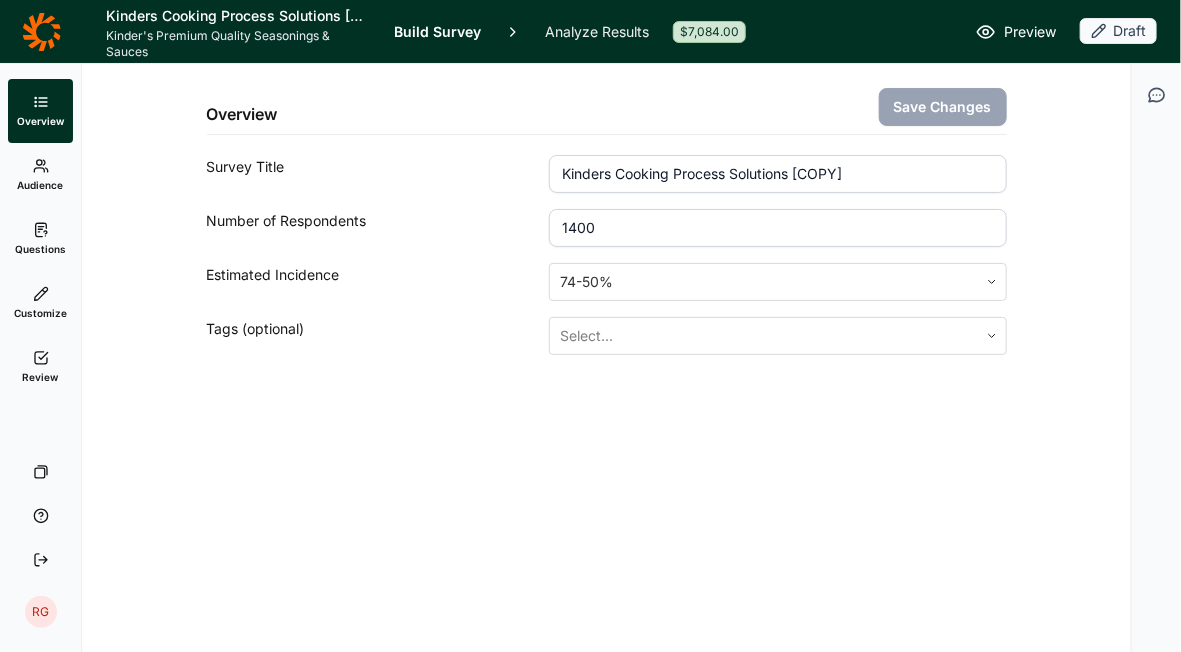 click on "Questions" at bounding box center [40, 249] 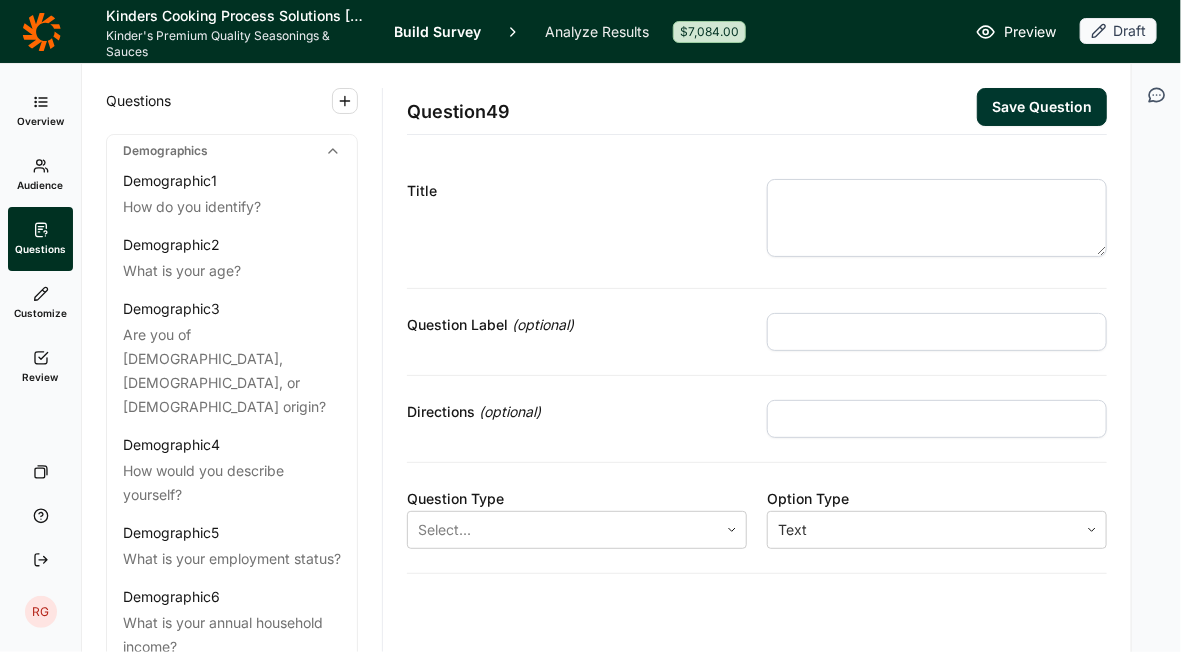 click 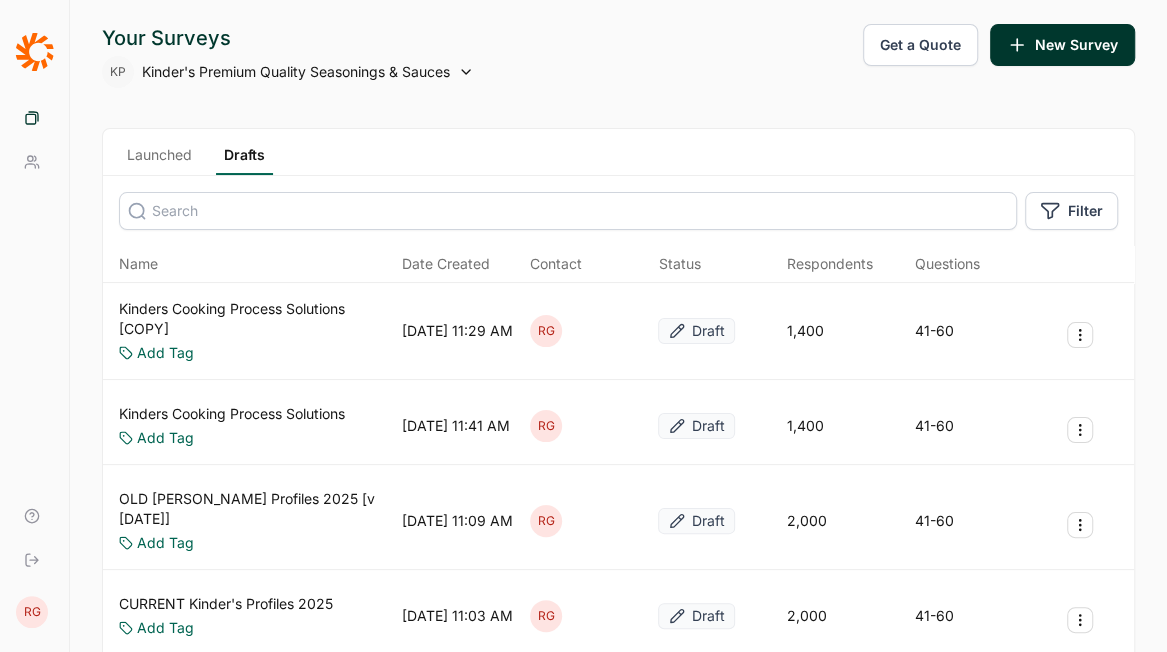 click at bounding box center [1080, 335] 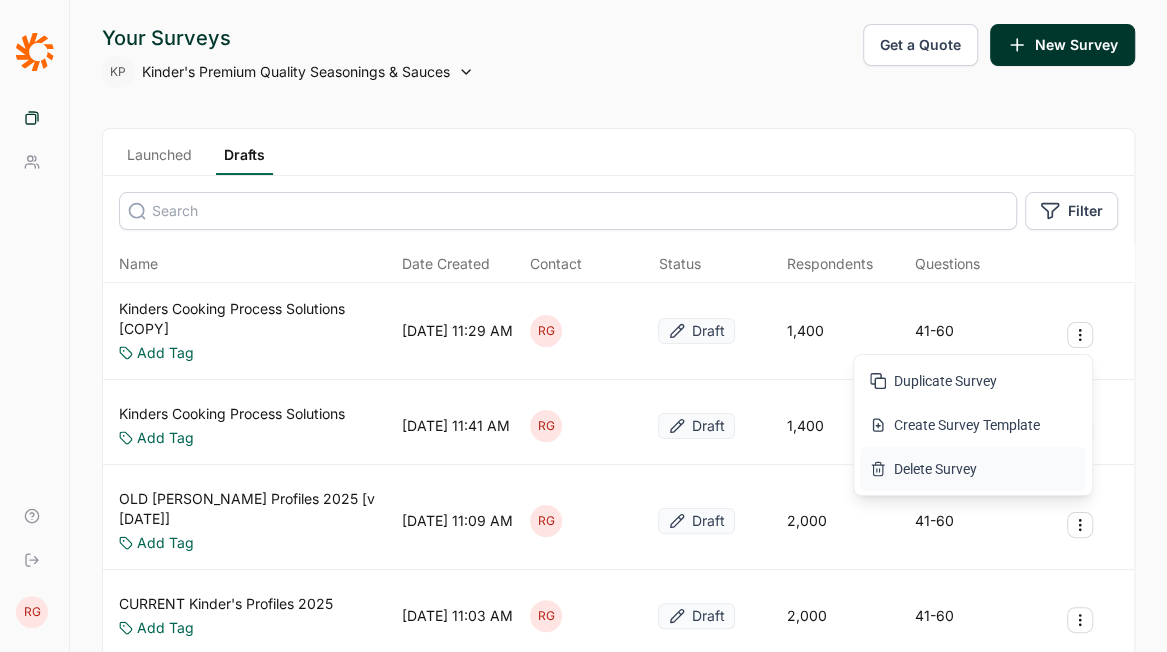 click on "Delete Survey" at bounding box center [973, 469] 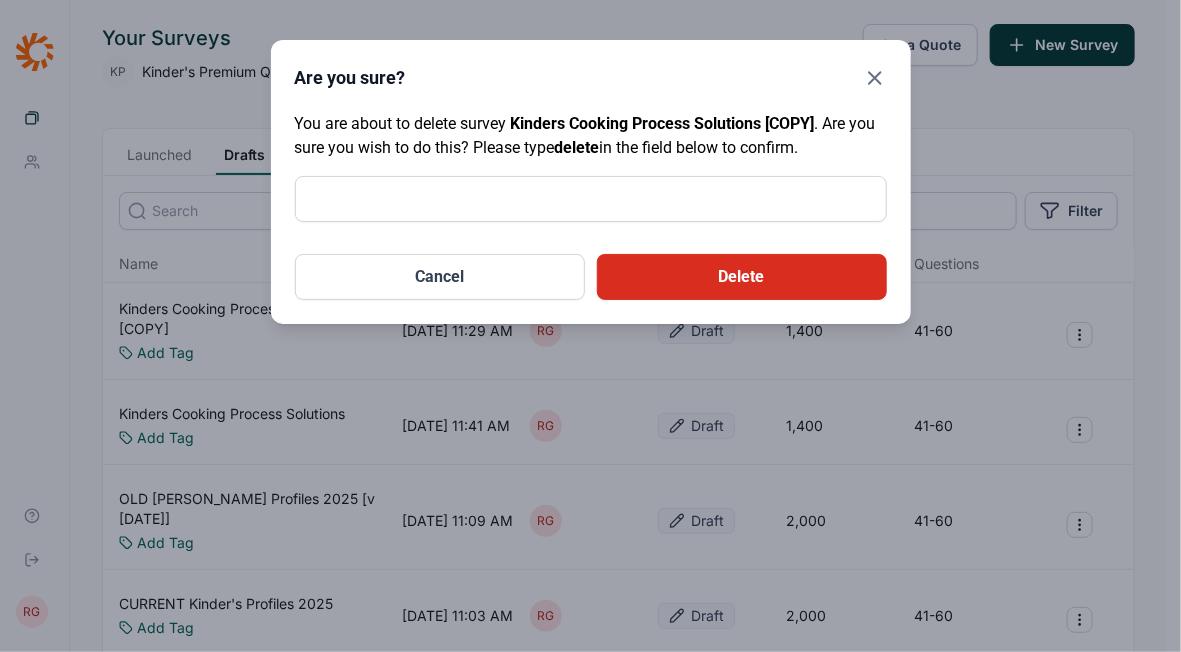 click on "Delete Cancel" at bounding box center [591, 238] 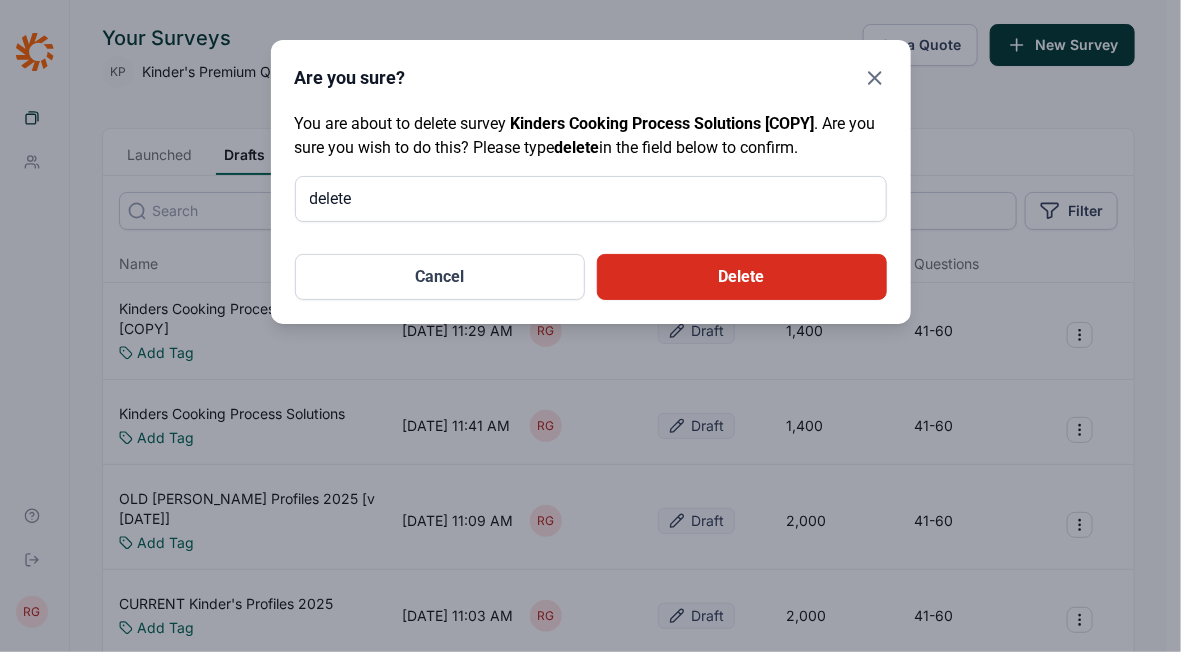 type on "delete" 